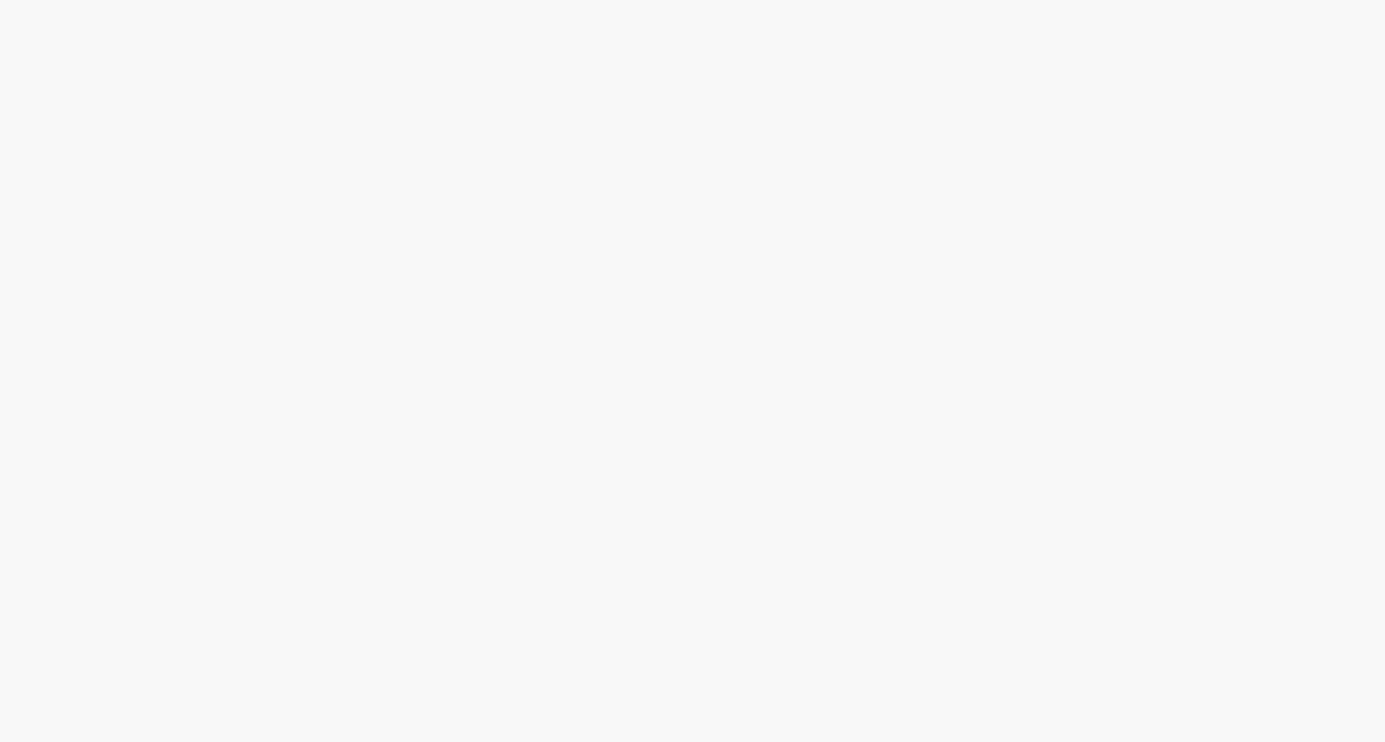 scroll, scrollTop: 0, scrollLeft: 0, axis: both 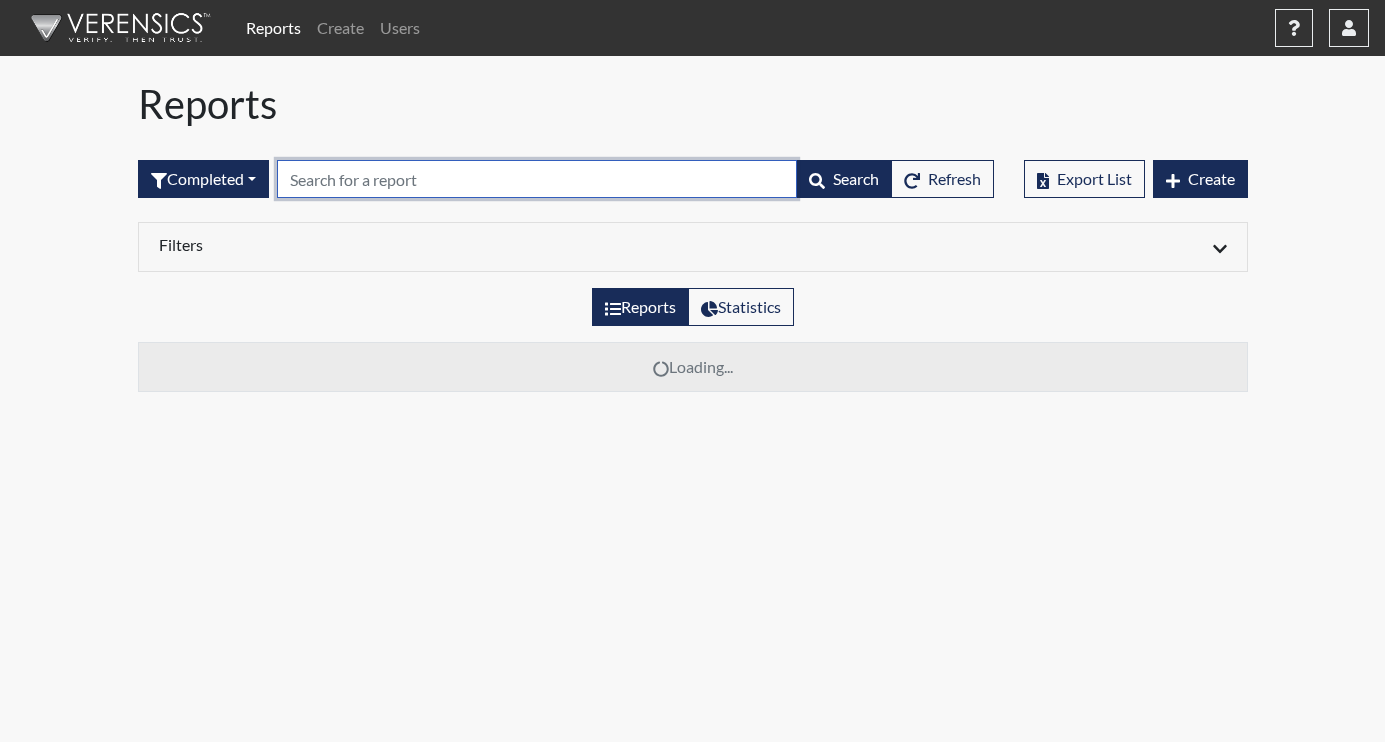 click at bounding box center [537, 179] 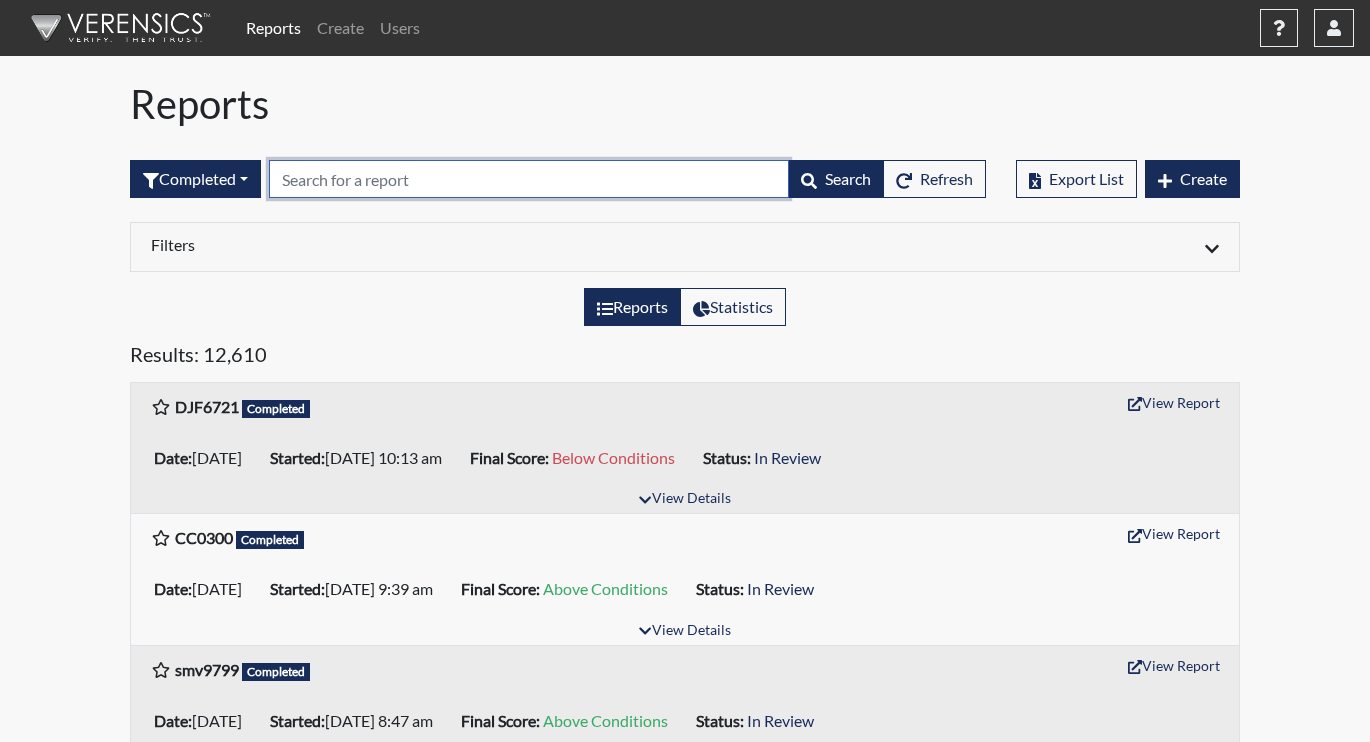 paste on "DJF6721" 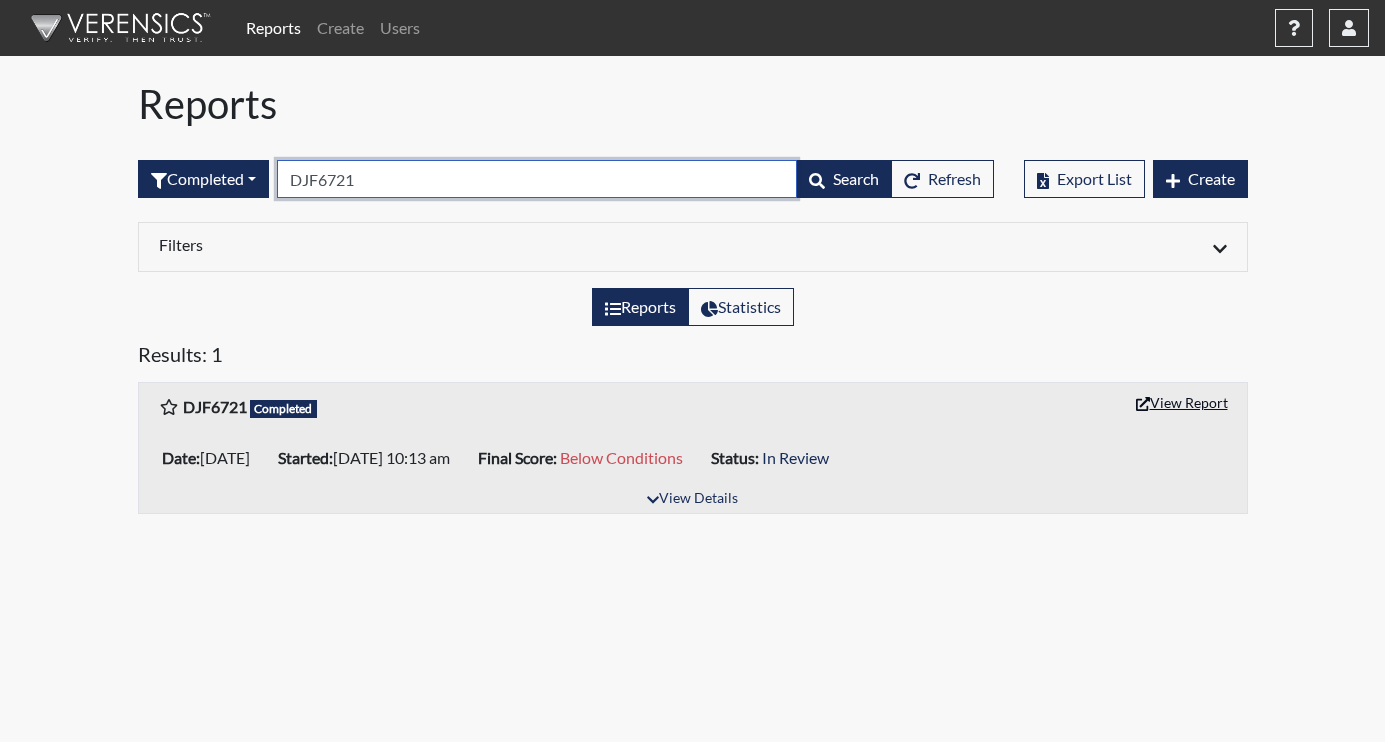 type on "DJF6721" 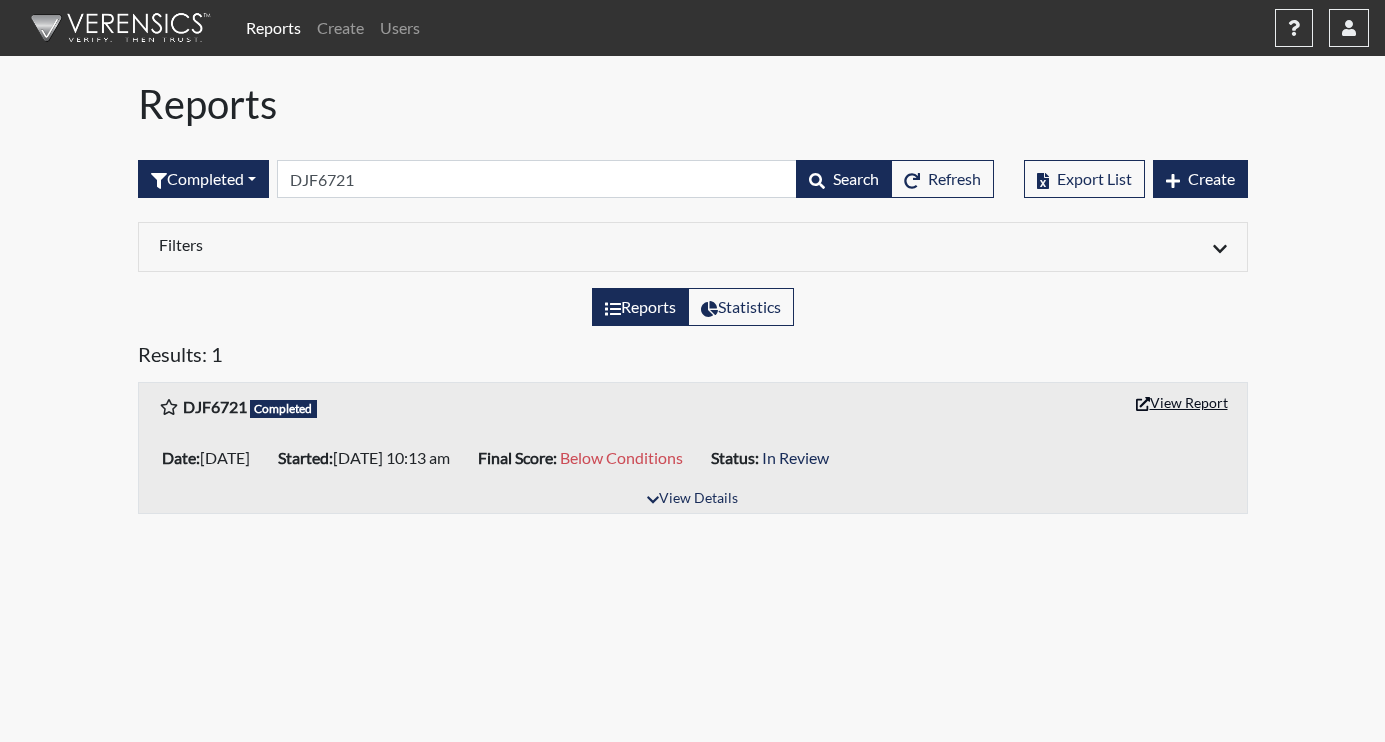 click on "View Report" at bounding box center (1182, 402) 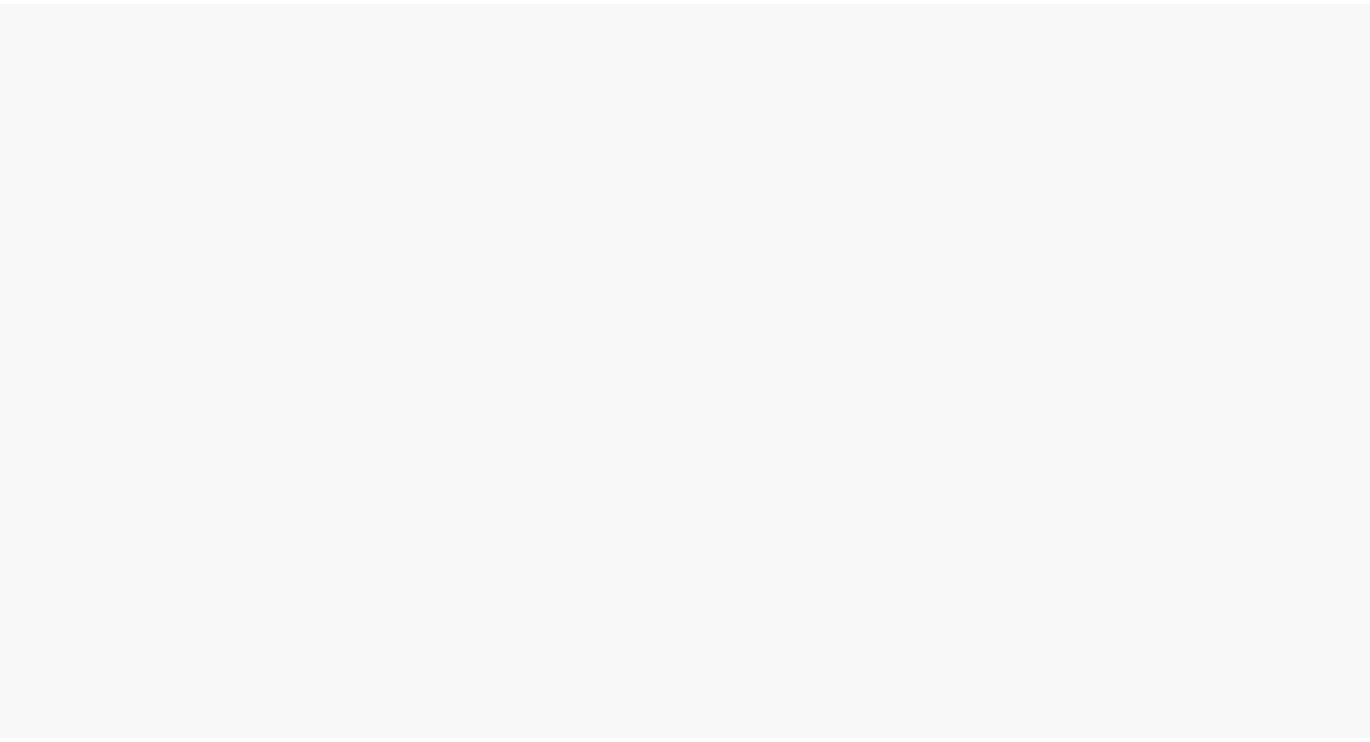 scroll, scrollTop: 0, scrollLeft: 0, axis: both 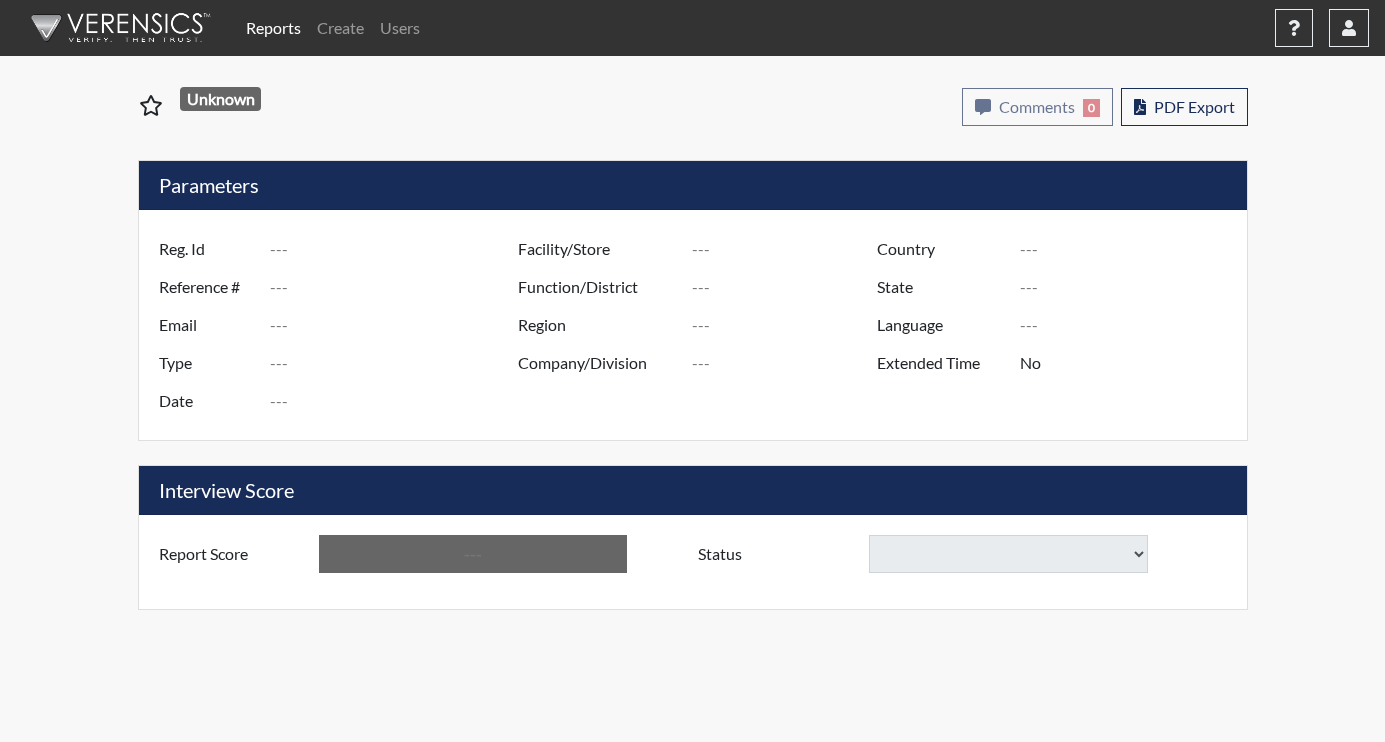 type on "DJF6721" 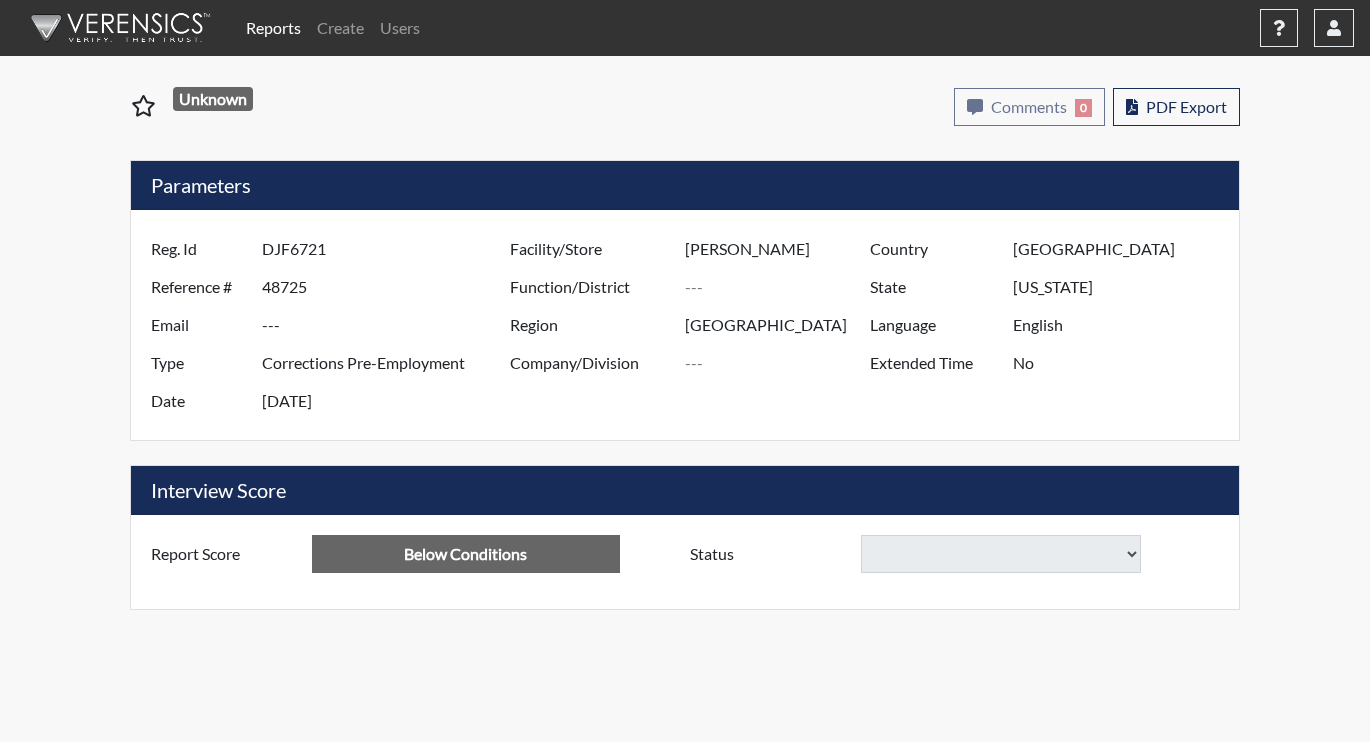 select 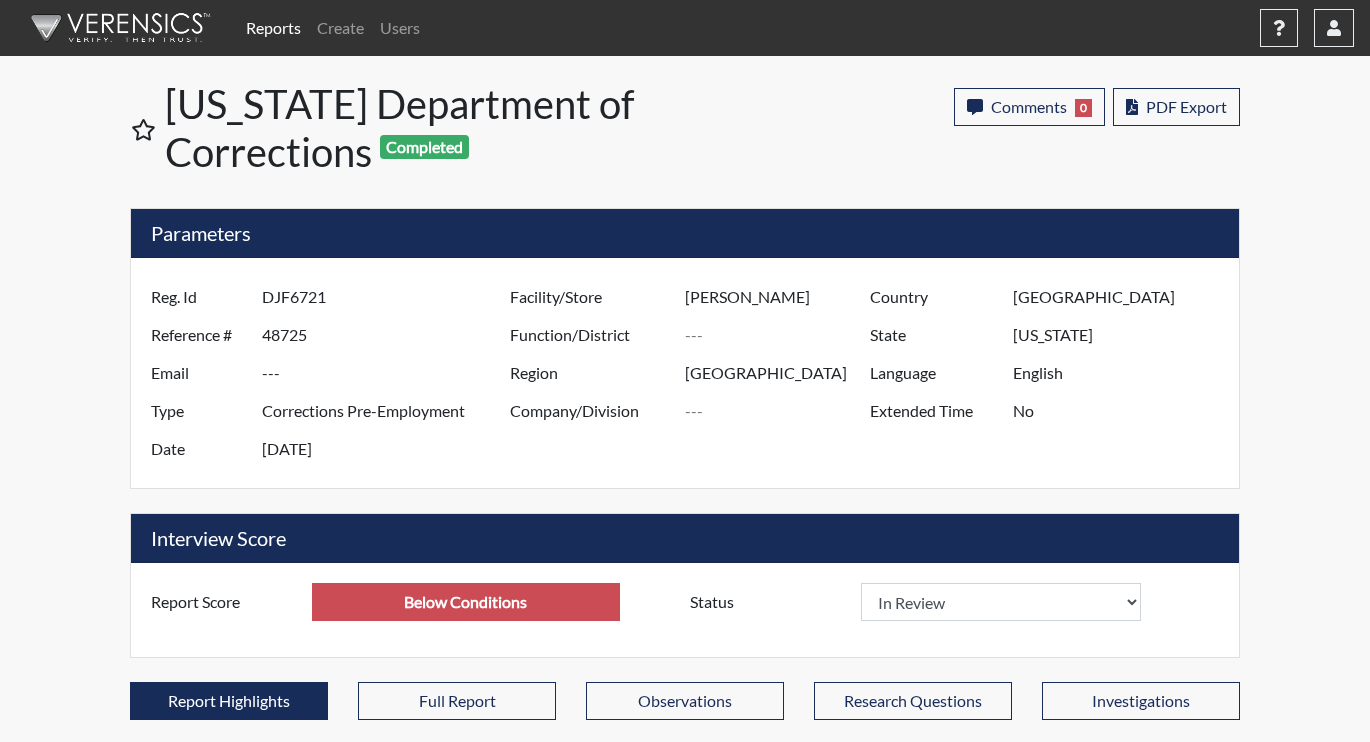 scroll, scrollTop: 999668, scrollLeft: 999169, axis: both 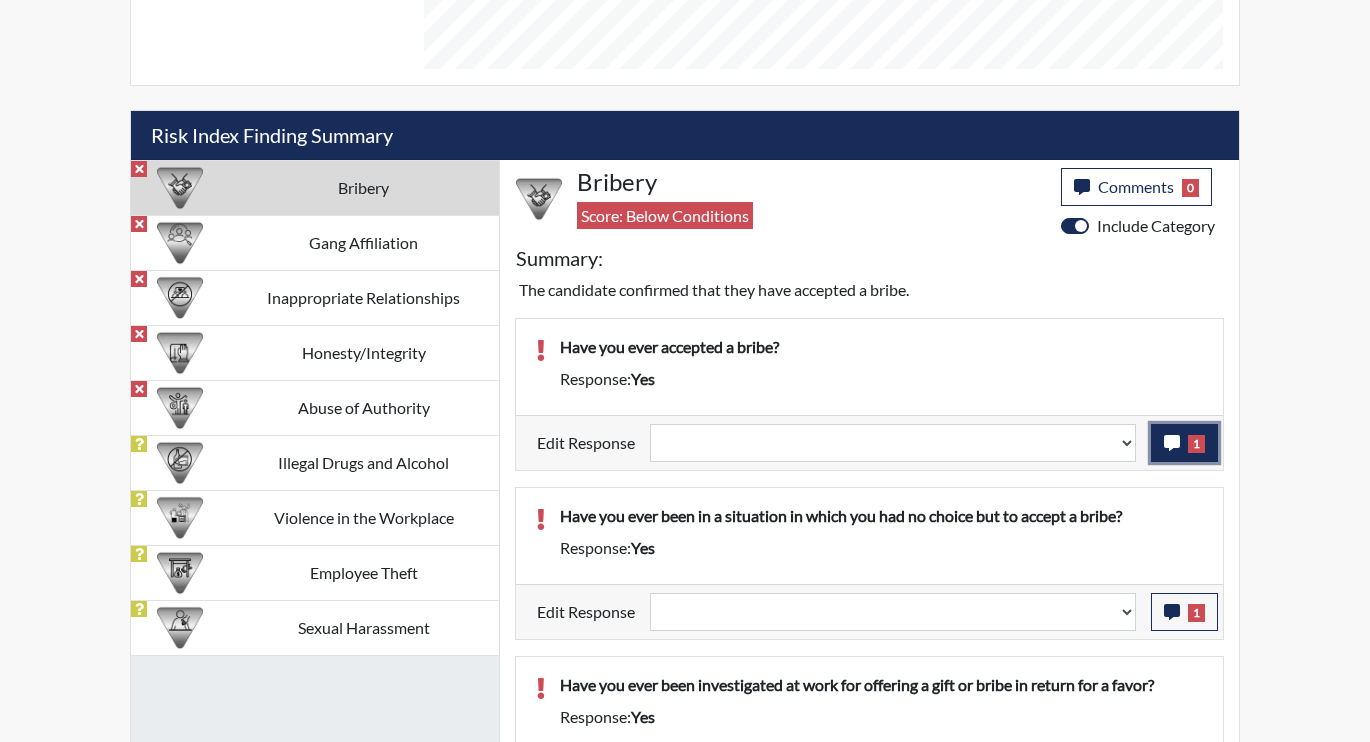 click 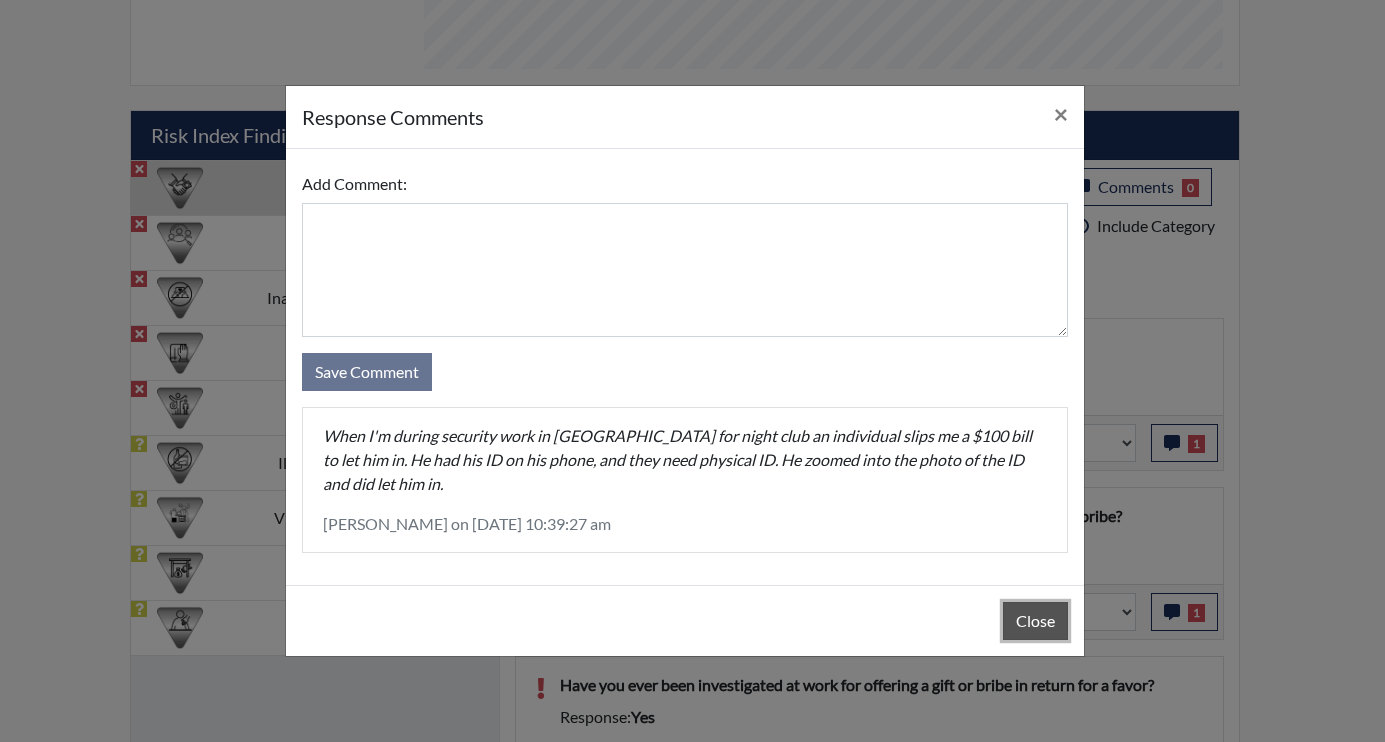 click on "Close" at bounding box center (1035, 621) 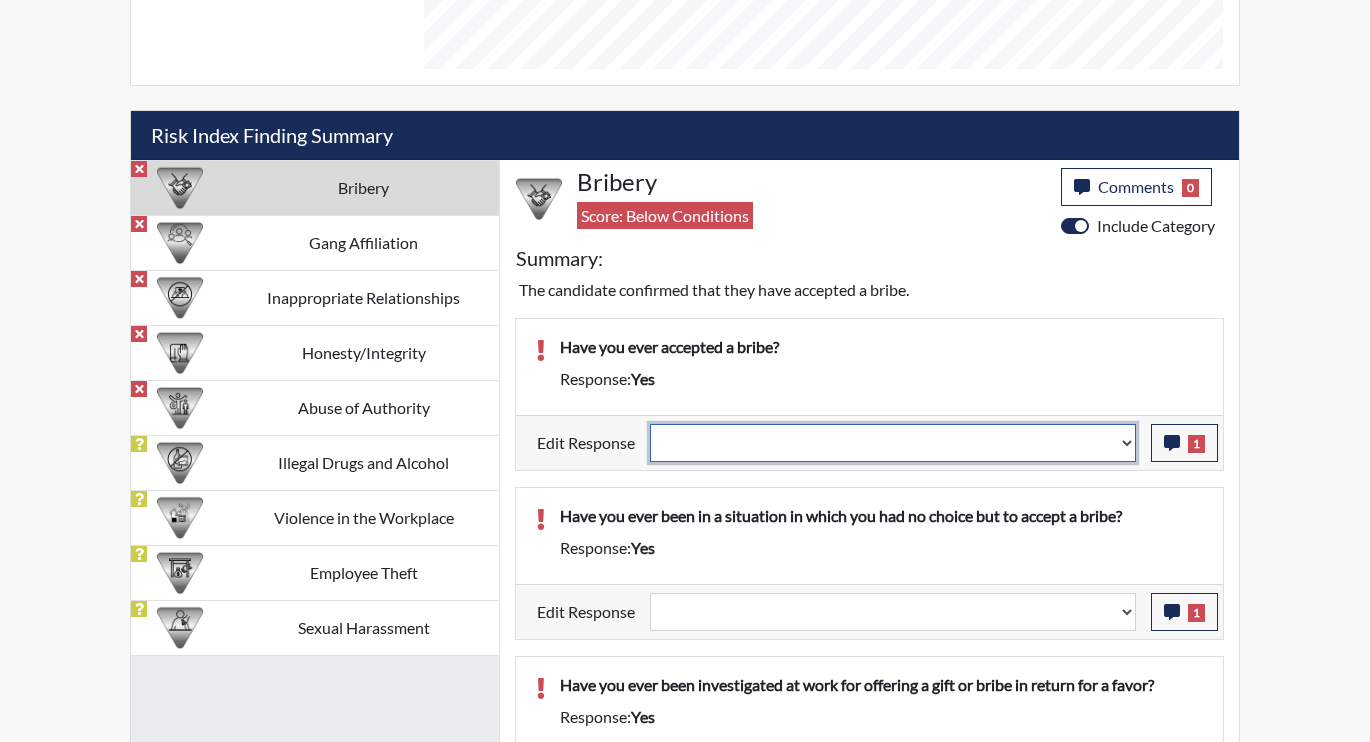 click on "Question is not relevant. Results will be updated. Reasonable explanation provided. Results will be updated. Response confirmed, which places the score below conditions. Clear the response edit. Results will be updated." at bounding box center (893, 443) 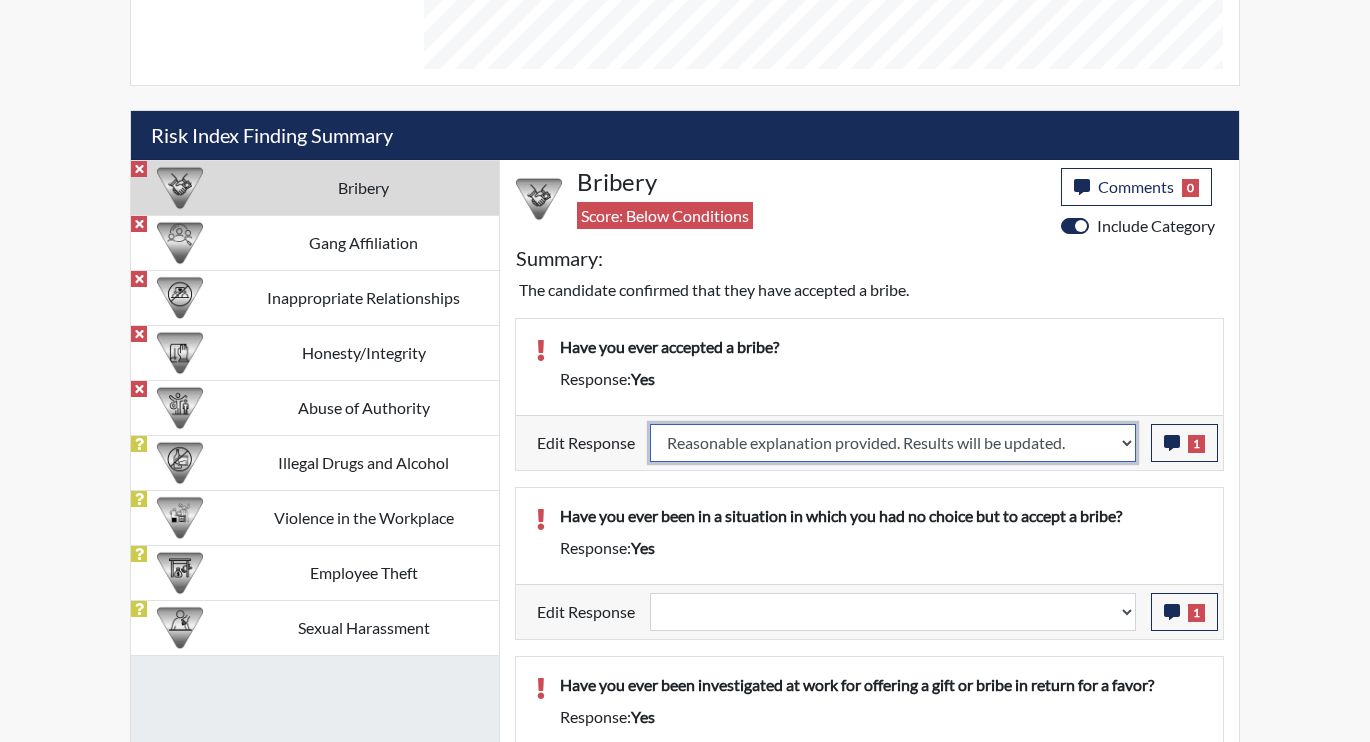 click on "Question is not relevant. Results will be updated. Reasonable explanation provided. Results will be updated. Response confirmed, which places the score below conditions. Clear the response edit. Results will be updated." at bounding box center [893, 443] 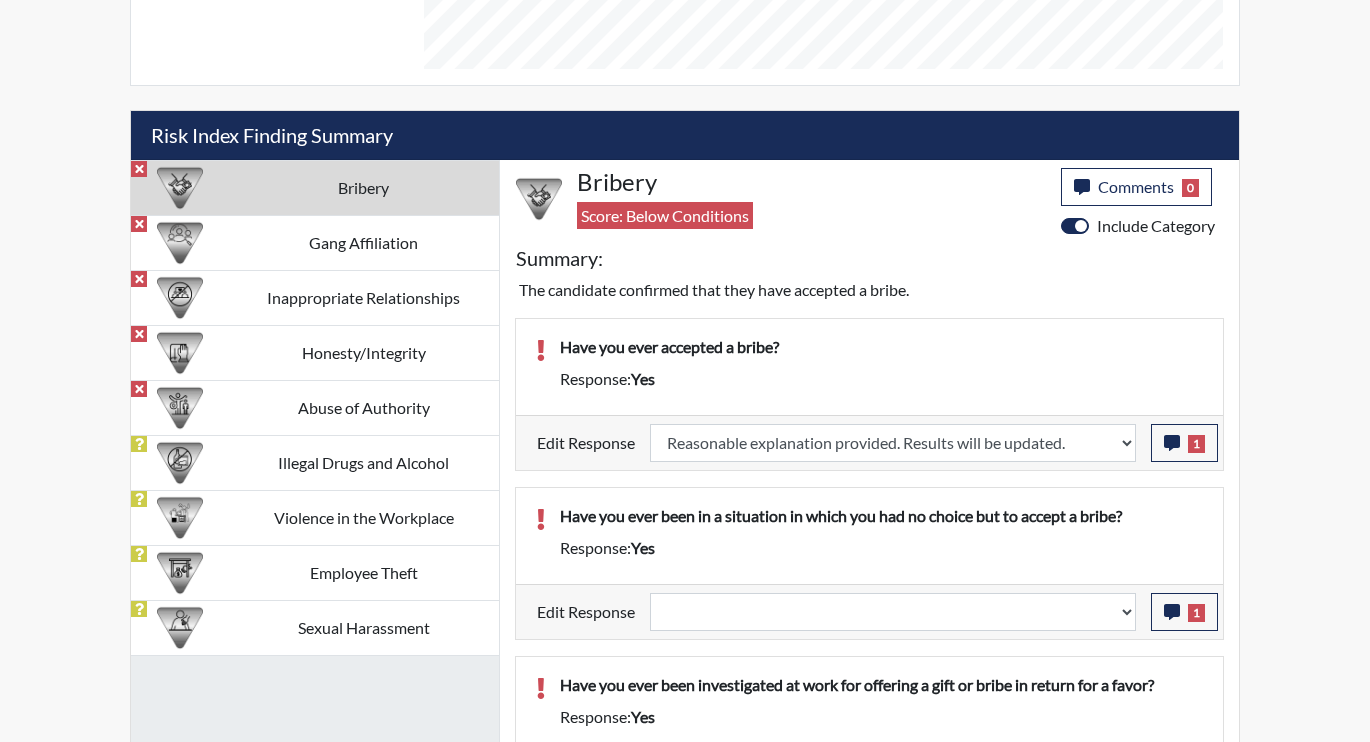 select 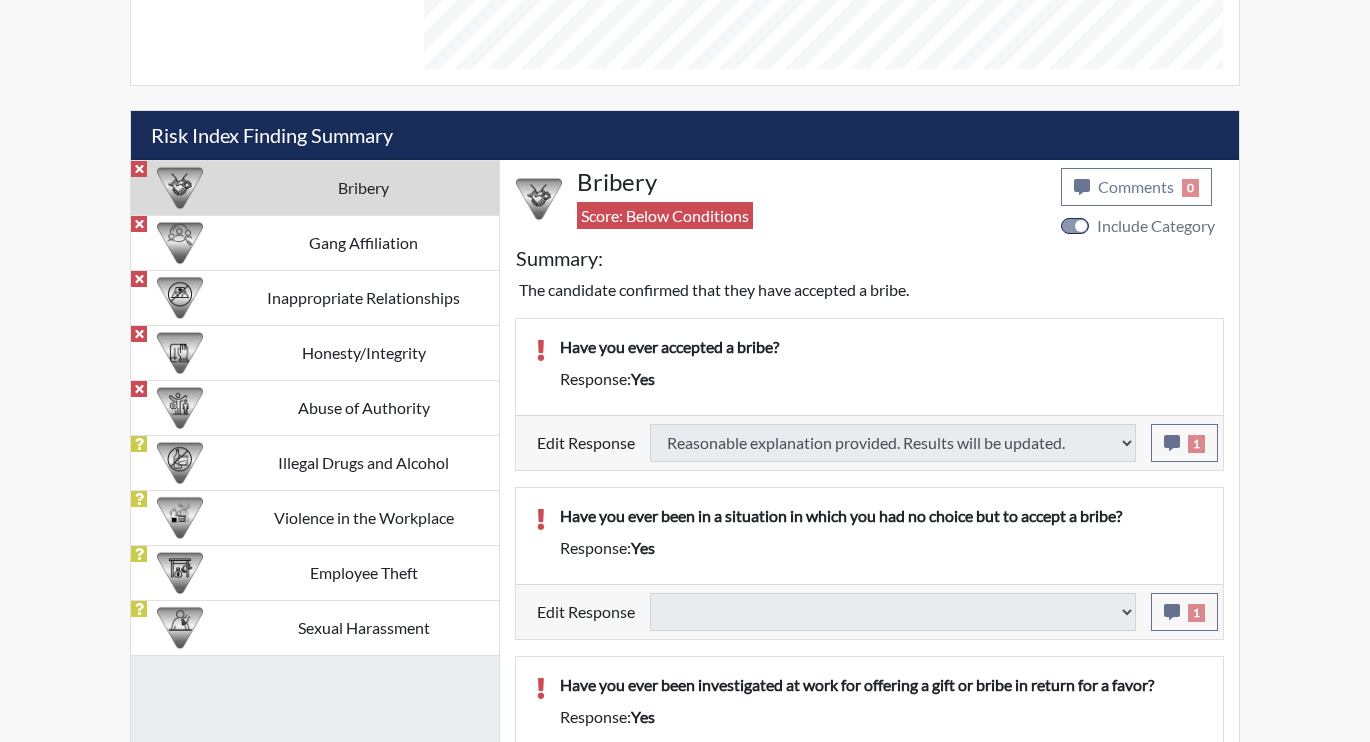 scroll, scrollTop: 1200, scrollLeft: 0, axis: vertical 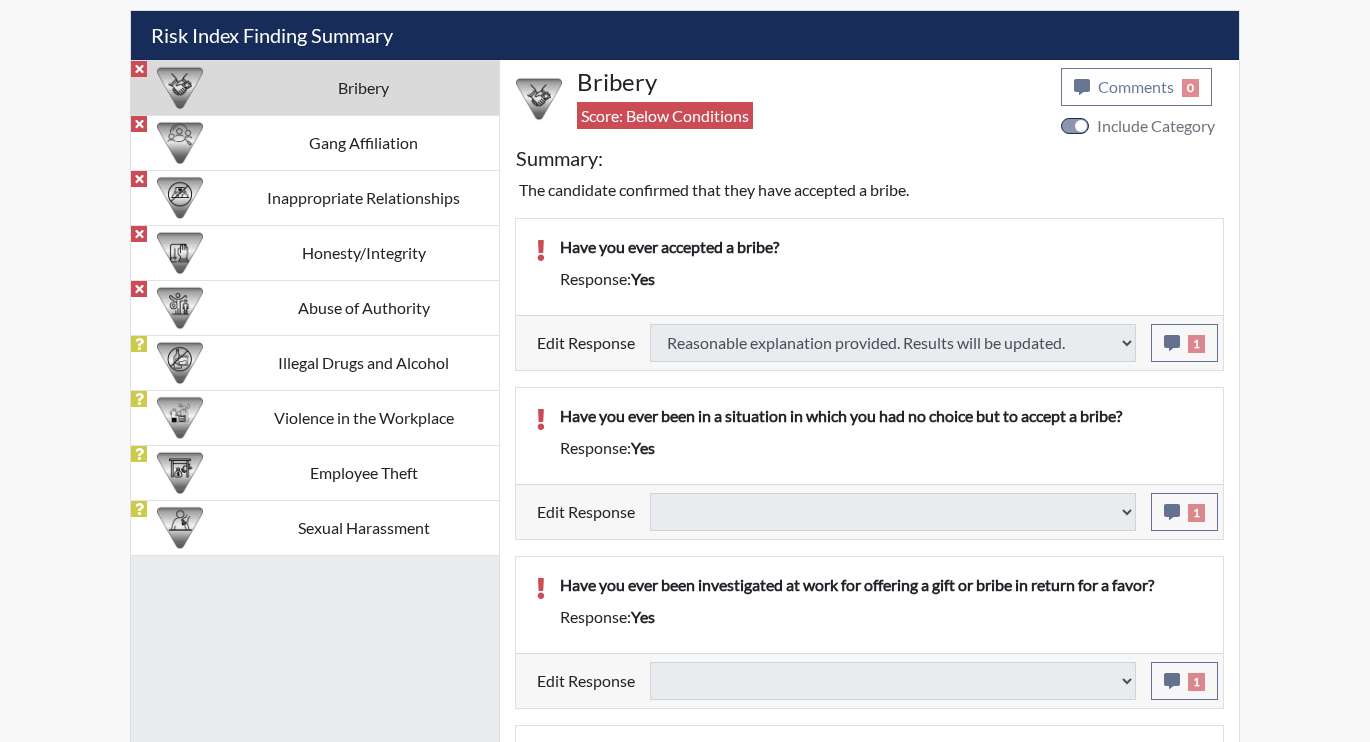 select 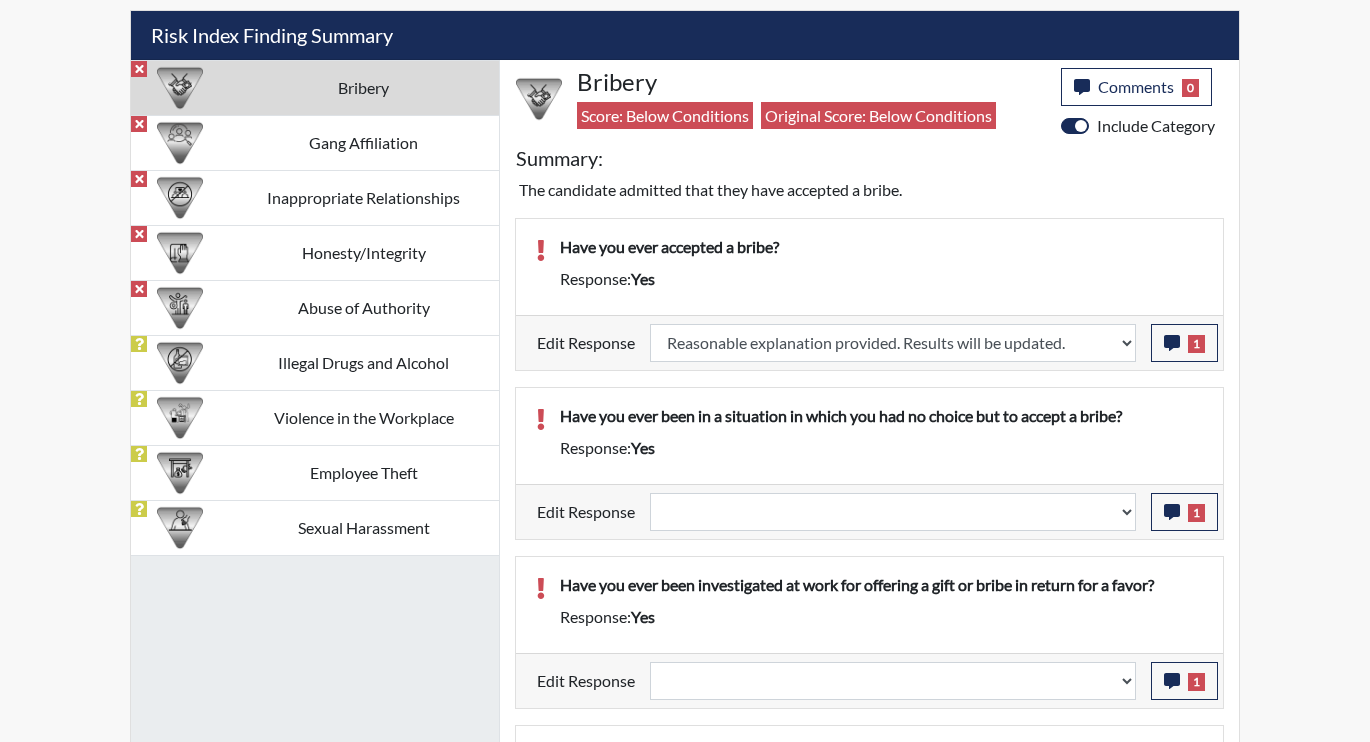 scroll, scrollTop: 999668, scrollLeft: 999169, axis: both 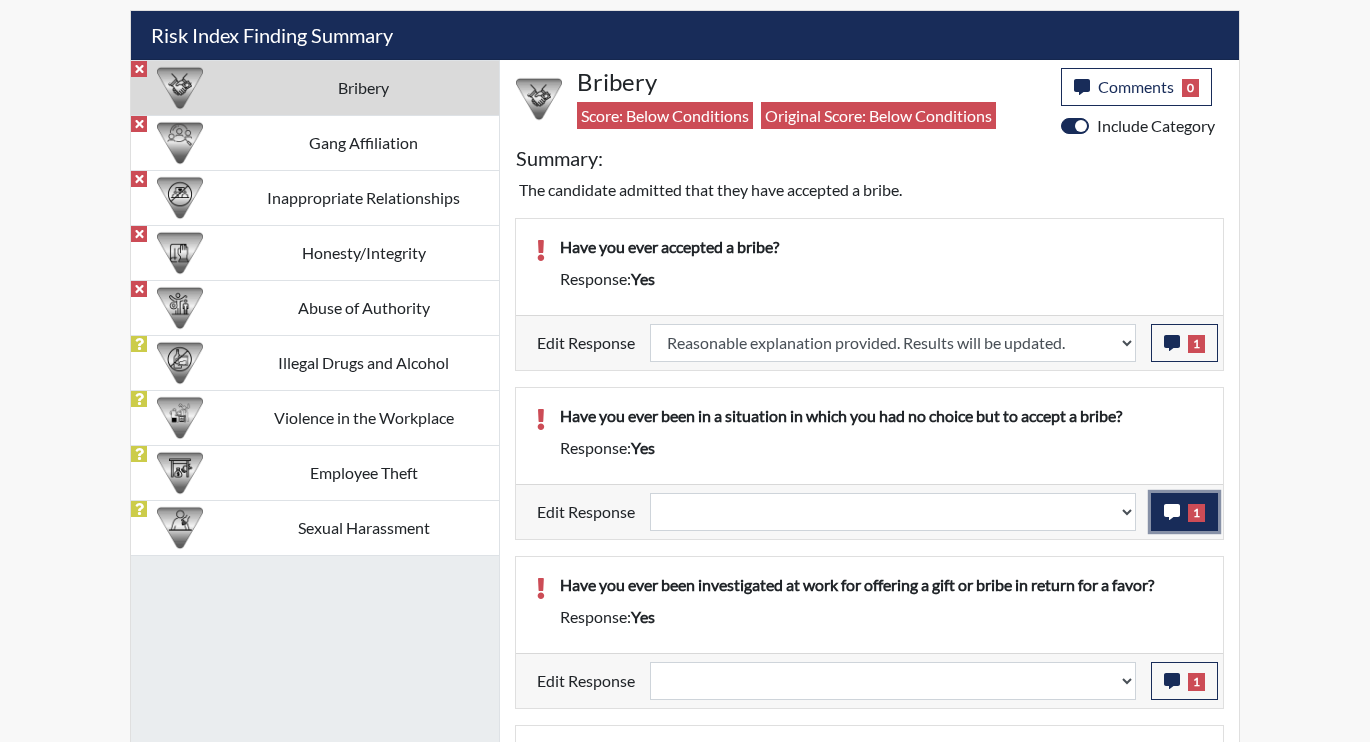 click 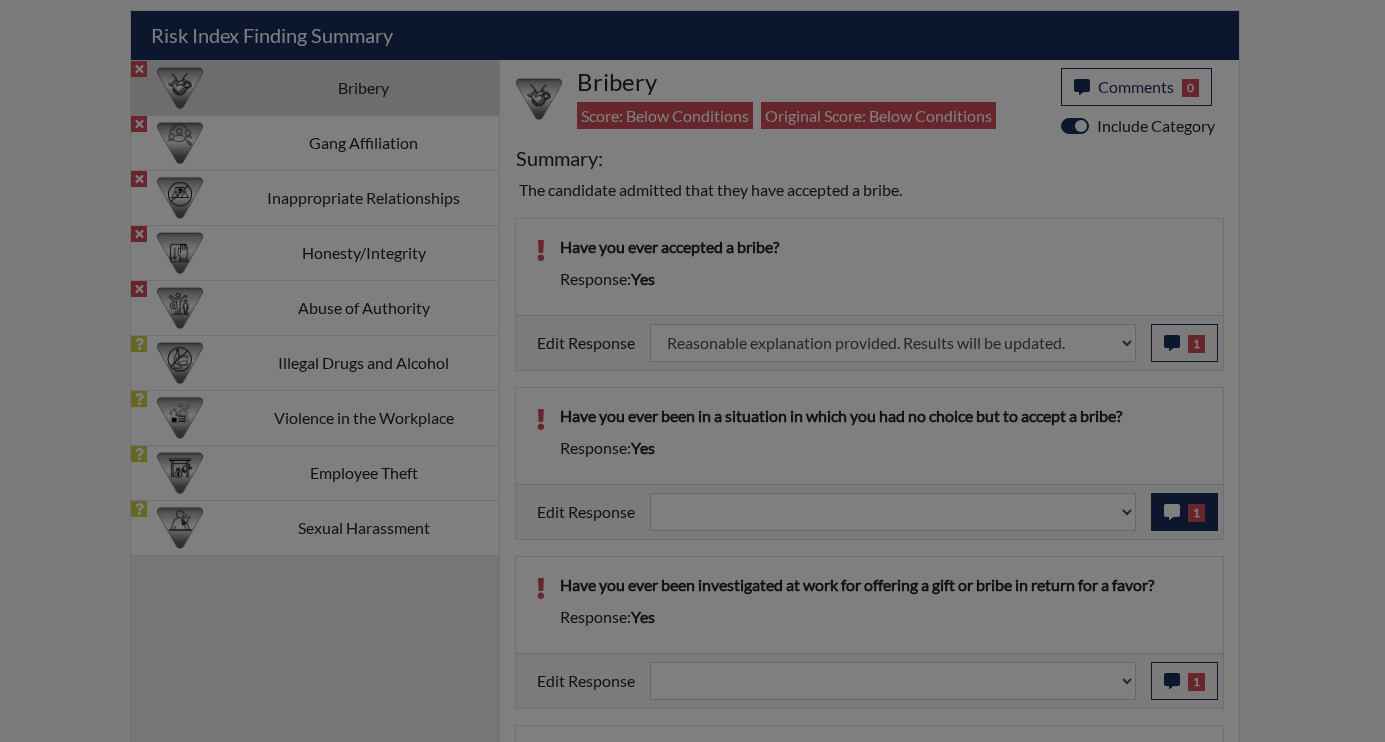 click at bounding box center [692, 371] 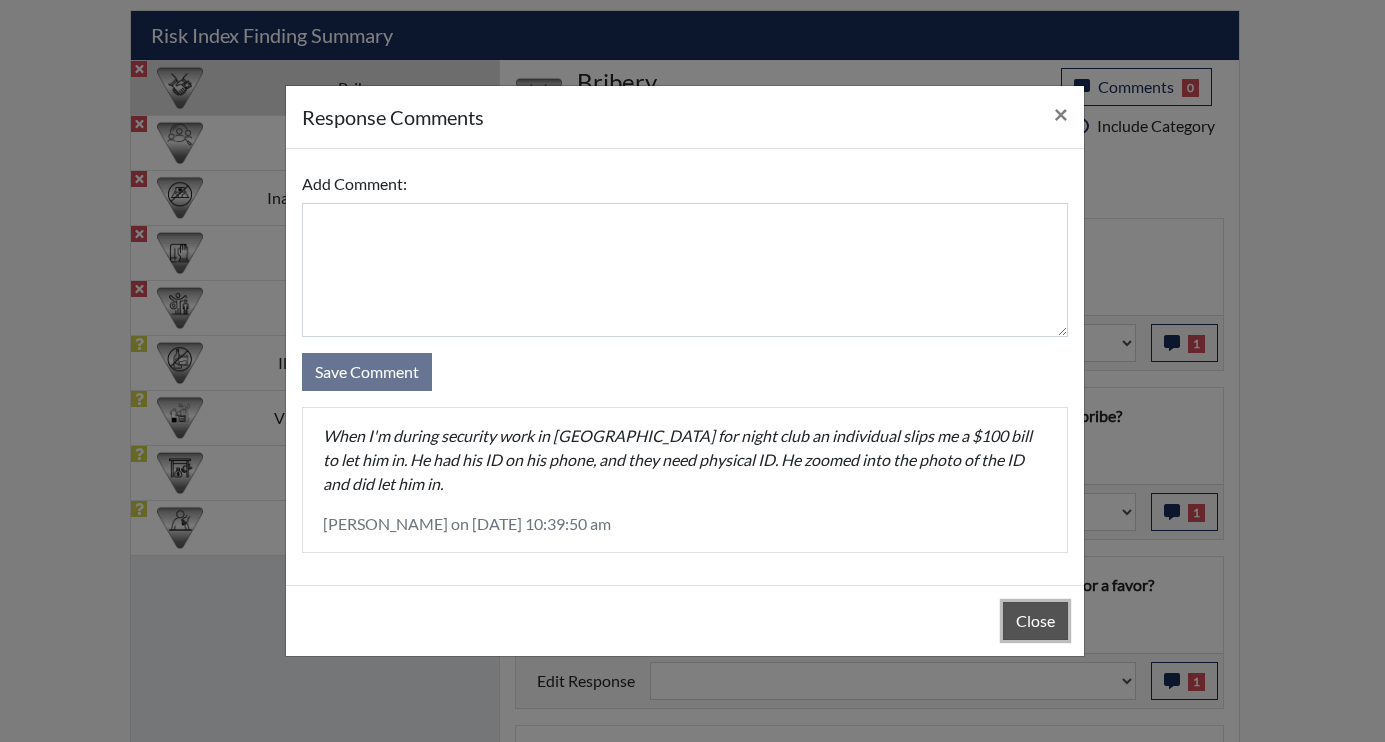 click on "Close" at bounding box center (1035, 621) 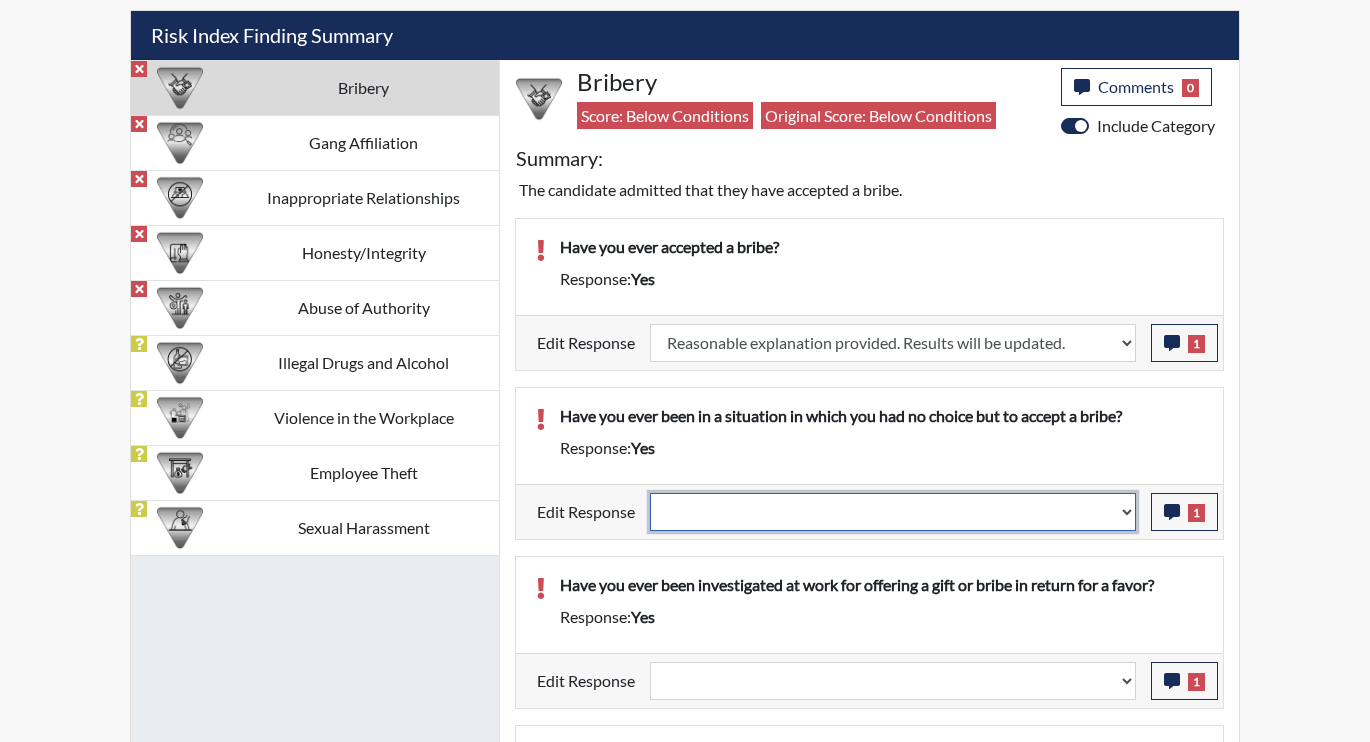 click on "Question is not relevant. Results will be updated. Reasonable explanation provided. Results will be updated. Response confirmed, which places the score below conditions. Clear the response edit. Results will be updated." at bounding box center [893, 512] 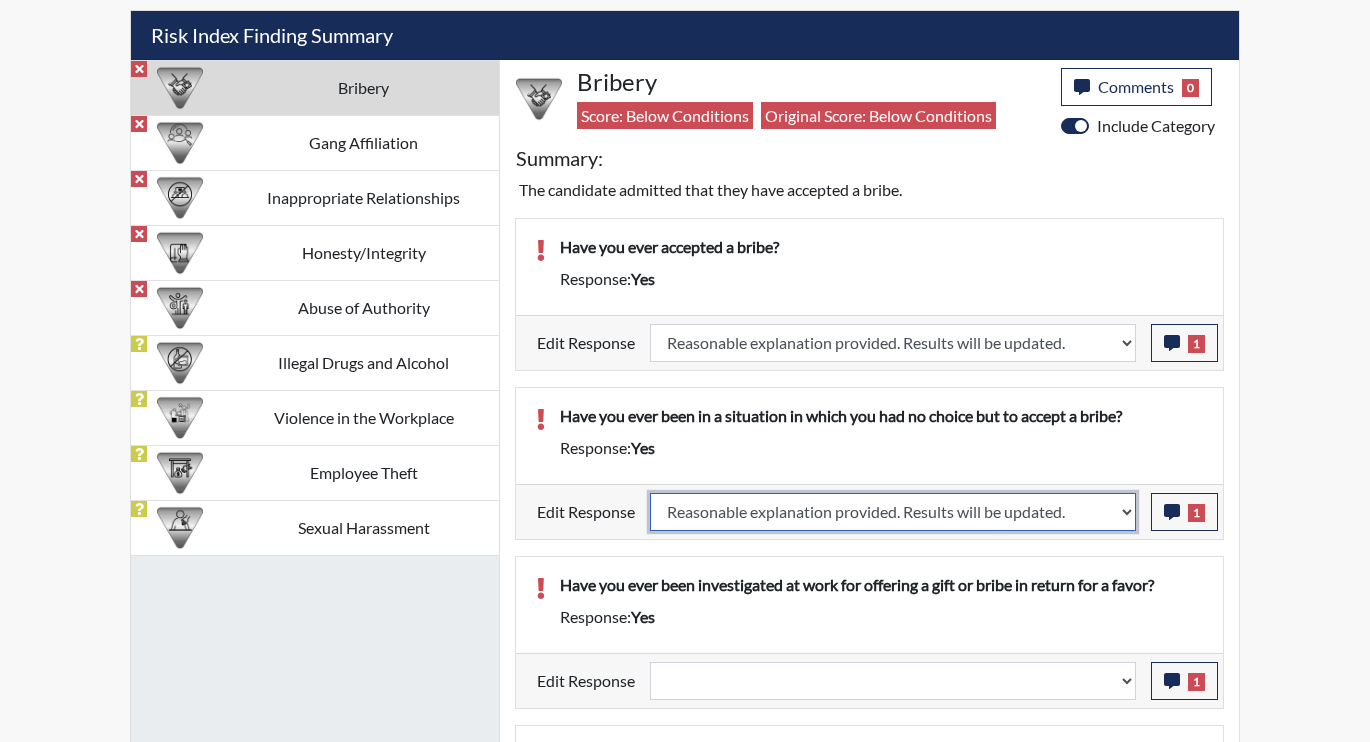 click on "Question is not relevant. Results will be updated. Reasonable explanation provided. Results will be updated. Response confirmed, which places the score below conditions. Clear the response edit. Results will be updated." at bounding box center [893, 512] 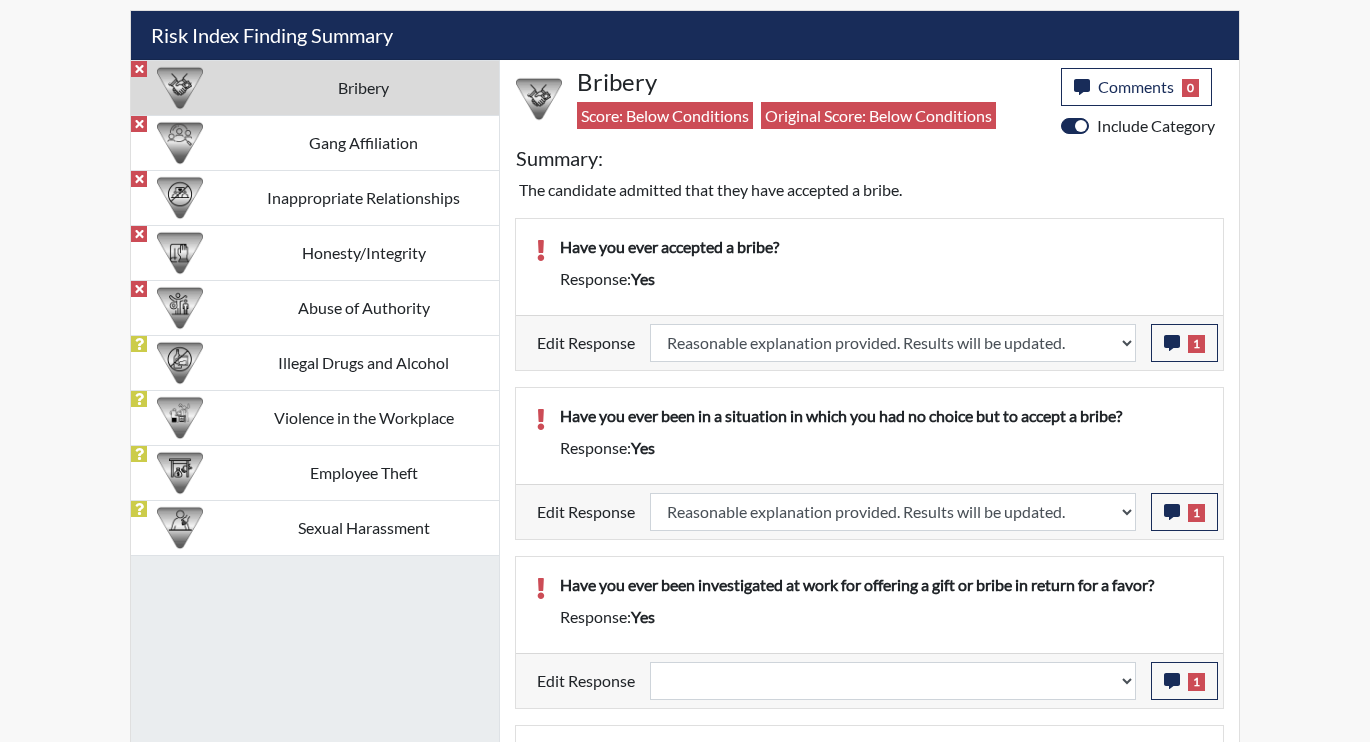 select 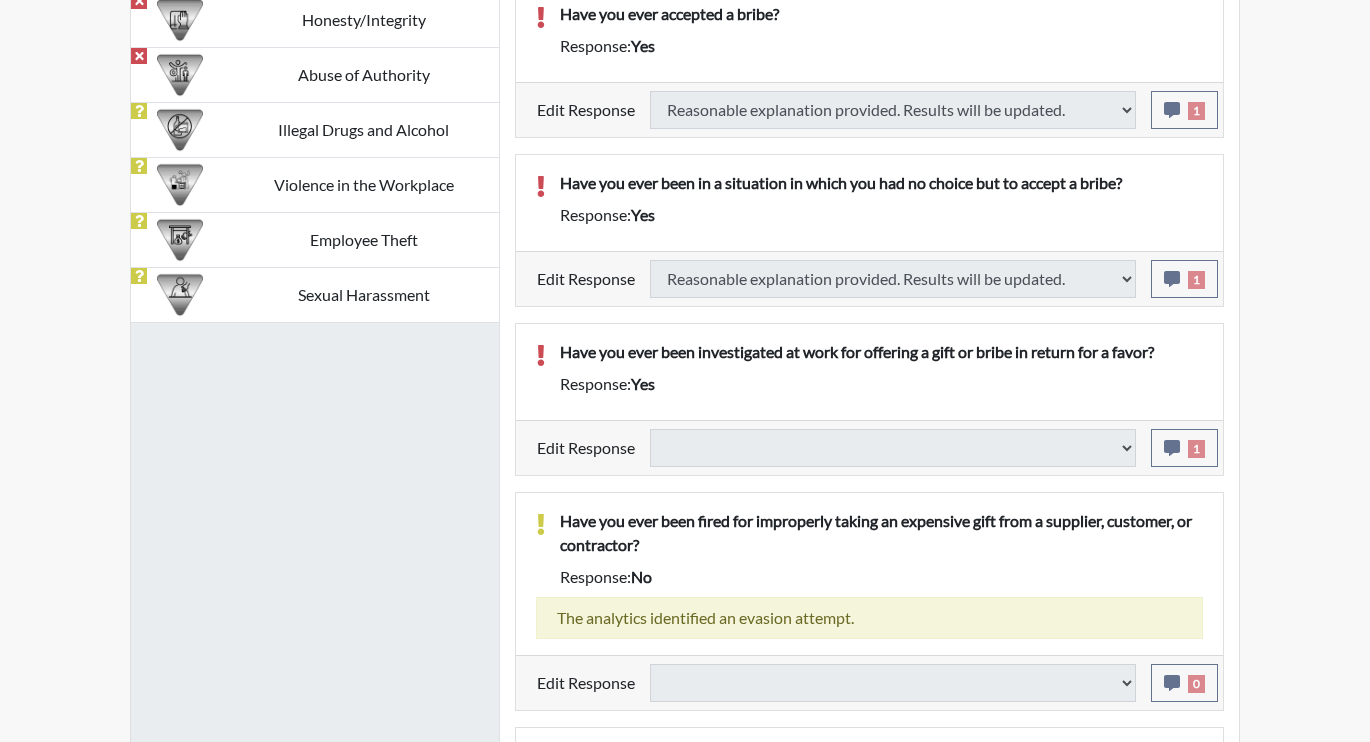 scroll, scrollTop: 1500, scrollLeft: 0, axis: vertical 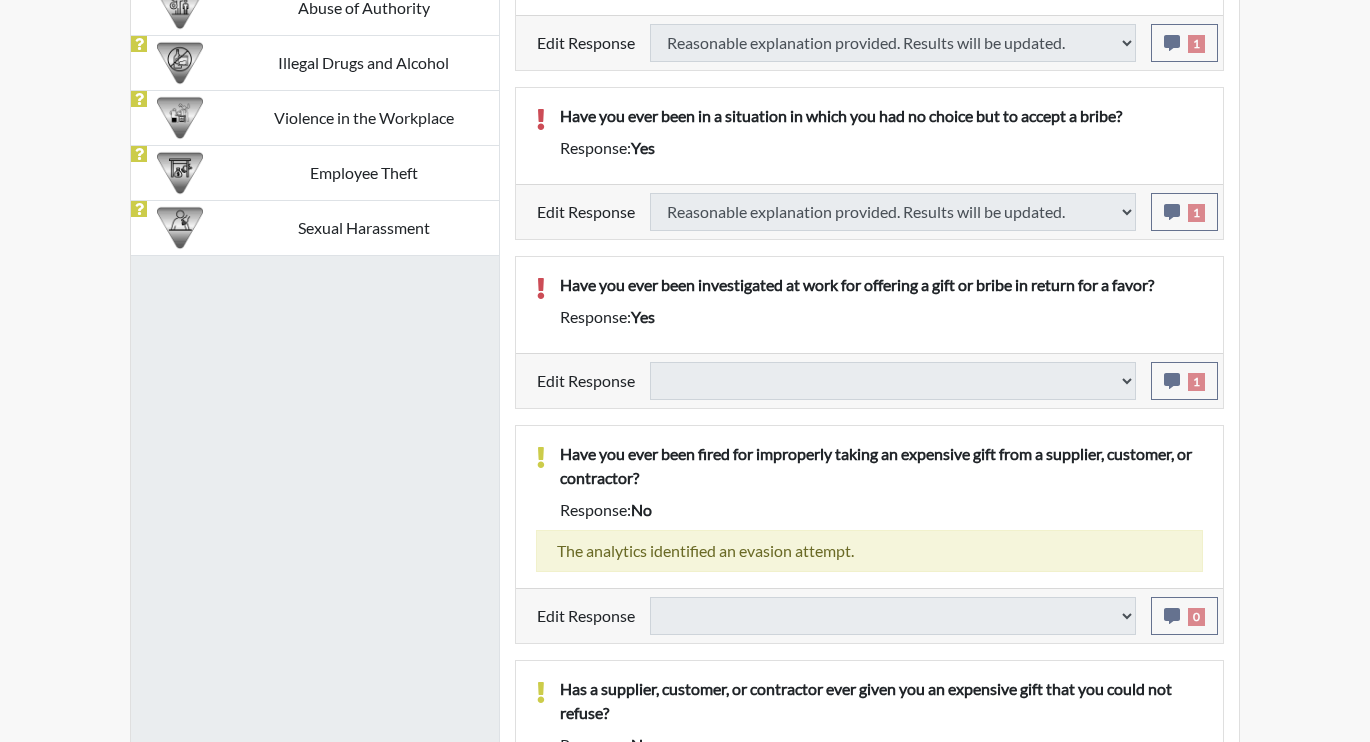 select 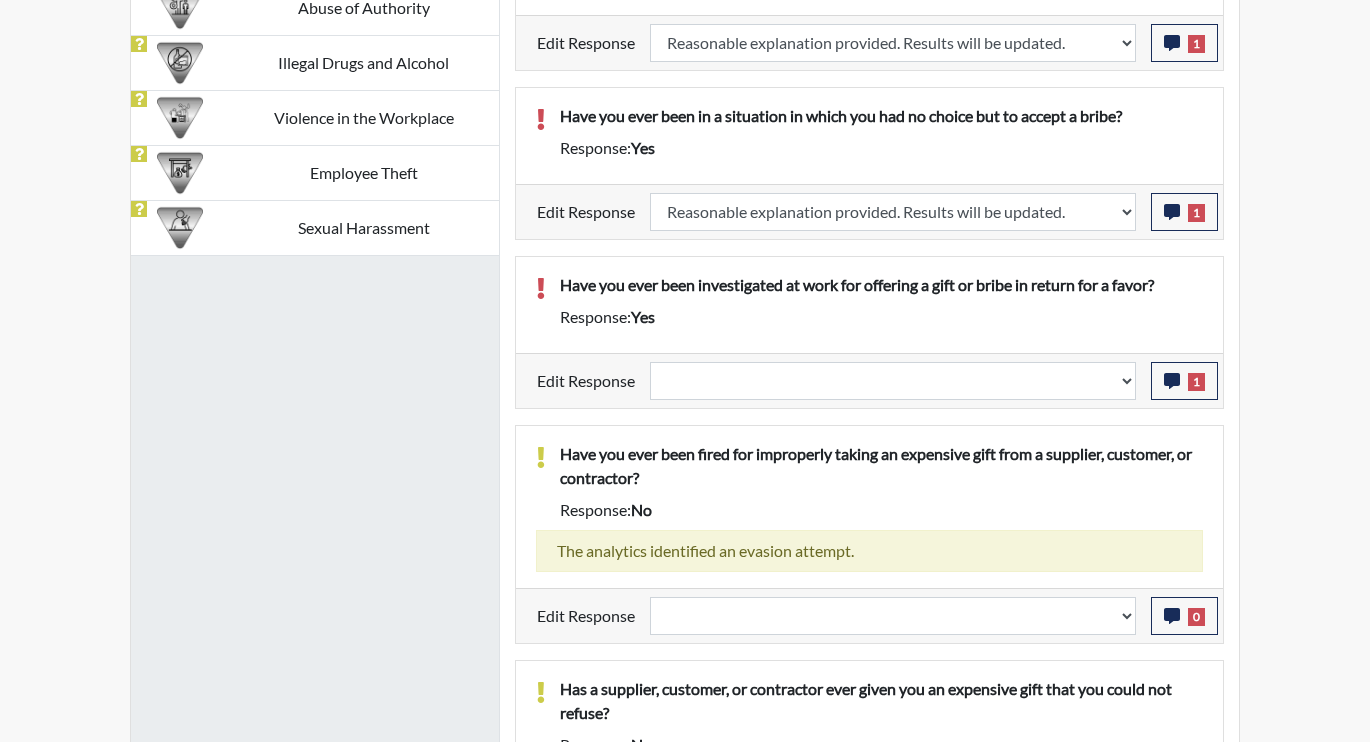 scroll, scrollTop: 999668, scrollLeft: 999169, axis: both 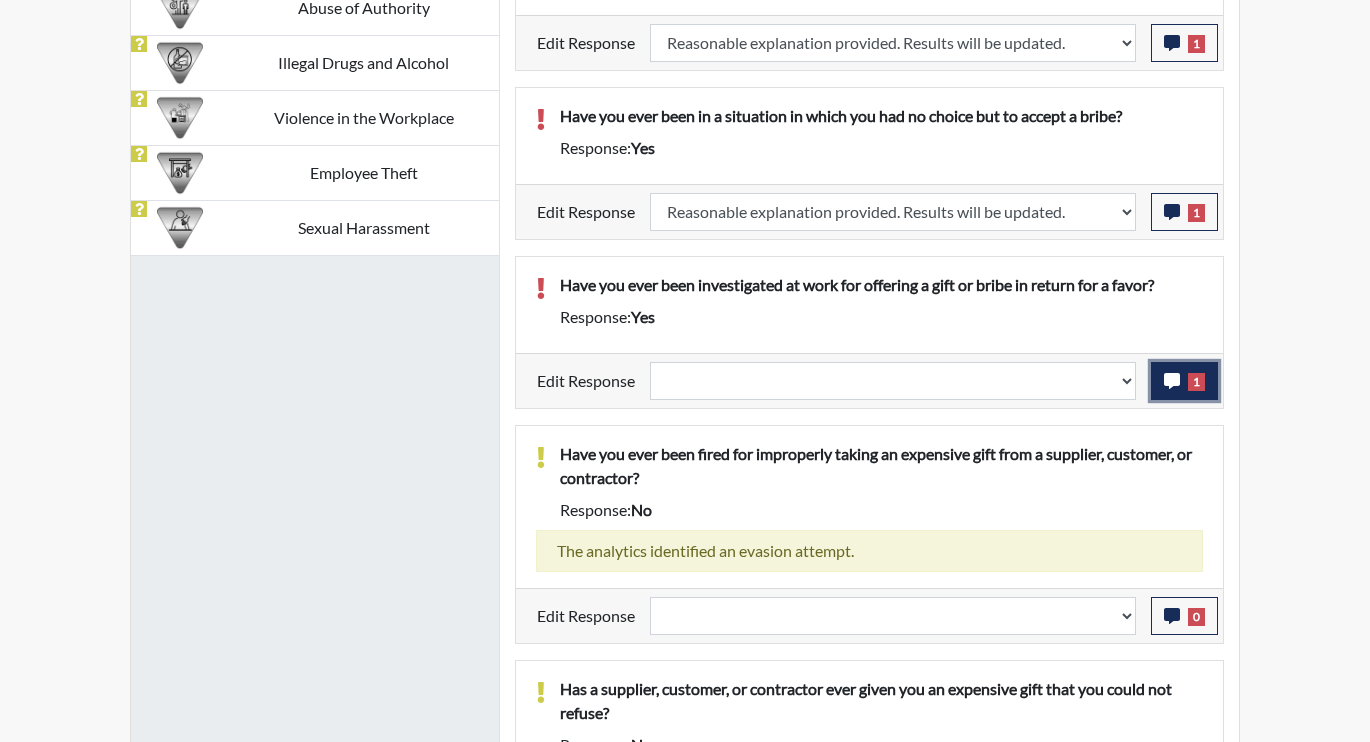 click 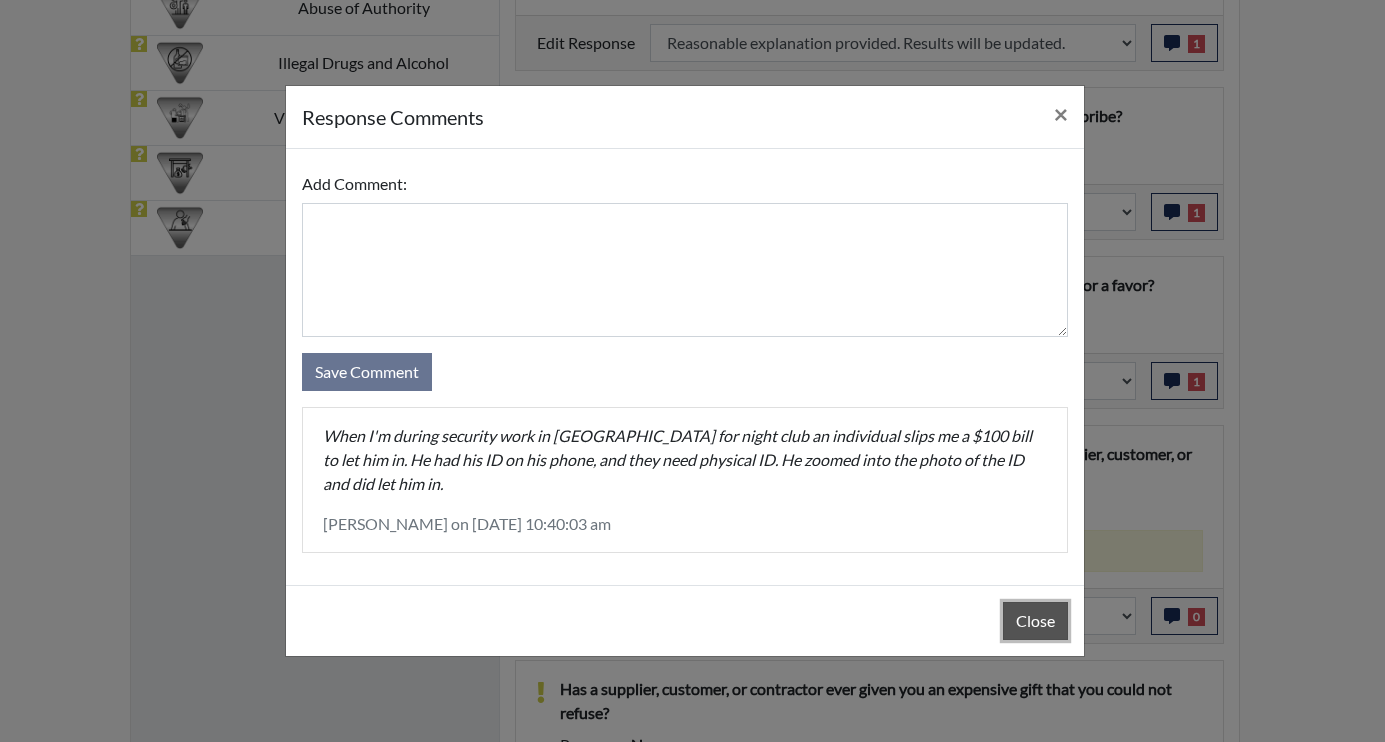 drag, startPoint x: 1028, startPoint y: 606, endPoint x: 1027, endPoint y: 596, distance: 10.049875 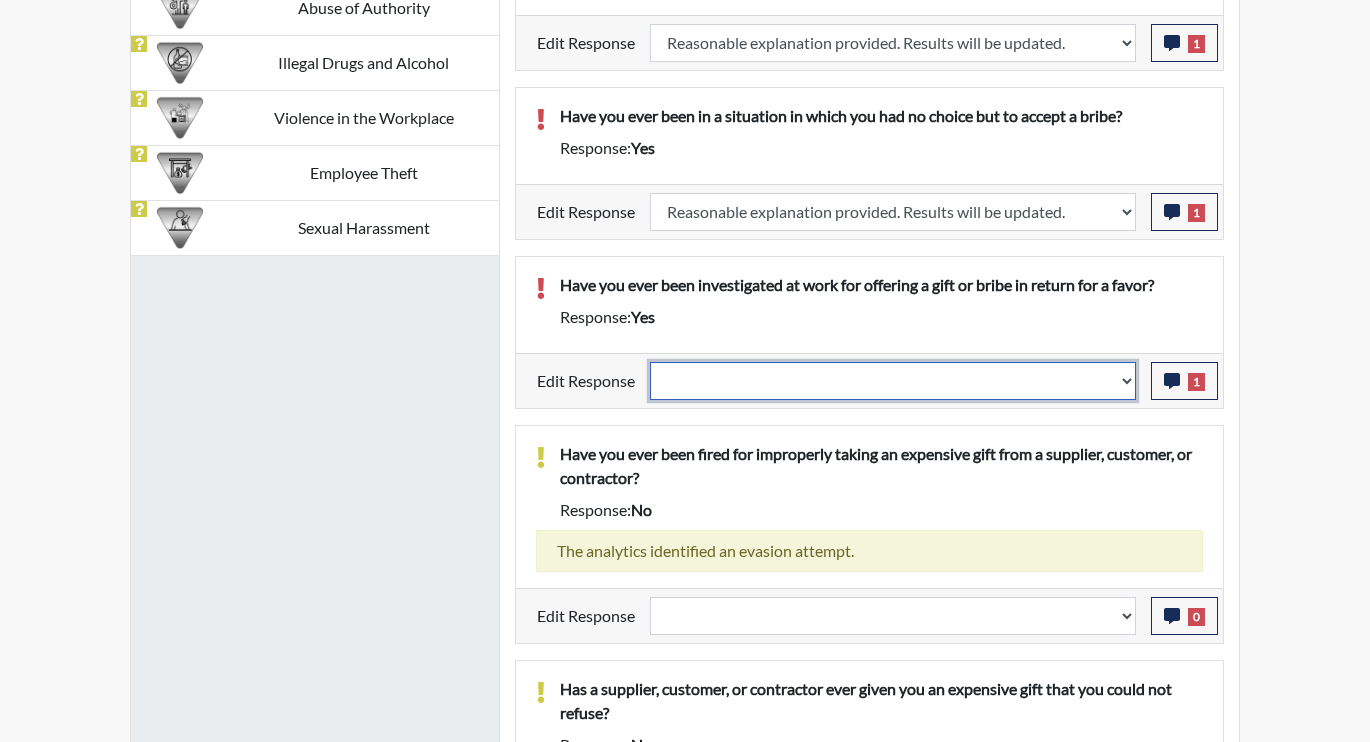 click on "Question is not relevant. Results will be updated. Reasonable explanation provided. Results will be updated. Response confirmed, which places the score below conditions. Clear the response edit. Results will be updated." at bounding box center (893, 381) 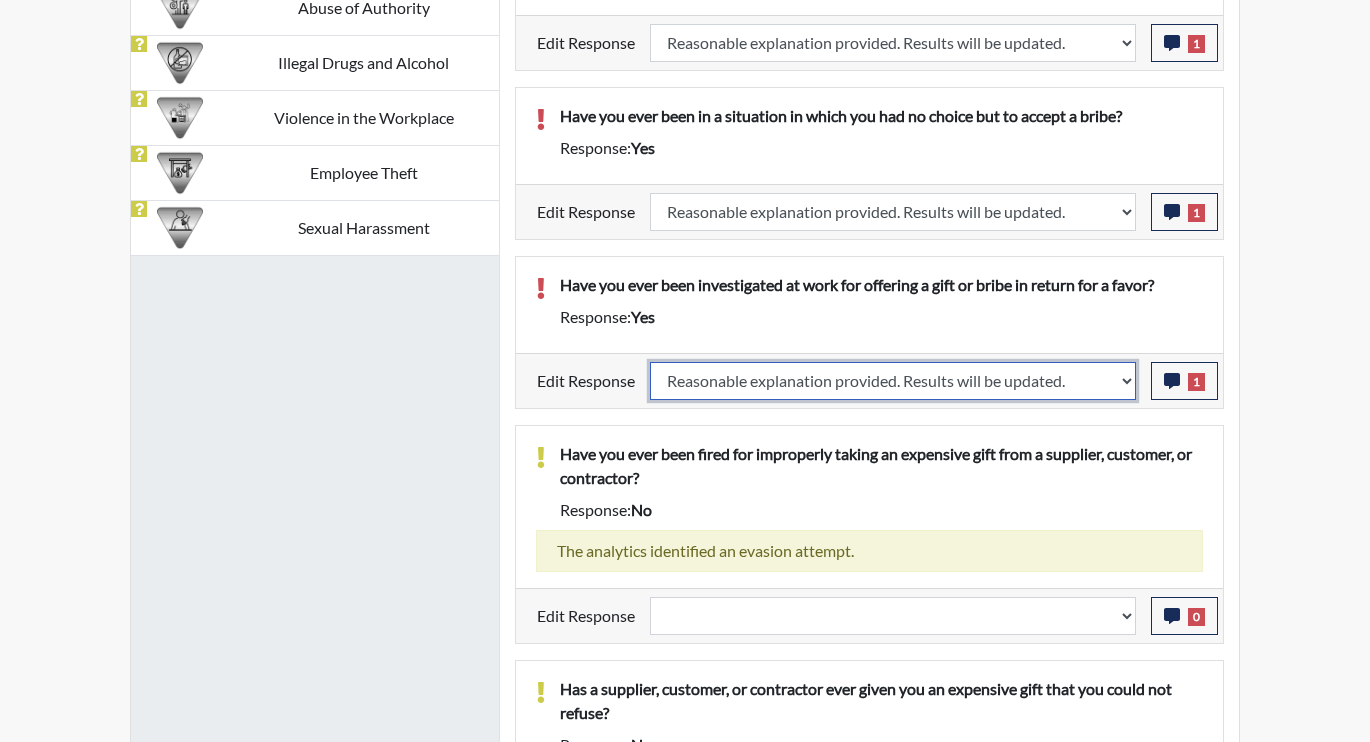 click on "Question is not relevant. Results will be updated. Reasonable explanation provided. Results will be updated. Response confirmed, which places the score below conditions. Clear the response edit. Results will be updated." at bounding box center [893, 381] 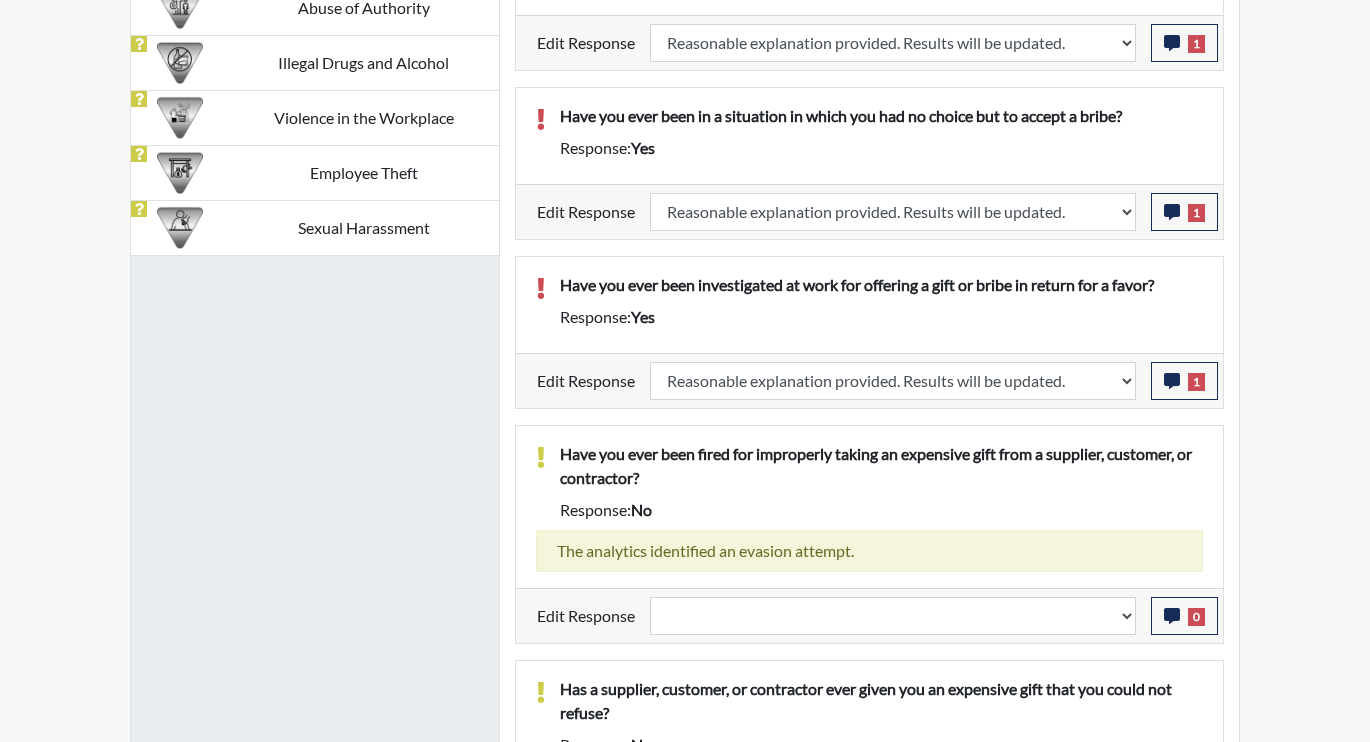 select 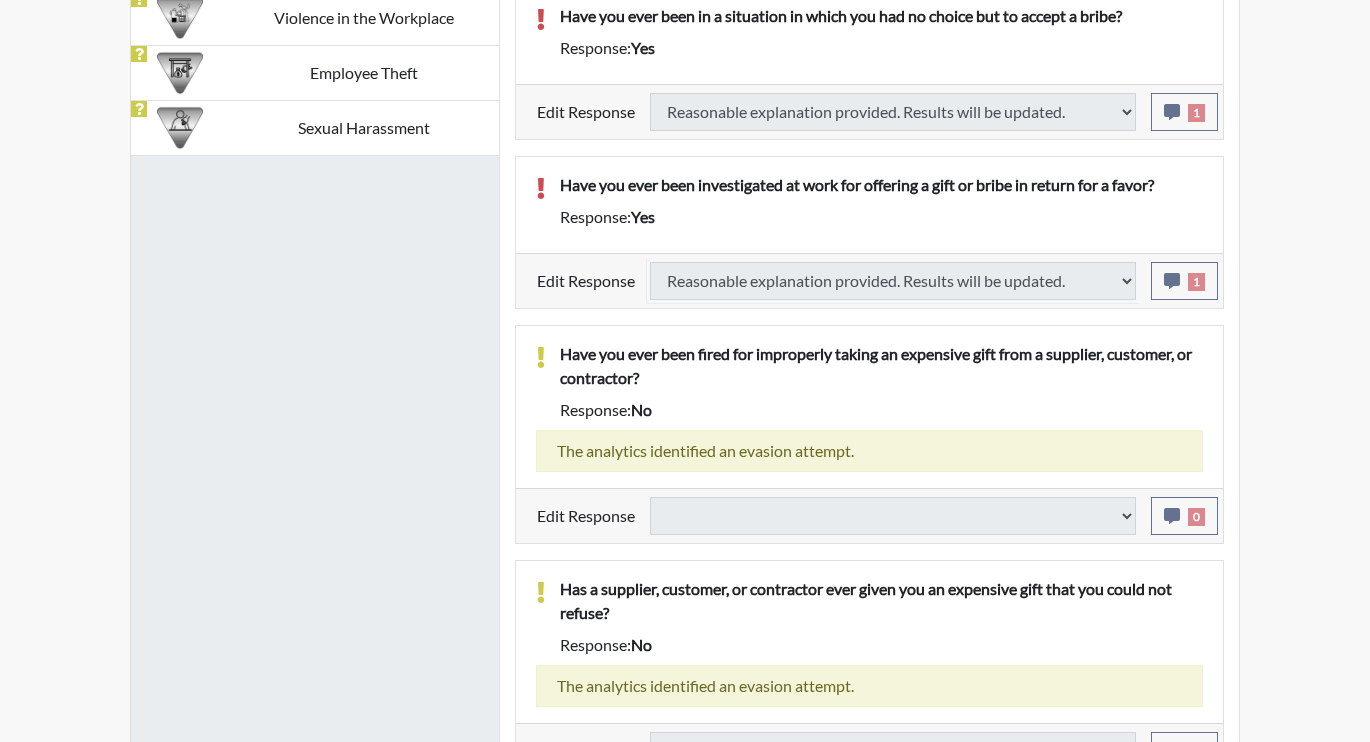 select 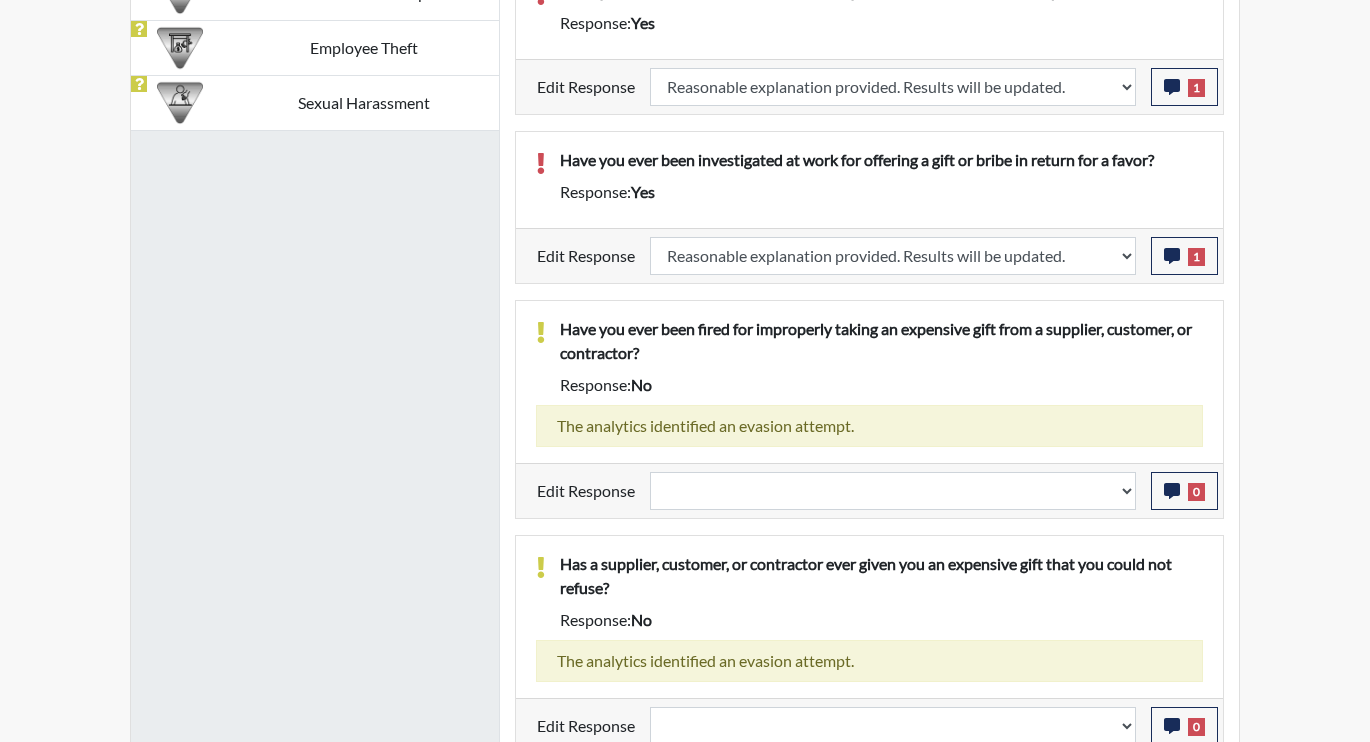 scroll, scrollTop: 1638, scrollLeft: 0, axis: vertical 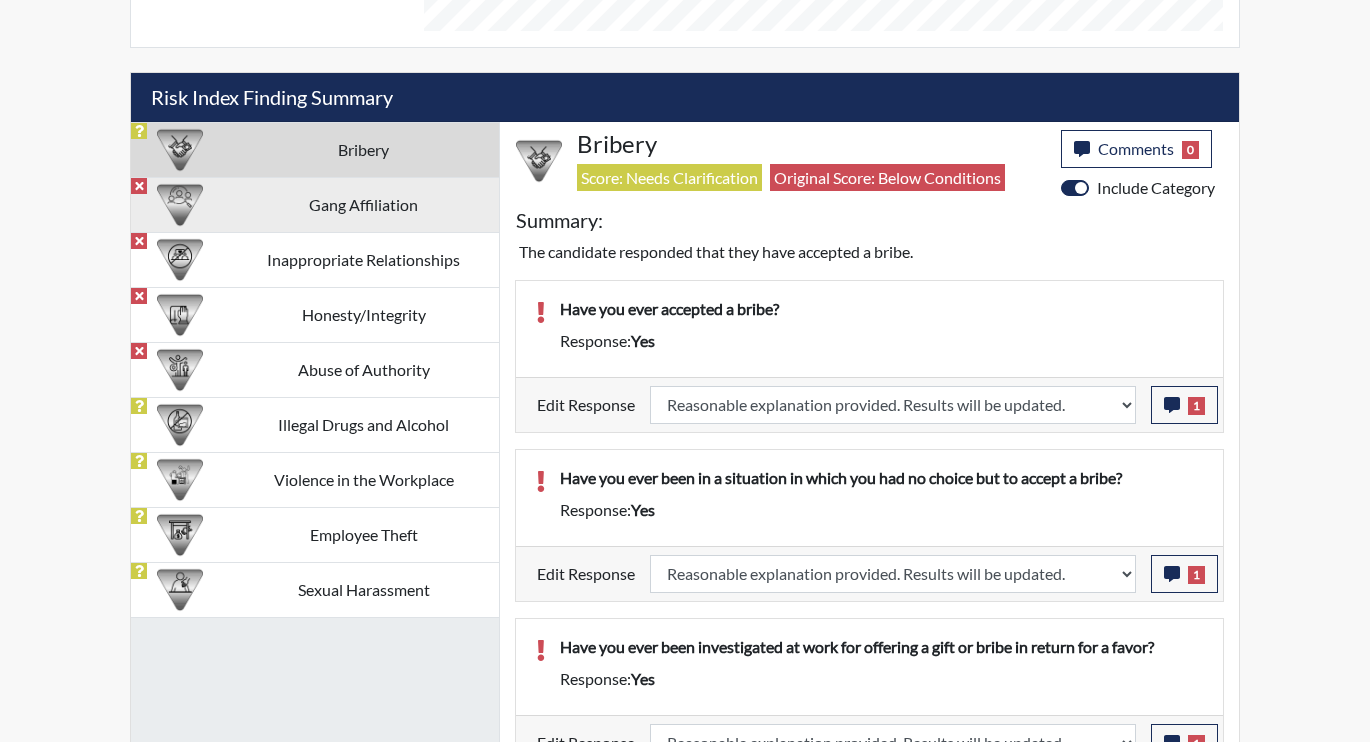 click on "Gang Affiliation" at bounding box center [363, 204] 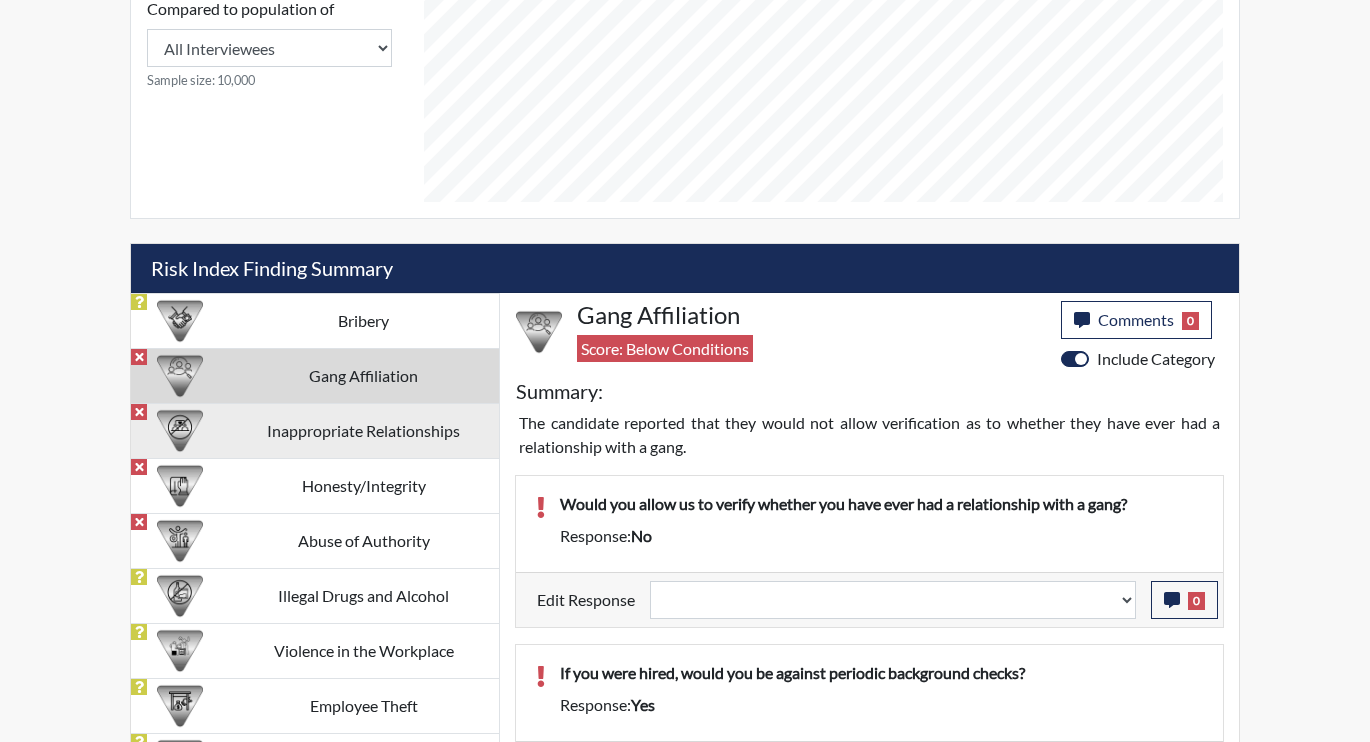 scroll, scrollTop: 1003, scrollLeft: 0, axis: vertical 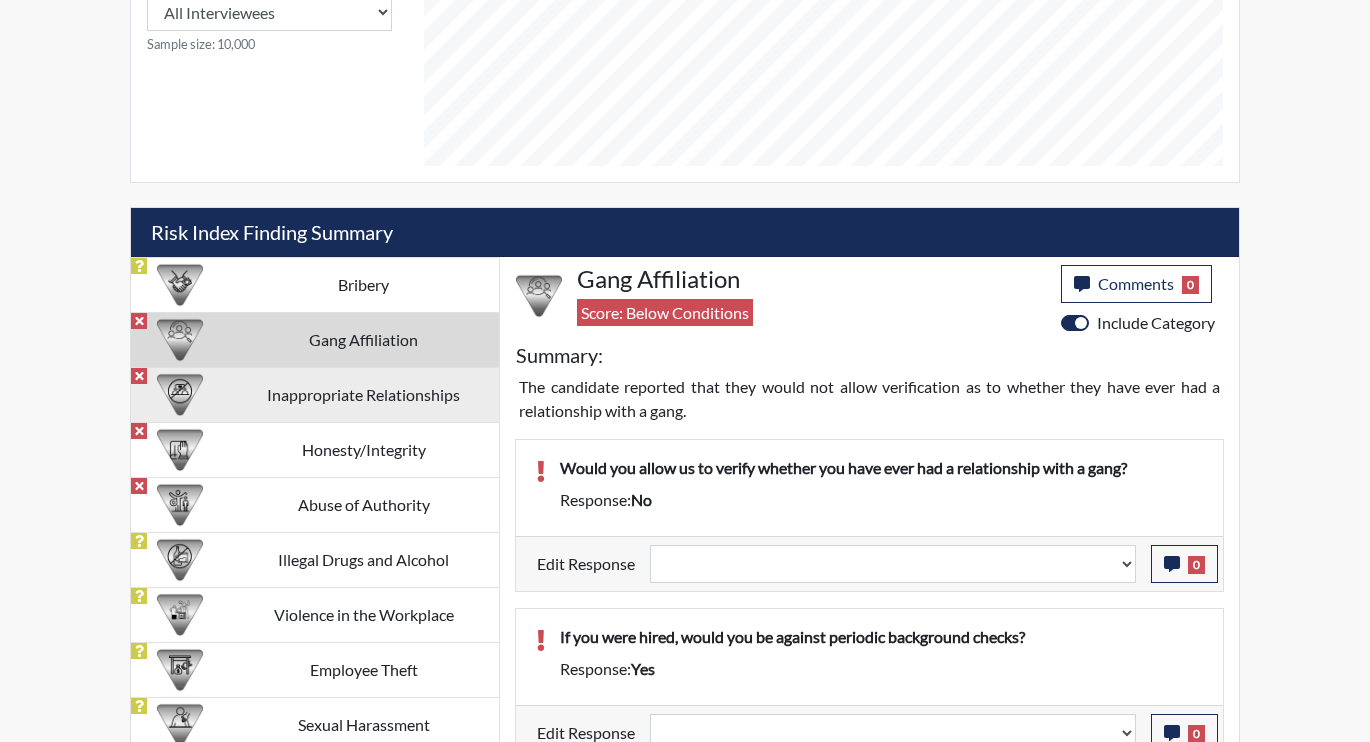 click on "Inappropriate Relationships" at bounding box center [363, 394] 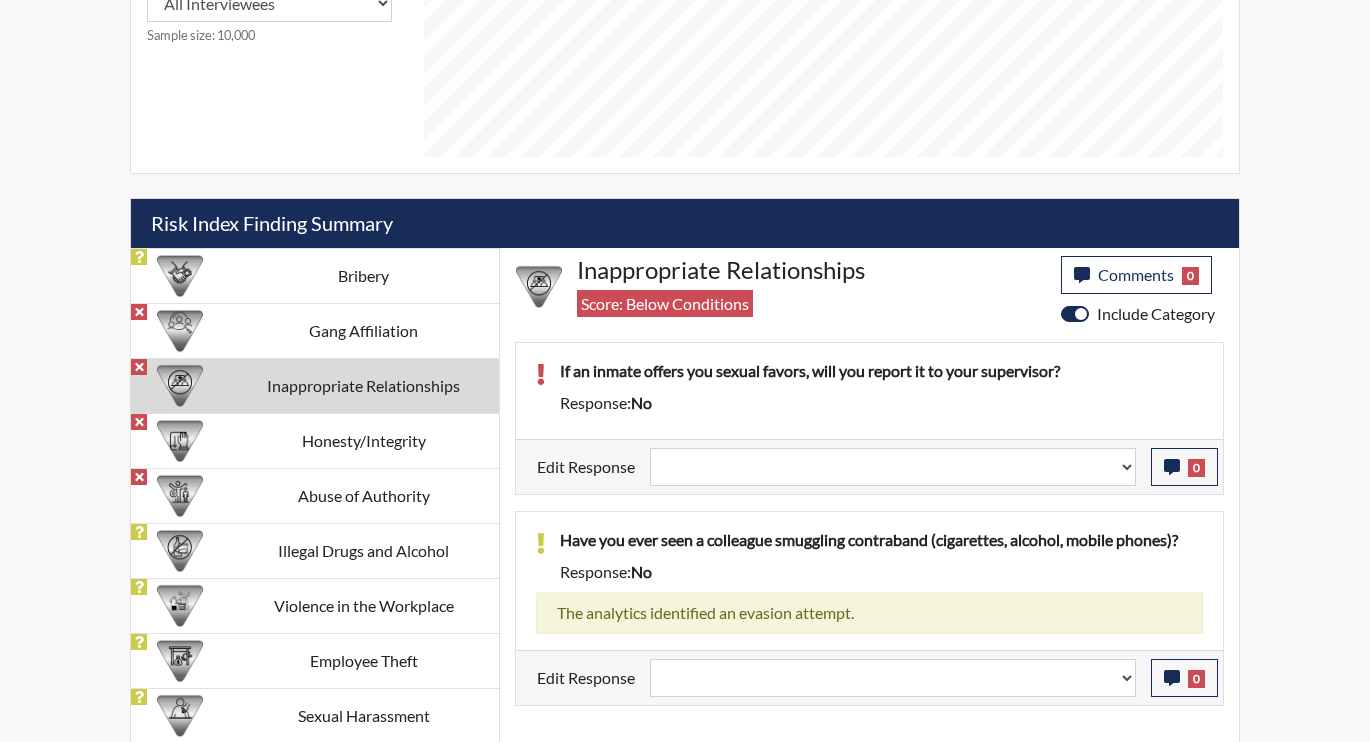scroll, scrollTop: 1015, scrollLeft: 0, axis: vertical 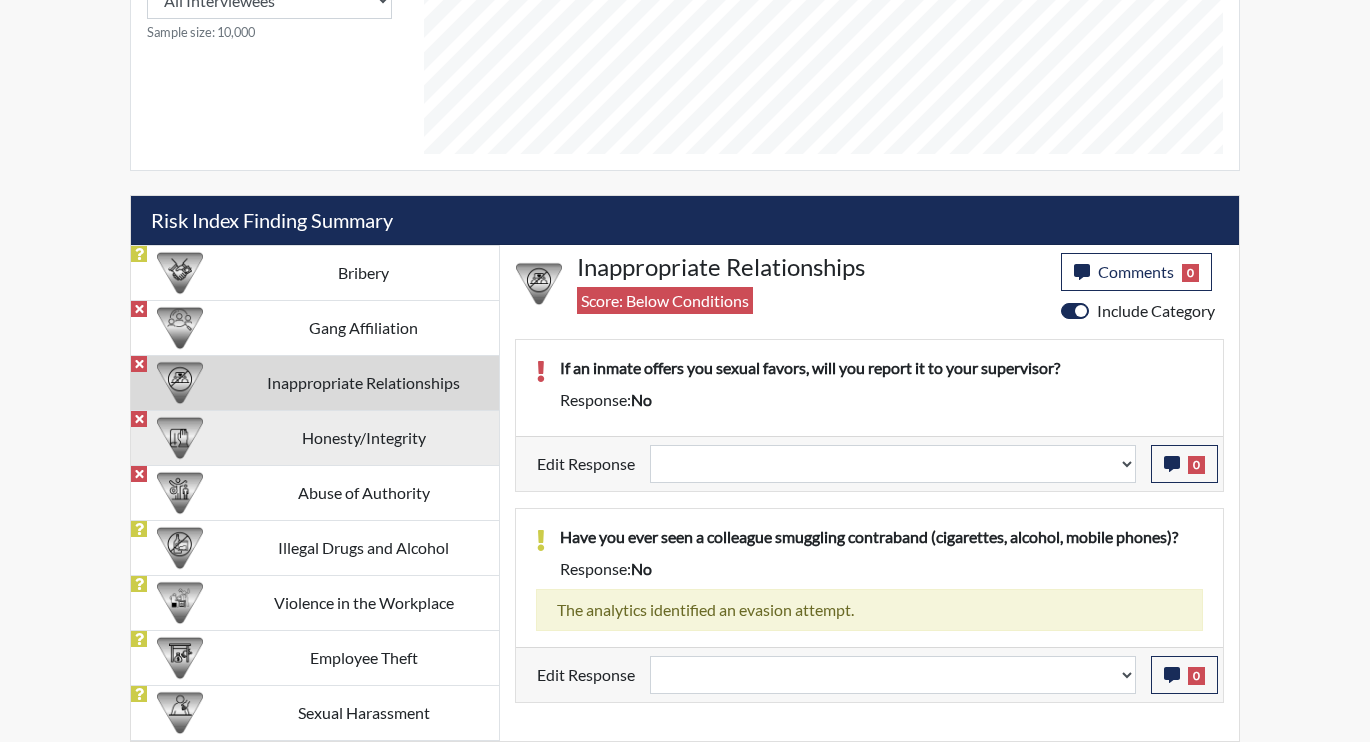 click on "Honesty/Integrity" at bounding box center [363, 437] 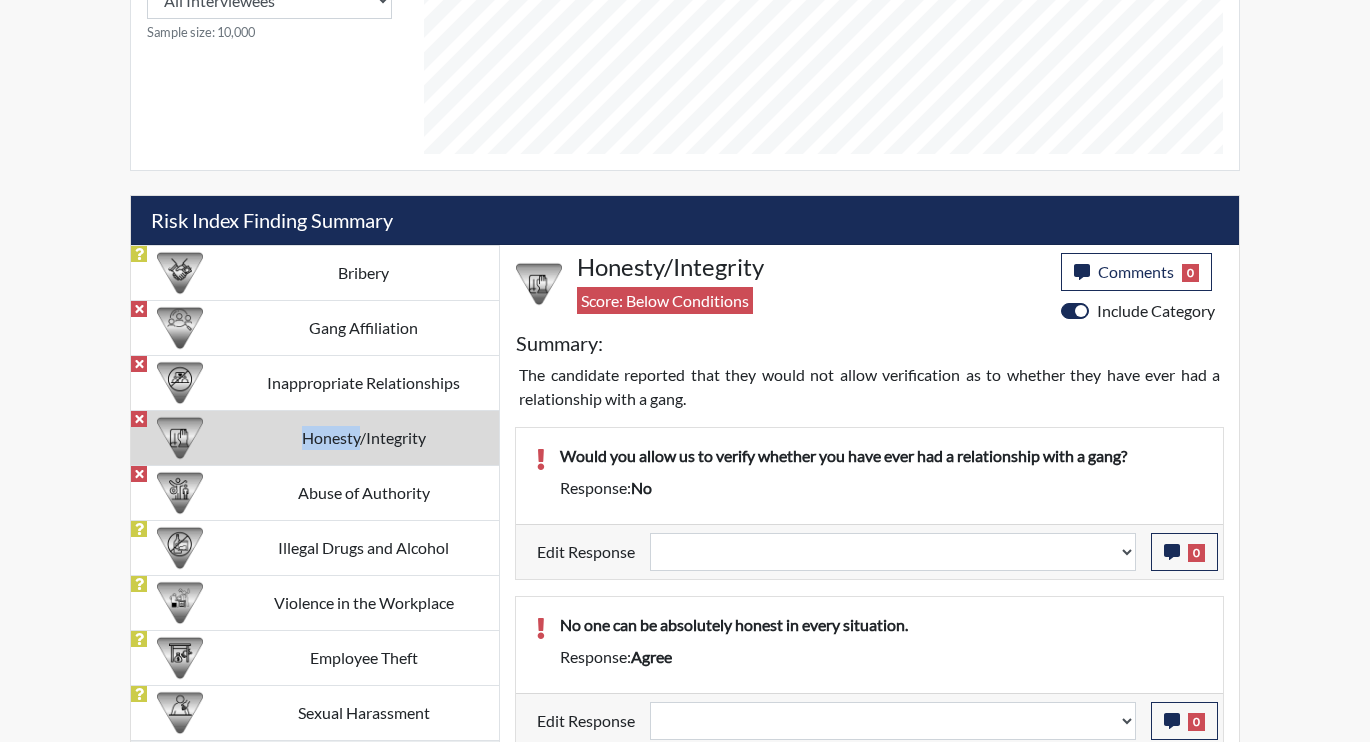 click on "Honesty/Integrity" at bounding box center [363, 437] 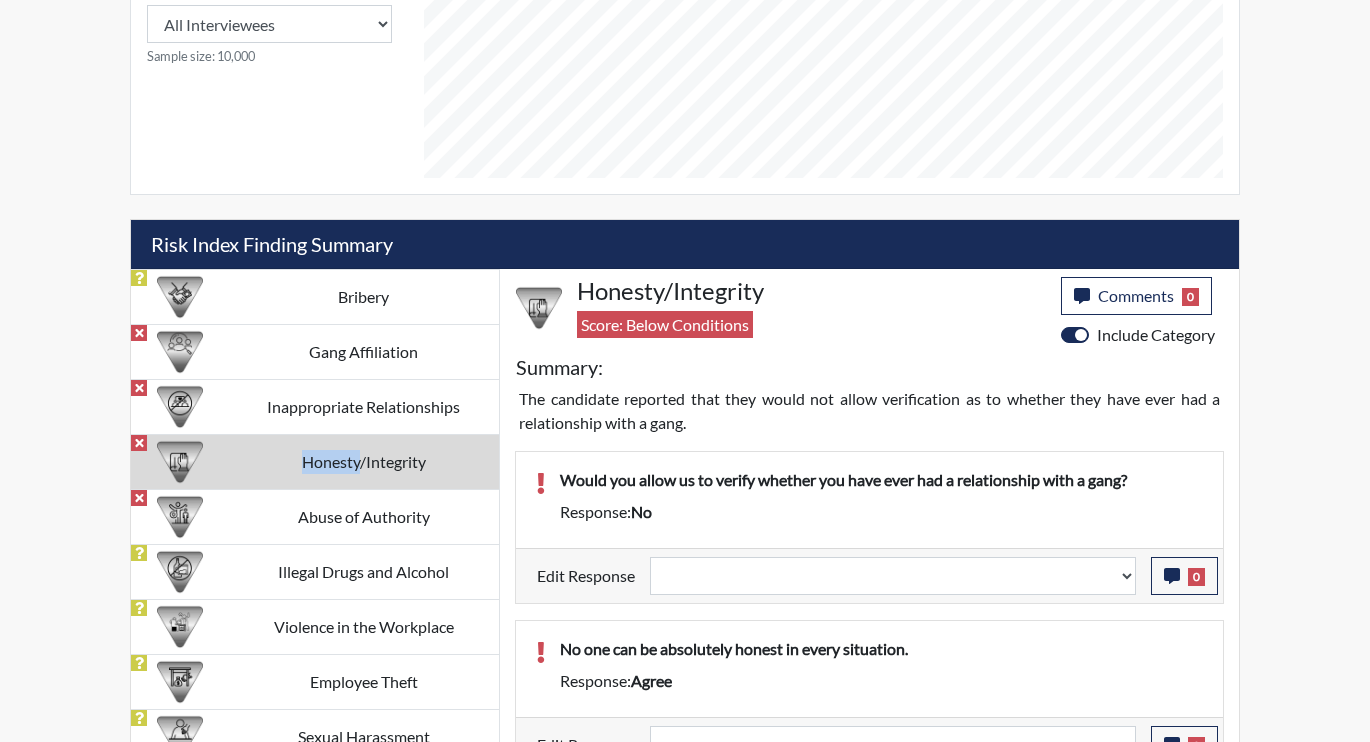scroll, scrollTop: 969, scrollLeft: 0, axis: vertical 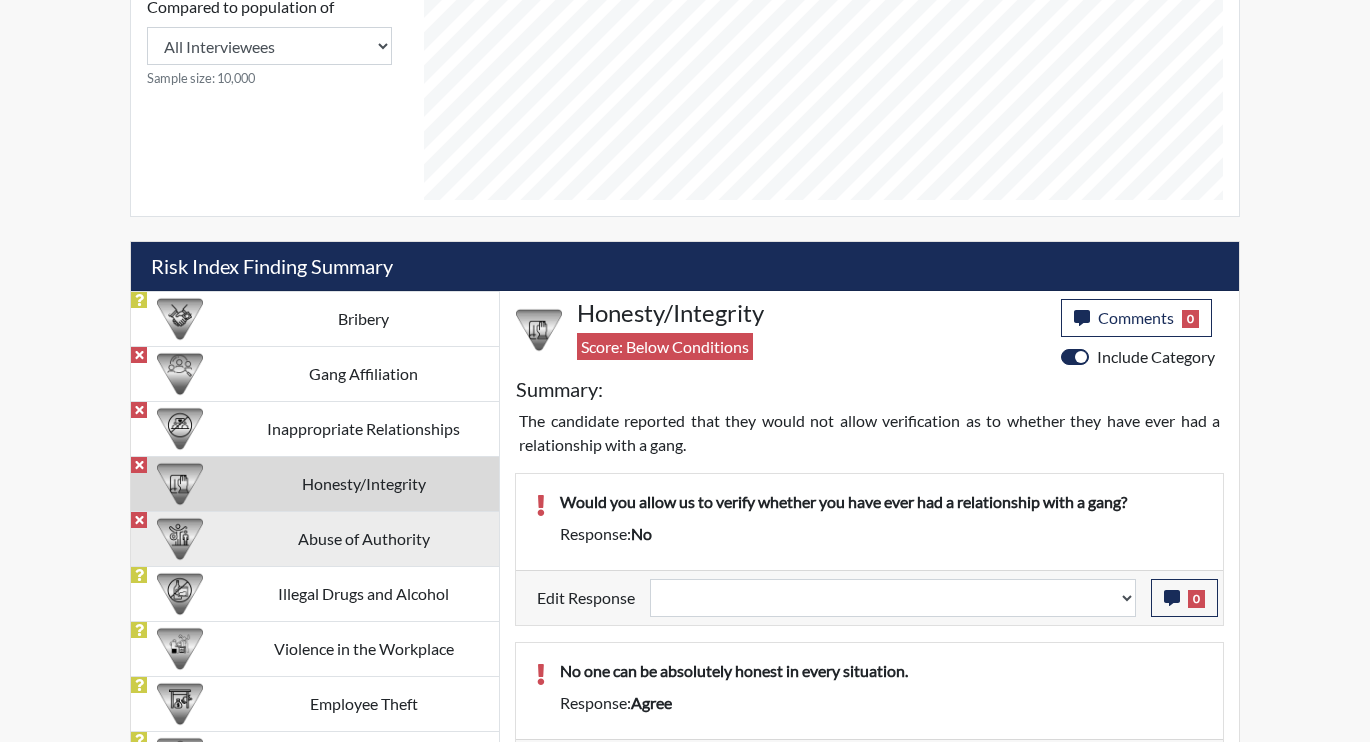 click on "Abuse of Authority" at bounding box center [363, 538] 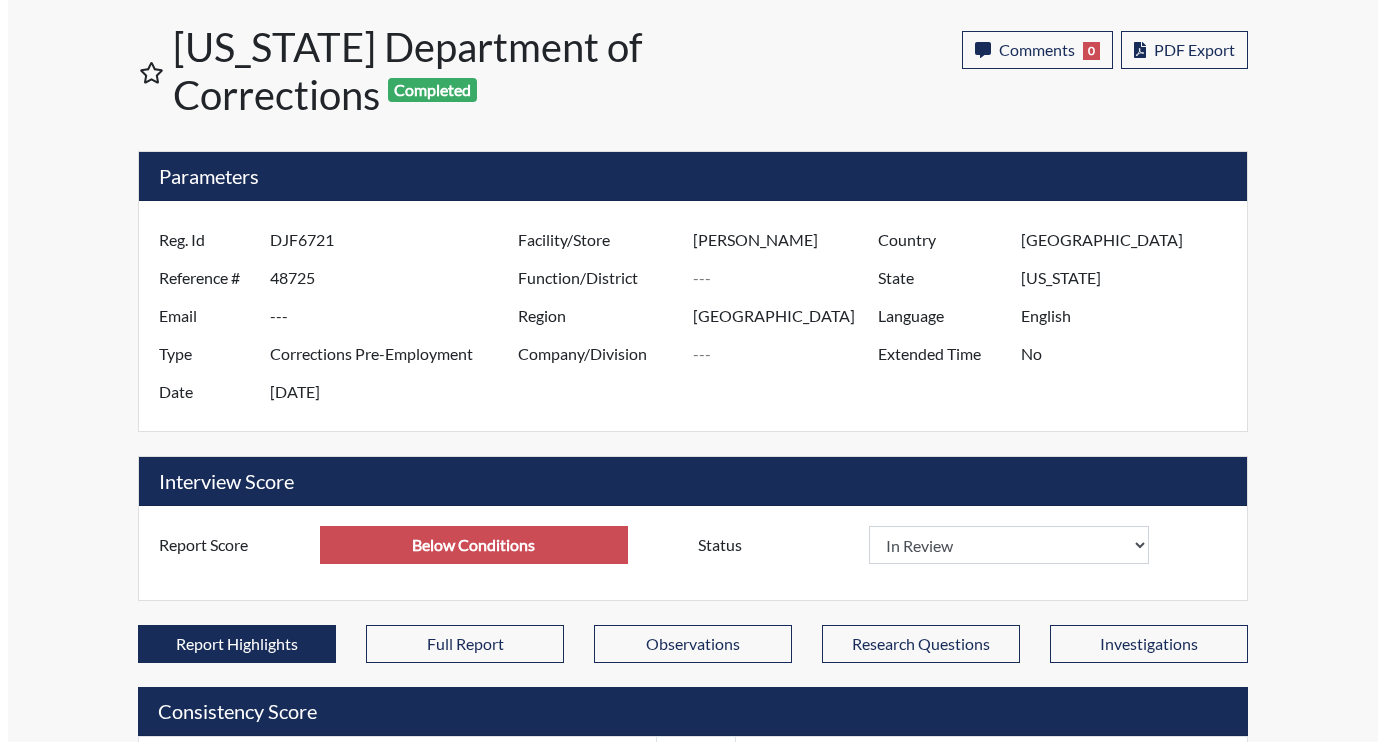 scroll, scrollTop: 0, scrollLeft: 0, axis: both 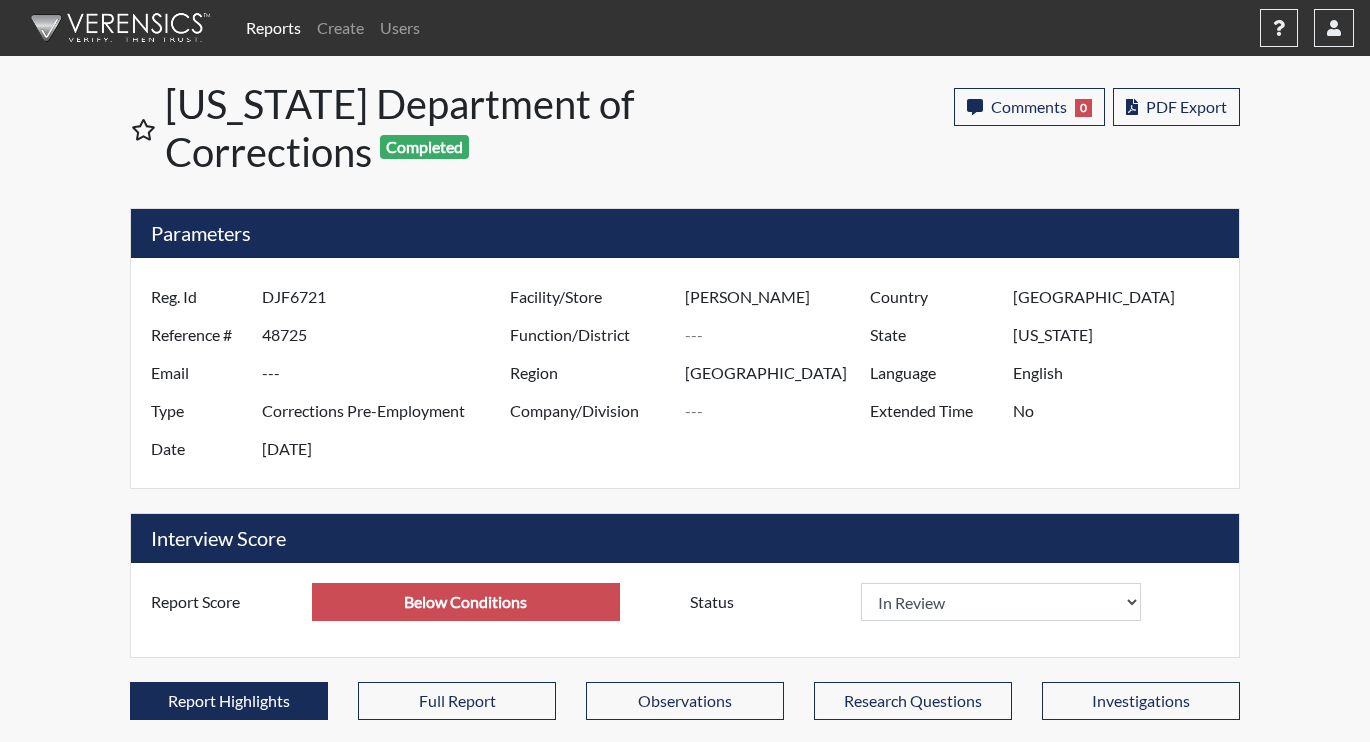 click on "Reports" at bounding box center [273, 28] 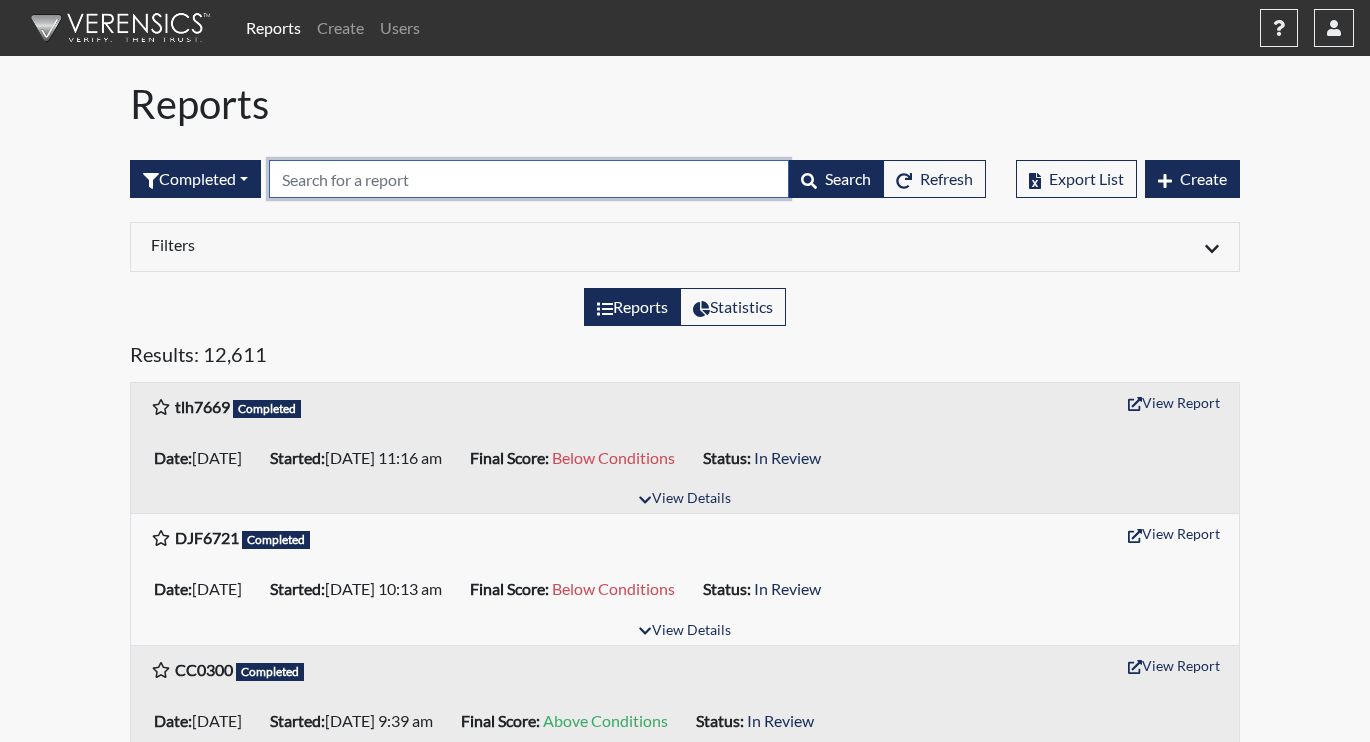 click at bounding box center [529, 179] 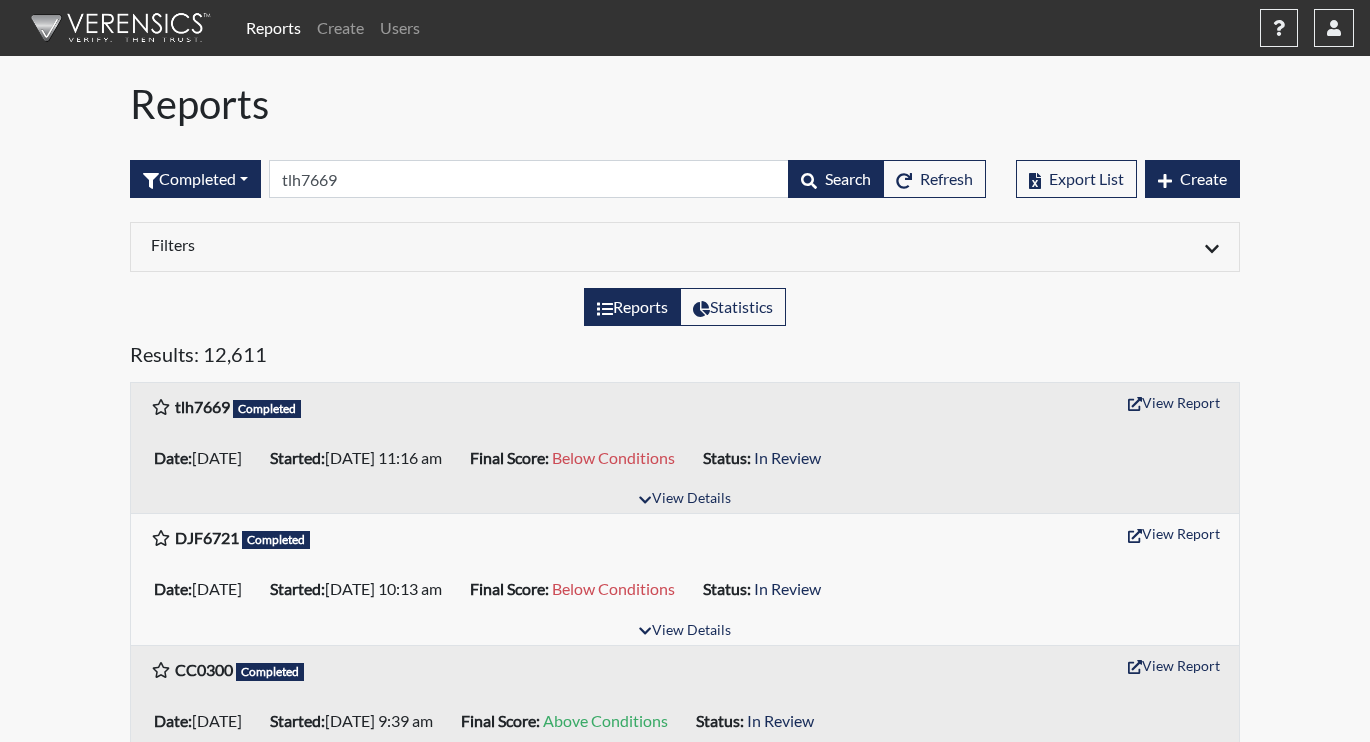 click on "Results: 12,611" at bounding box center [685, 358] 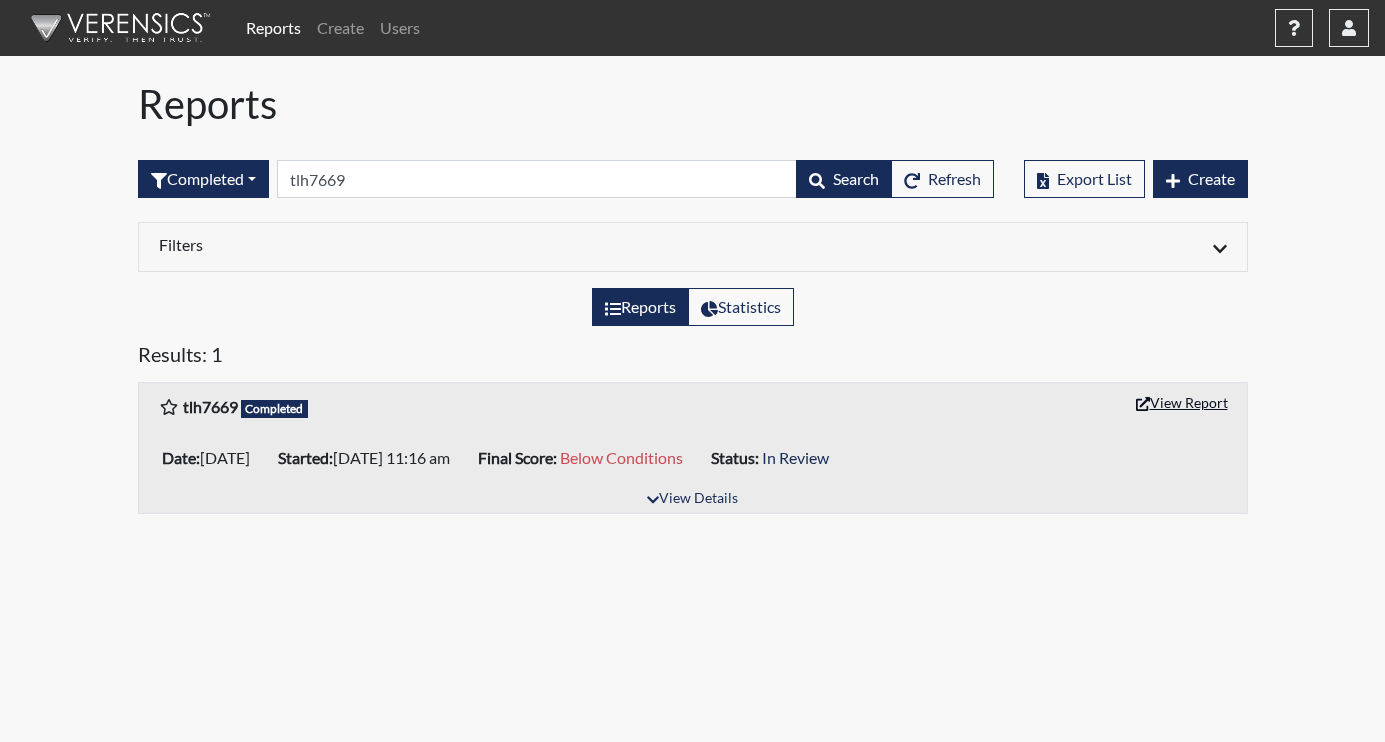 click on "View Report" at bounding box center [1182, 402] 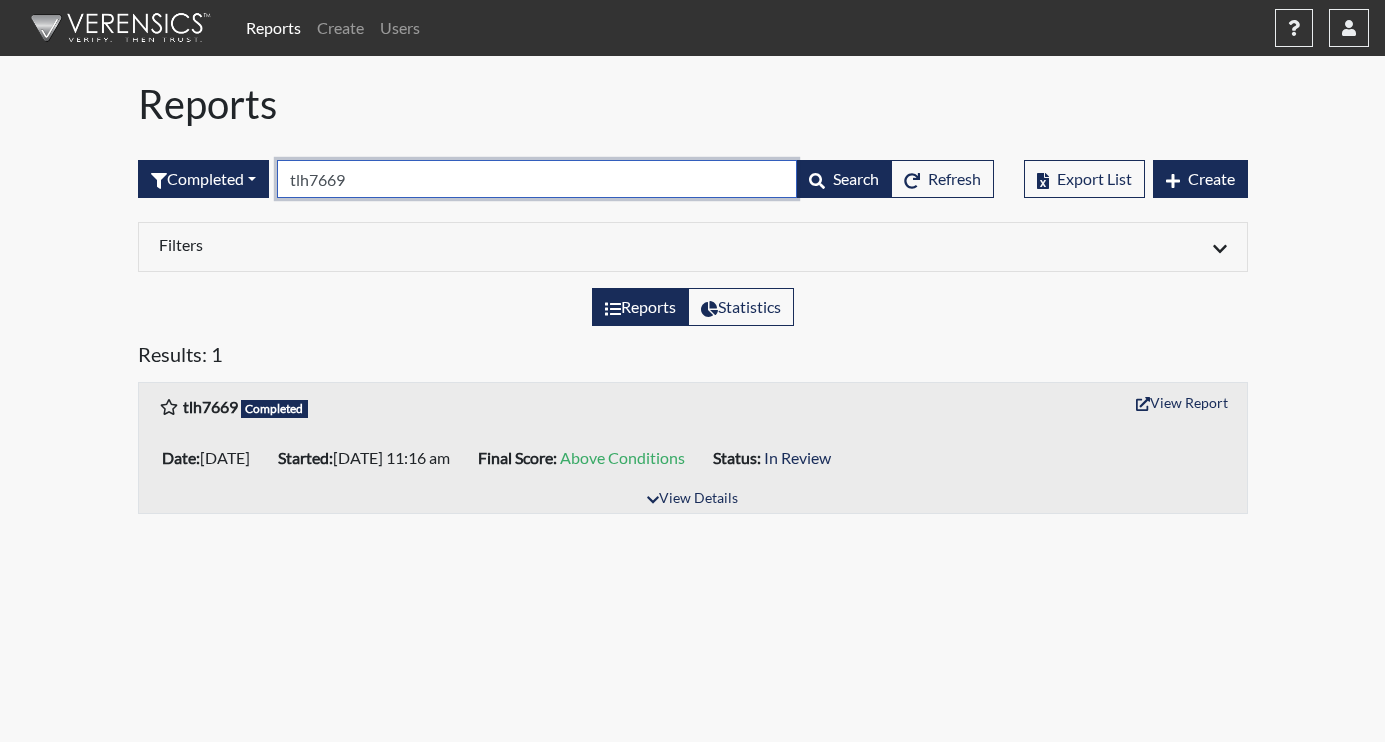 click on "tlh7669" at bounding box center [537, 179] 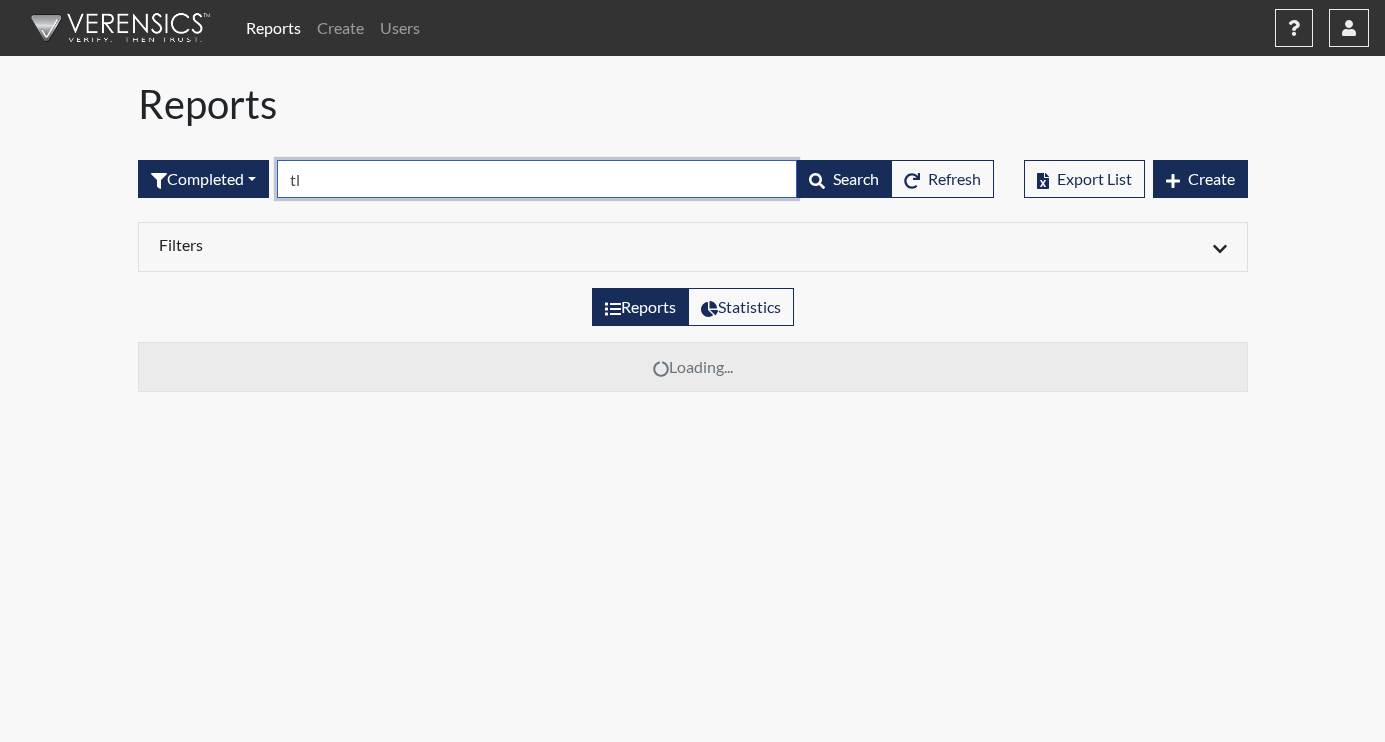 type on "t" 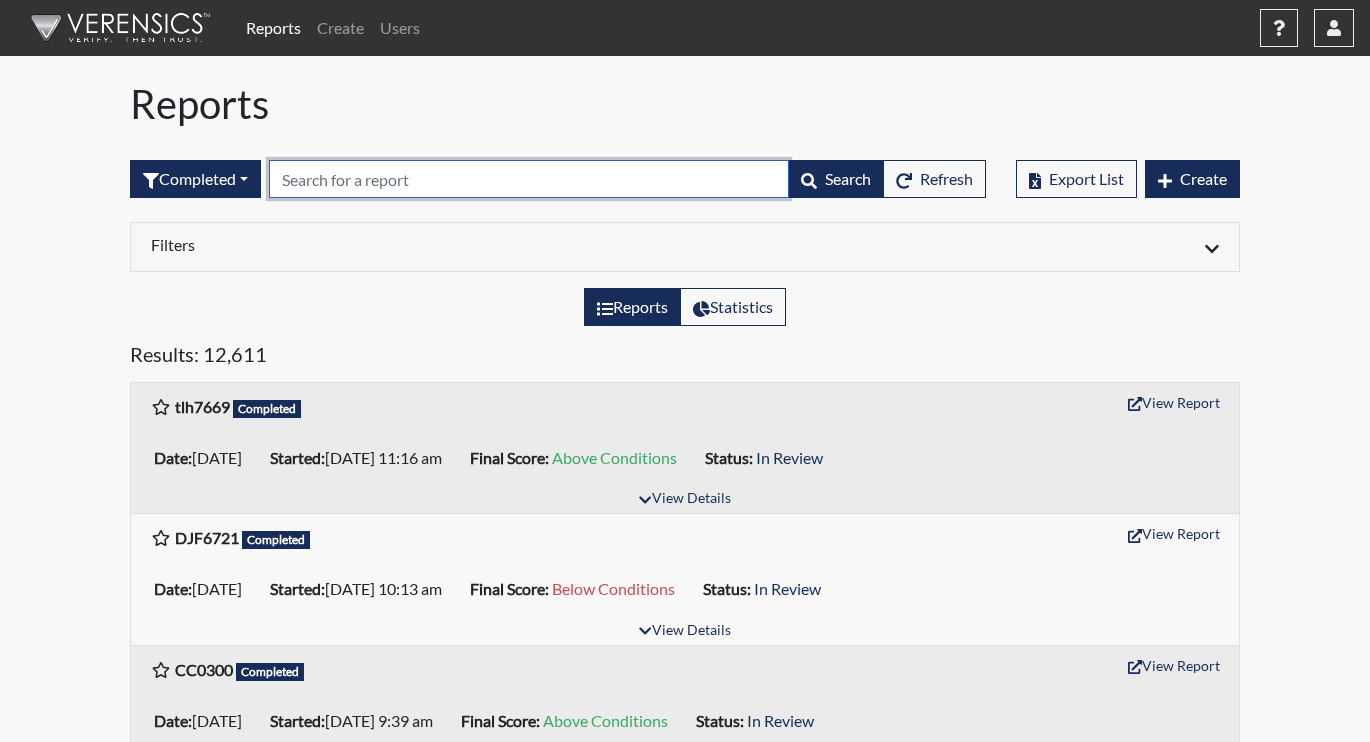 paste on "DJF6721" 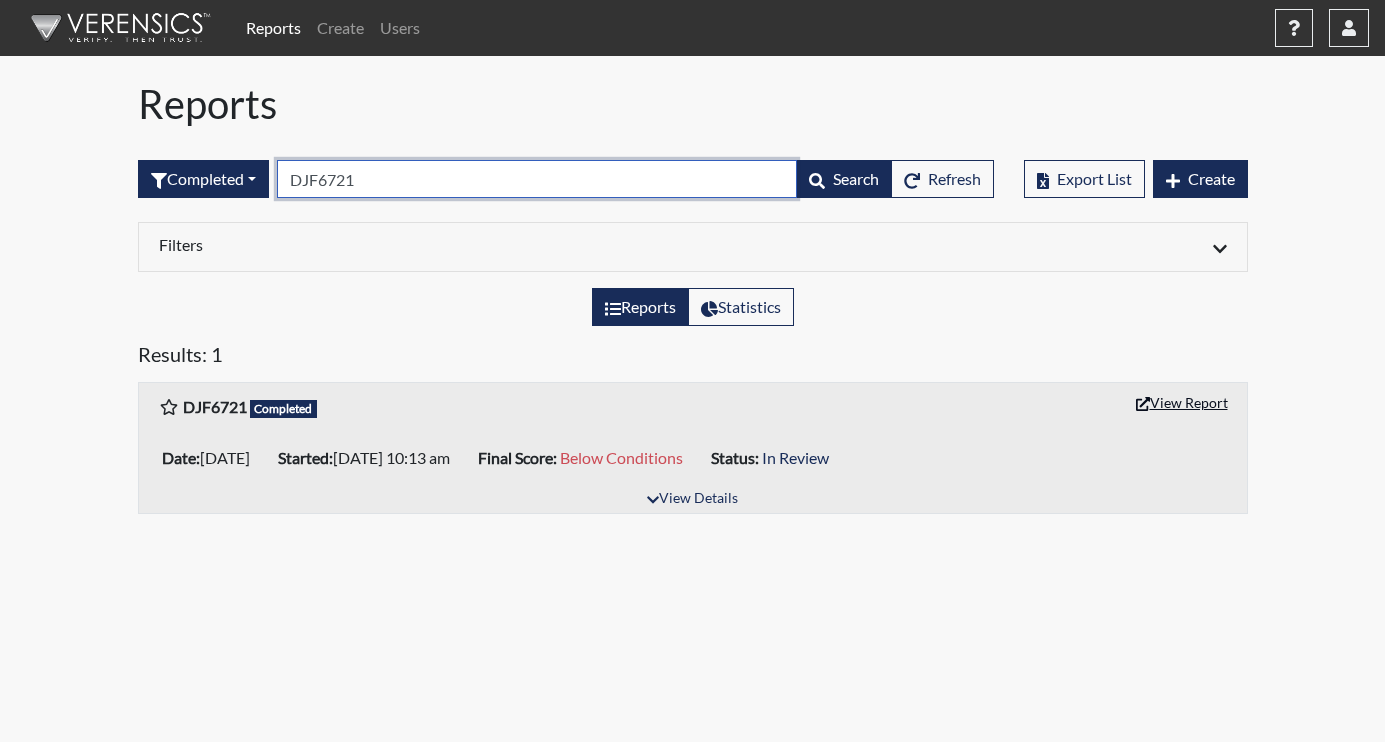 type on "DJF6721" 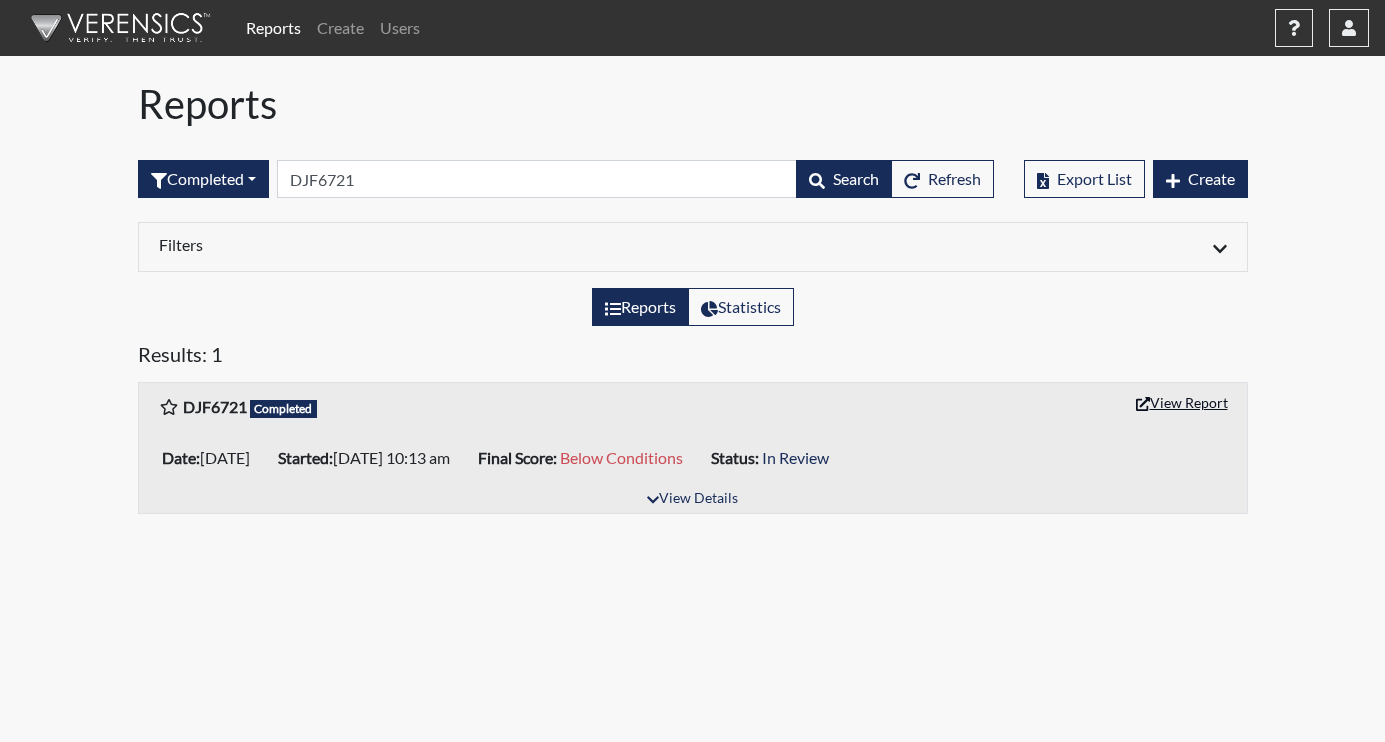 click on "View Report" at bounding box center [1182, 402] 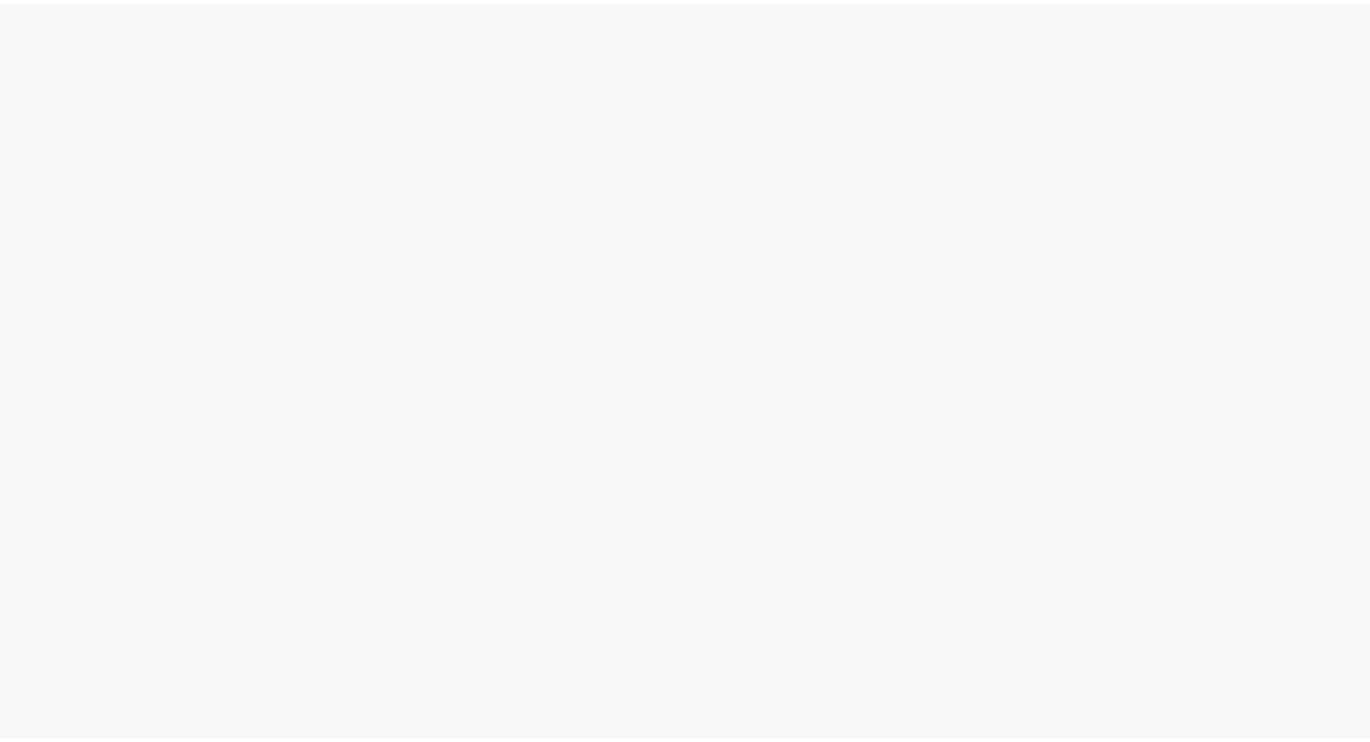 scroll, scrollTop: 0, scrollLeft: 0, axis: both 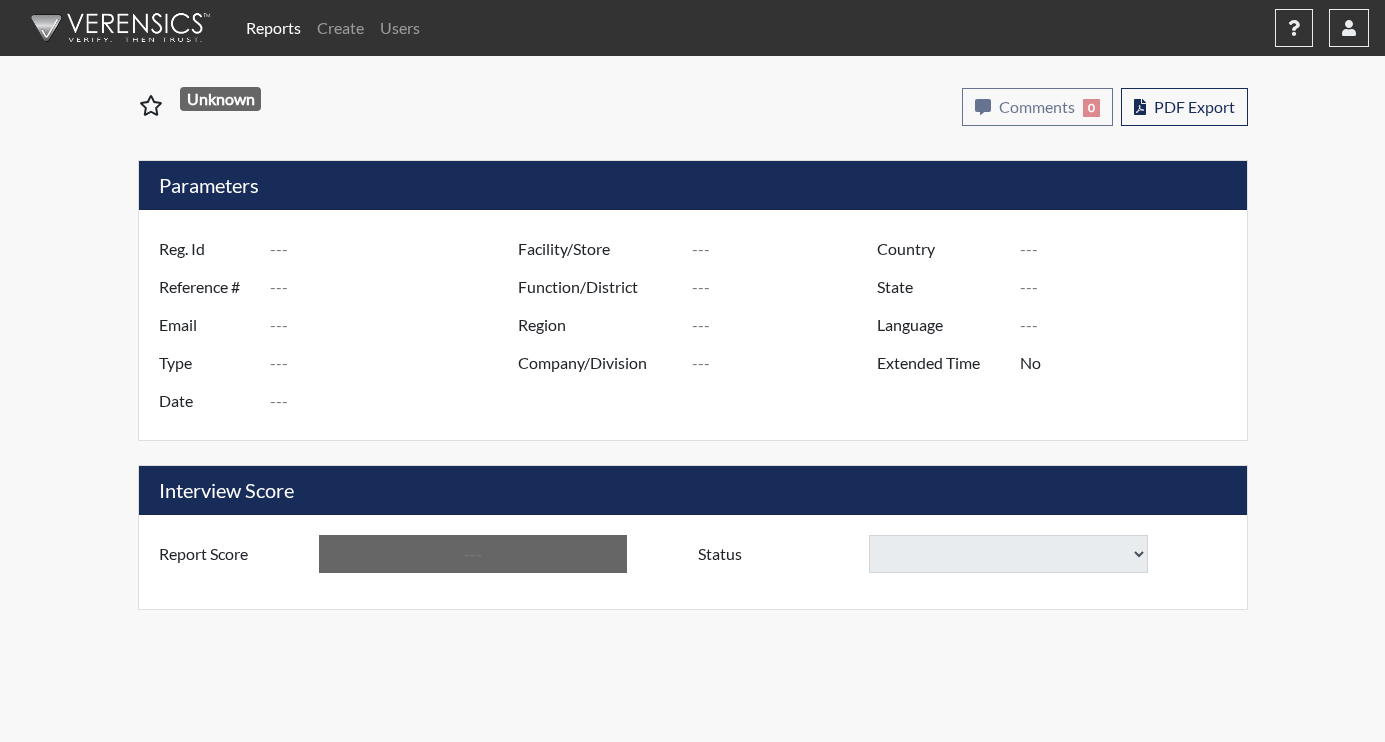 type on "DJF6721" 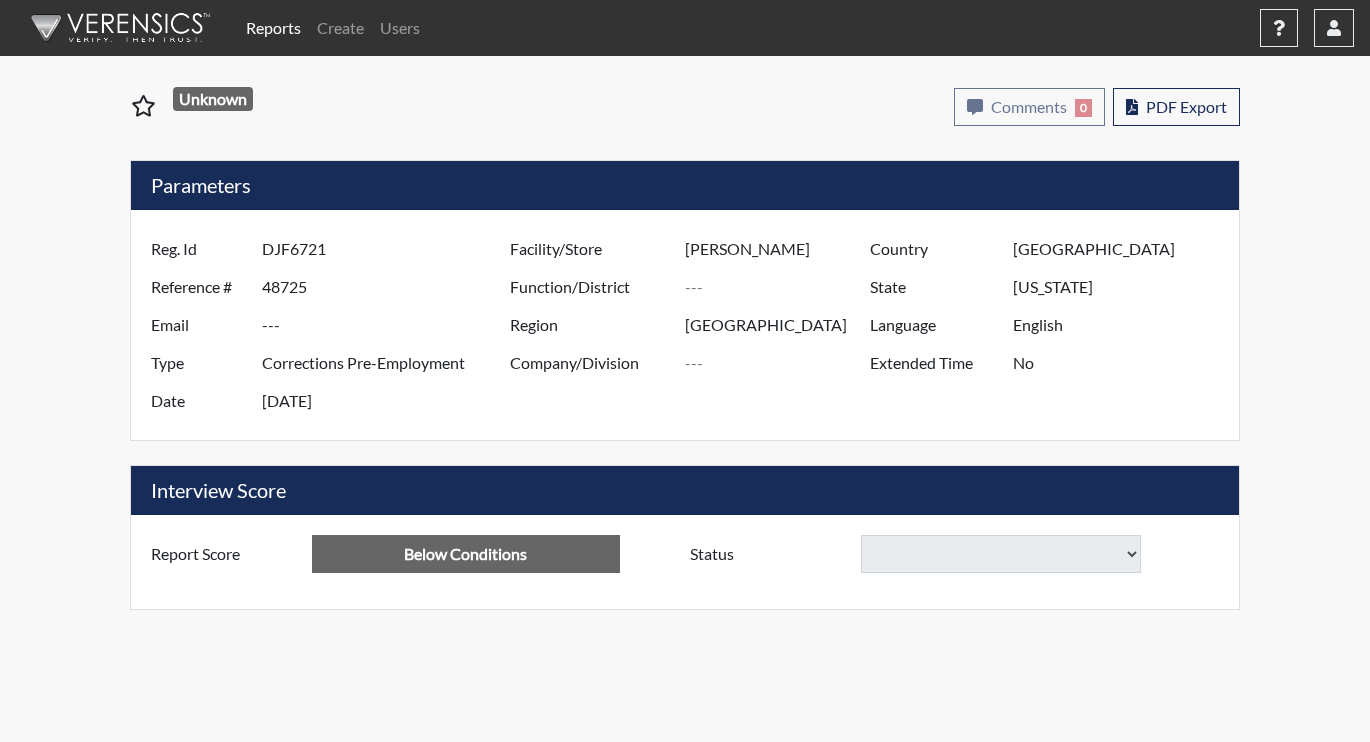 select on "reasonable-explanation-provided" 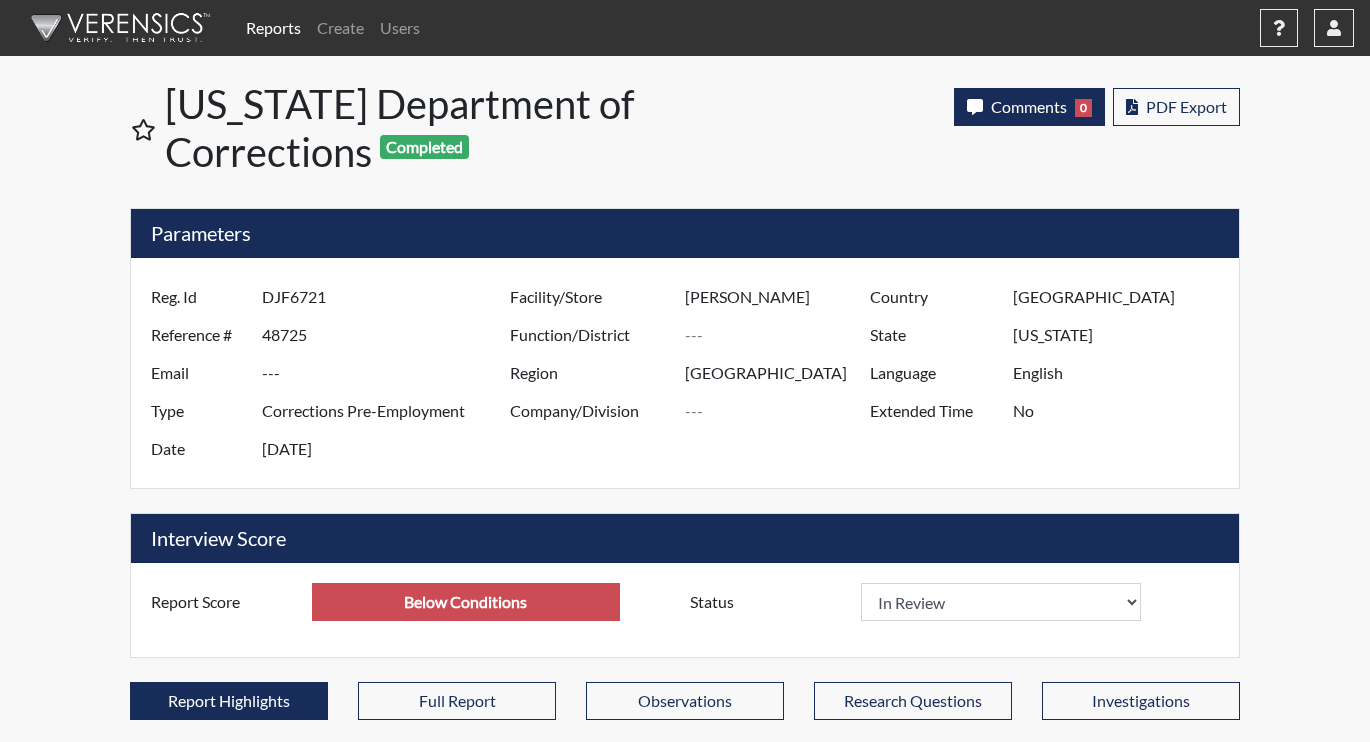 scroll, scrollTop: 999668, scrollLeft: 999169, axis: both 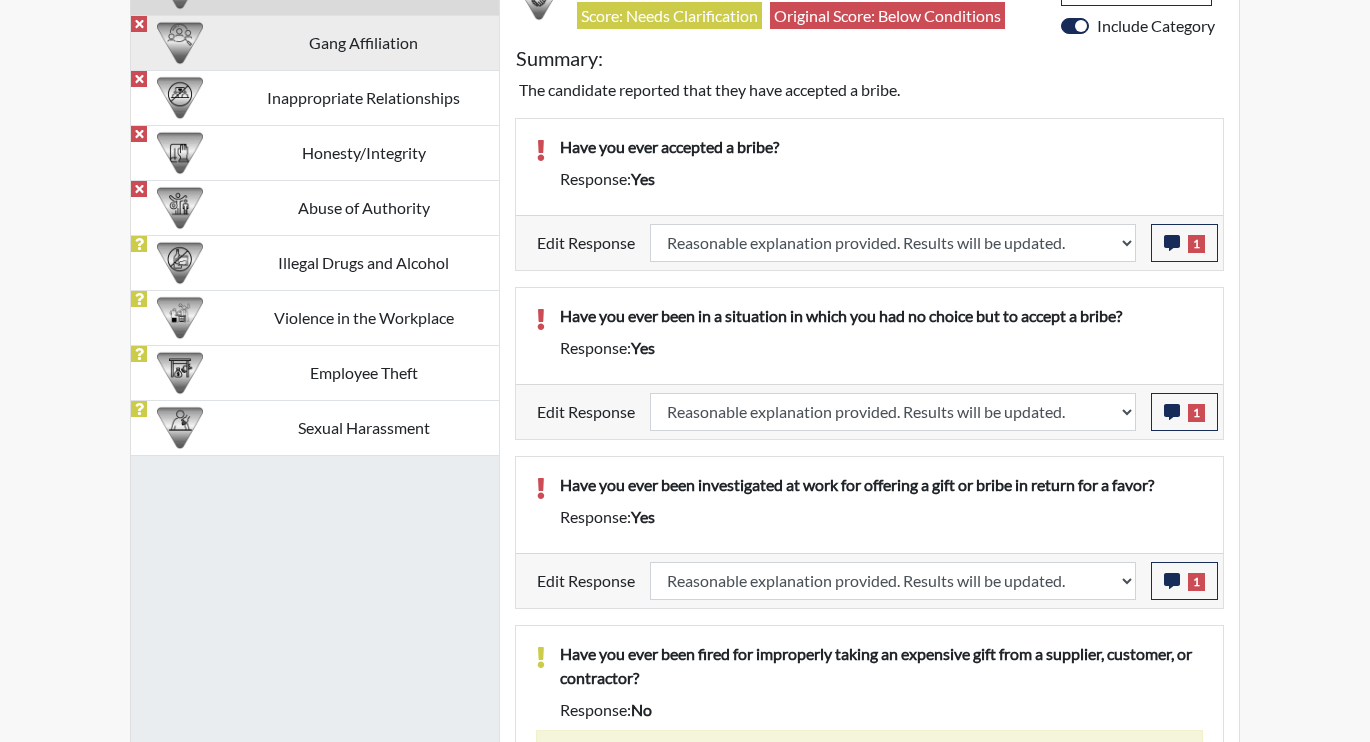 click on "Gang Affiliation" at bounding box center [363, 42] 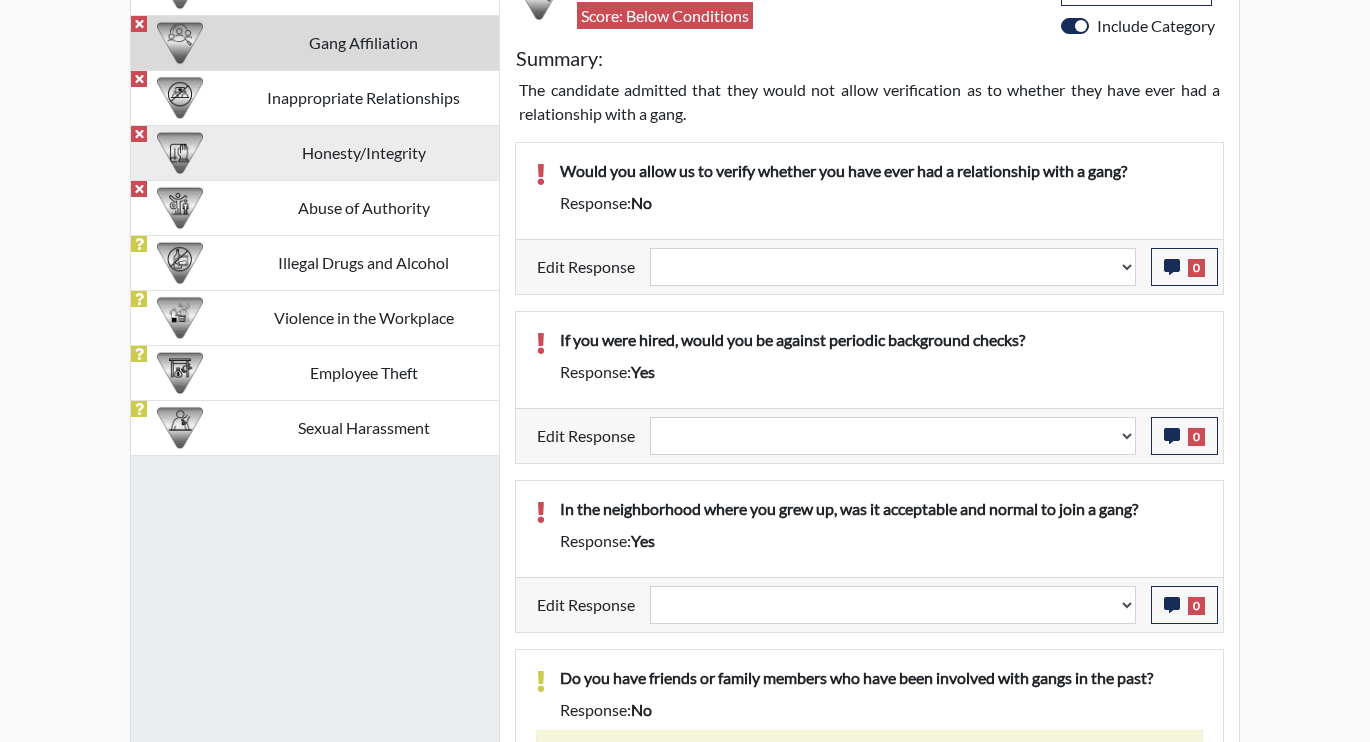 click on "Honesty/Integrity" at bounding box center (363, 152) 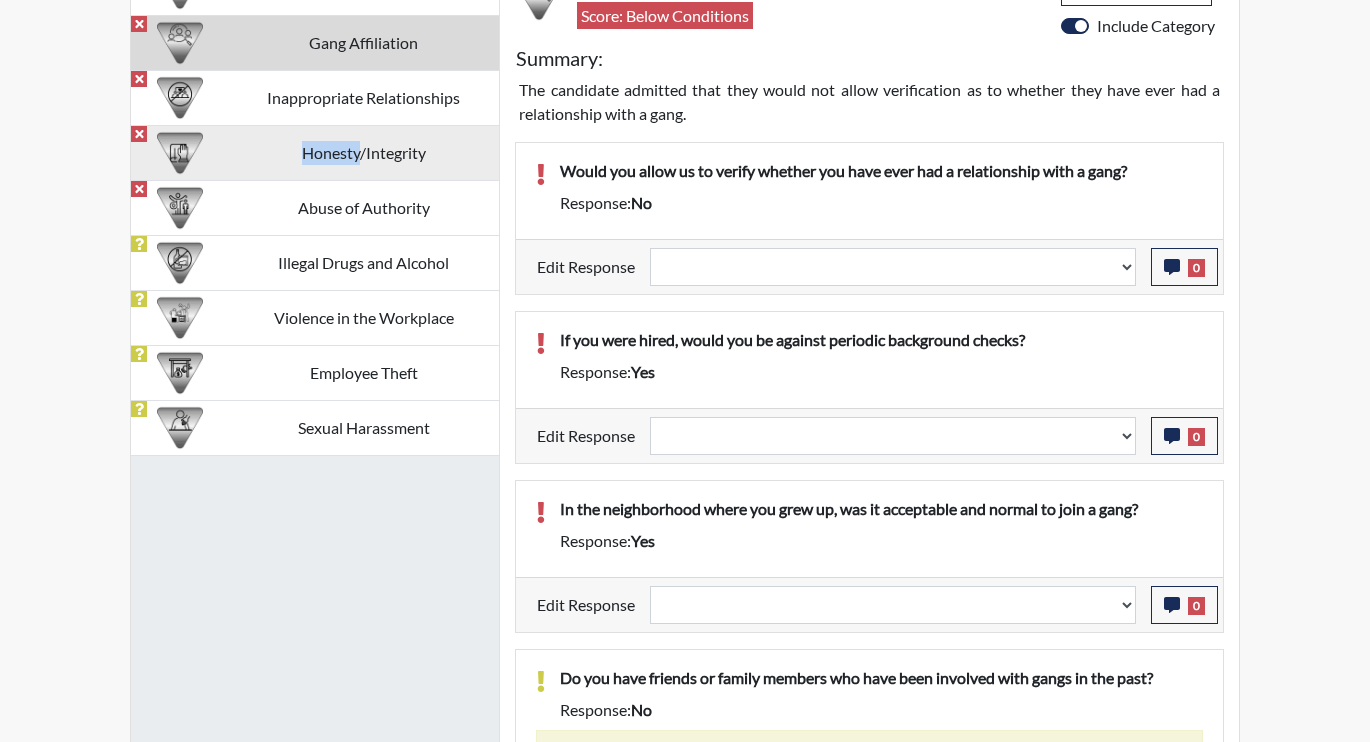 click on "Honesty/Integrity" at bounding box center [363, 152] 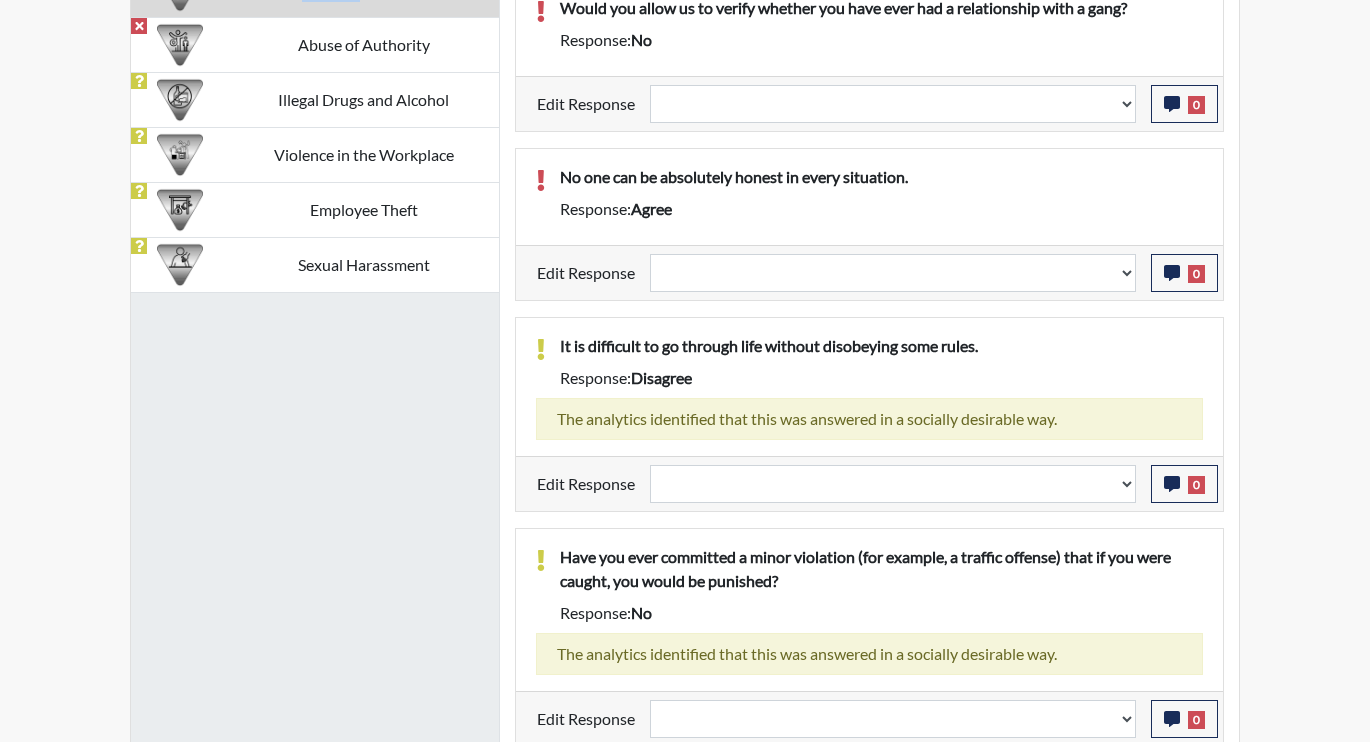 scroll, scrollTop: 1469, scrollLeft: 0, axis: vertical 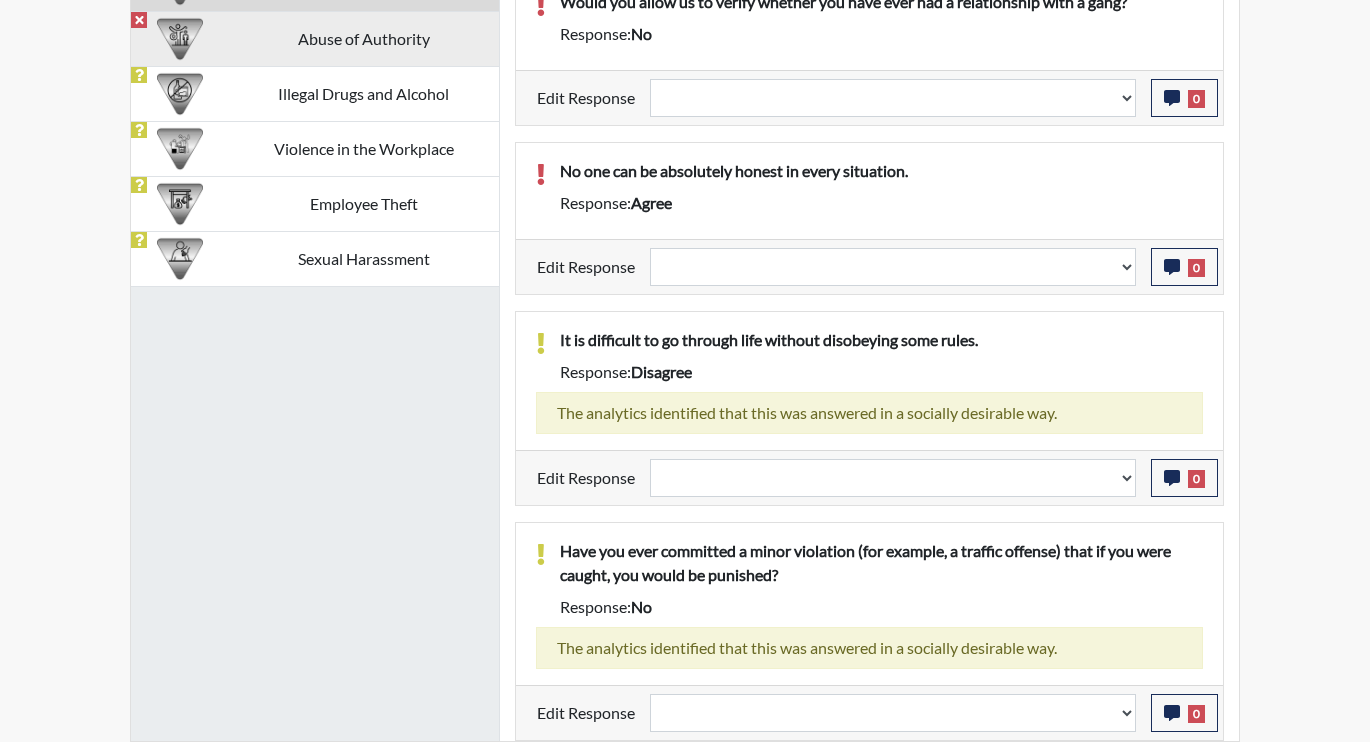 click on "Abuse of Authority" at bounding box center (363, 38) 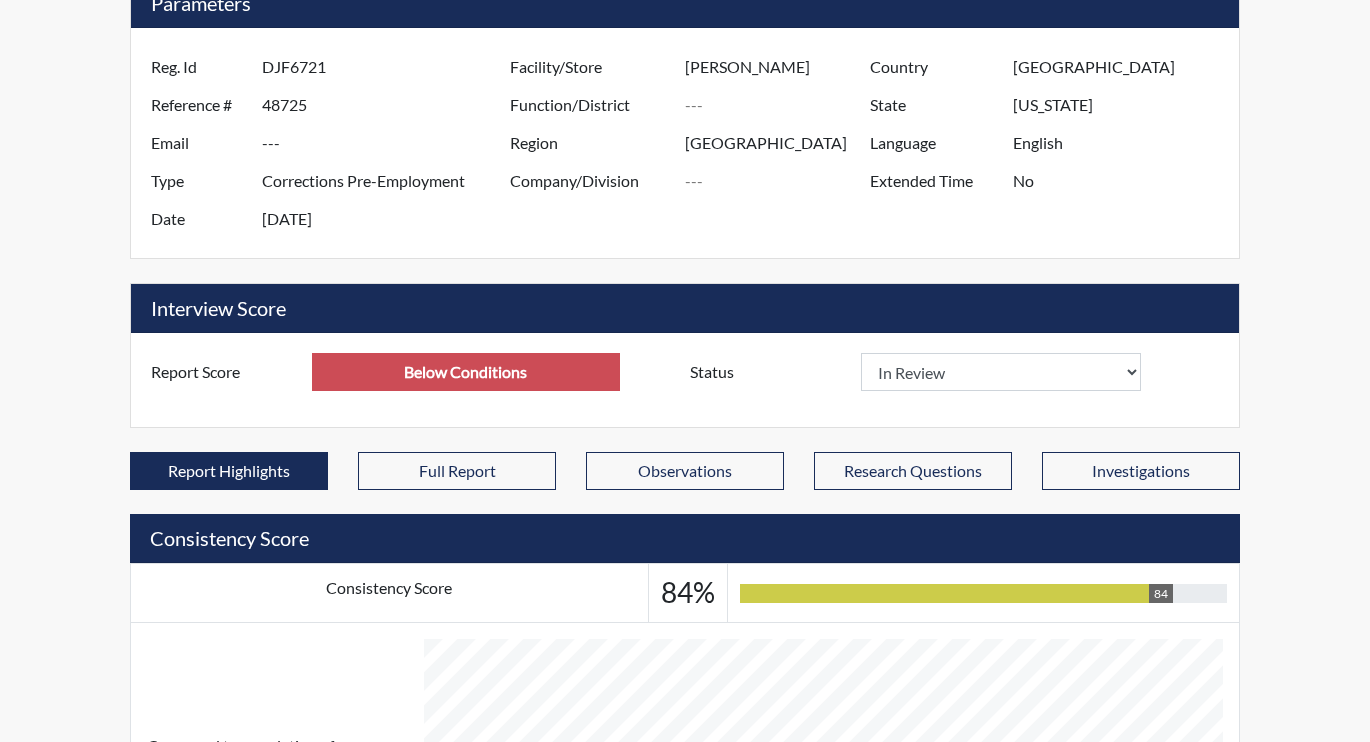 scroll, scrollTop: 0, scrollLeft: 0, axis: both 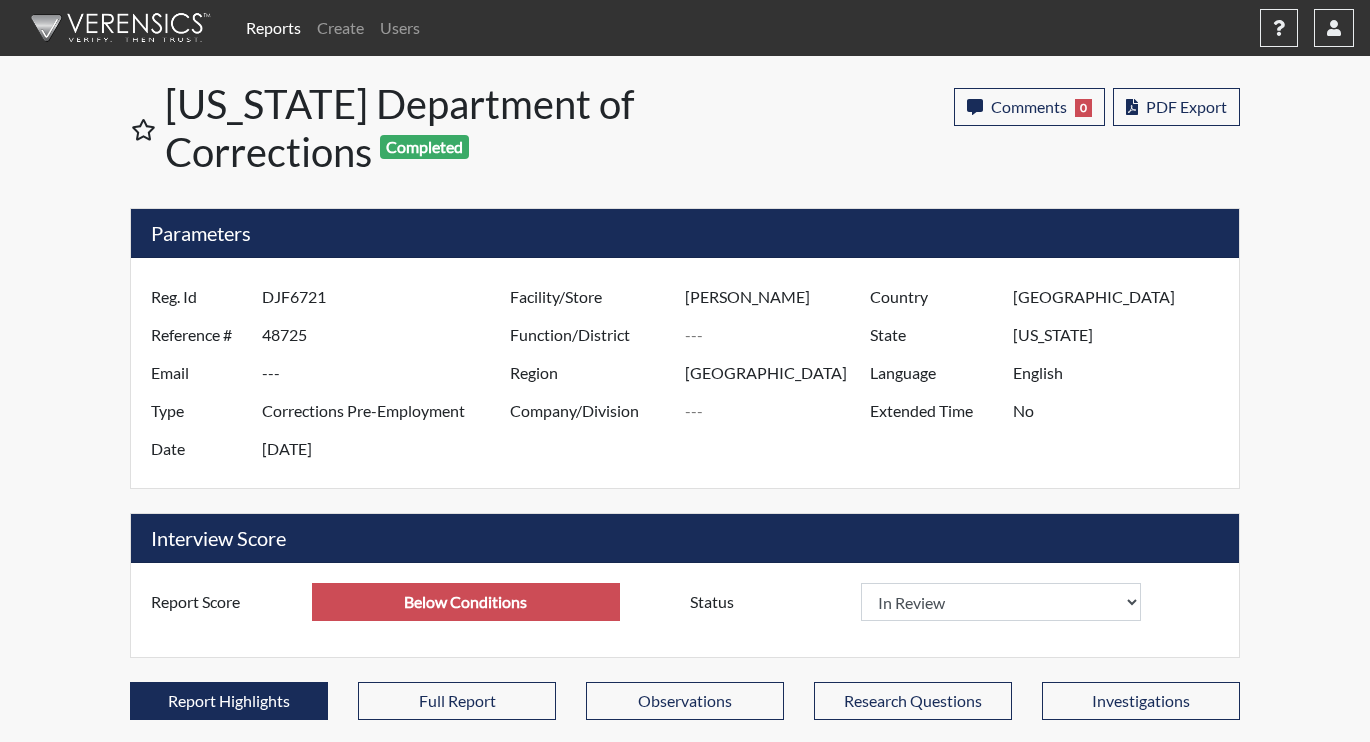 click on "Reports" at bounding box center [273, 28] 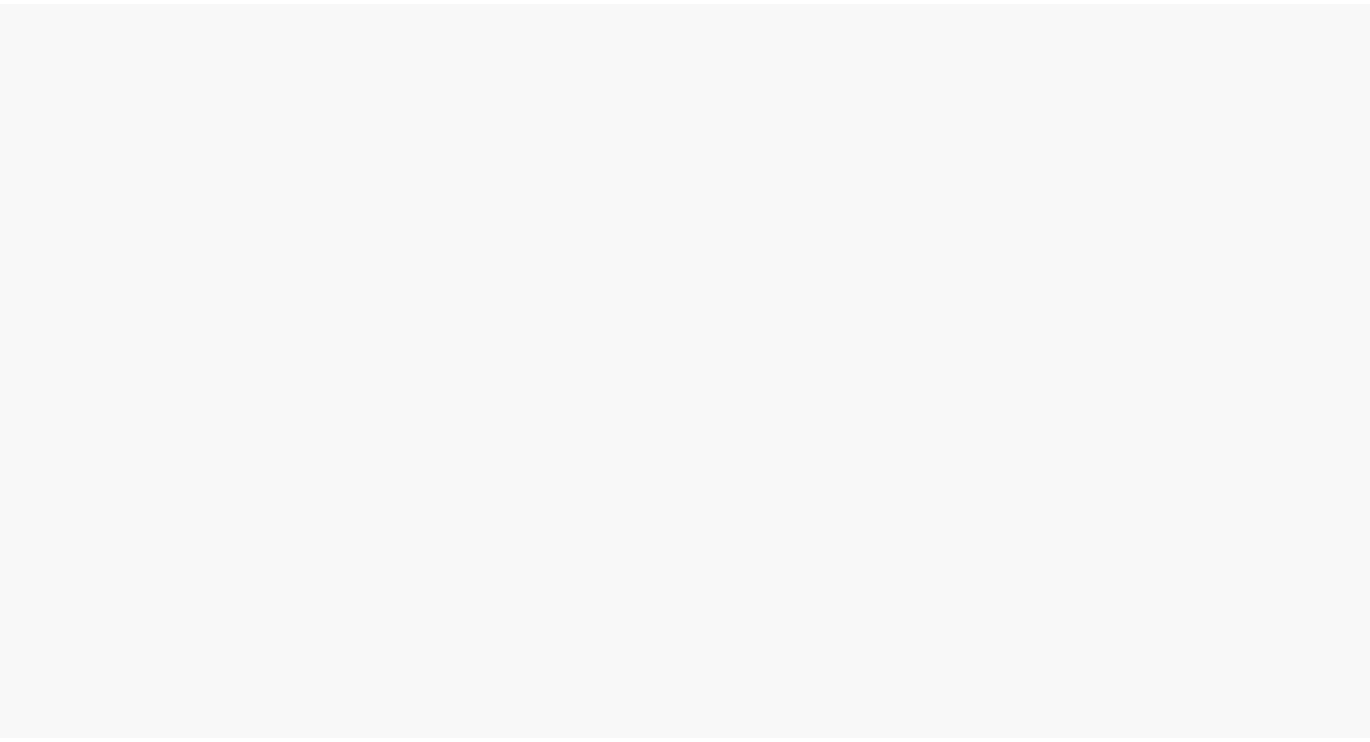 scroll, scrollTop: 0, scrollLeft: 0, axis: both 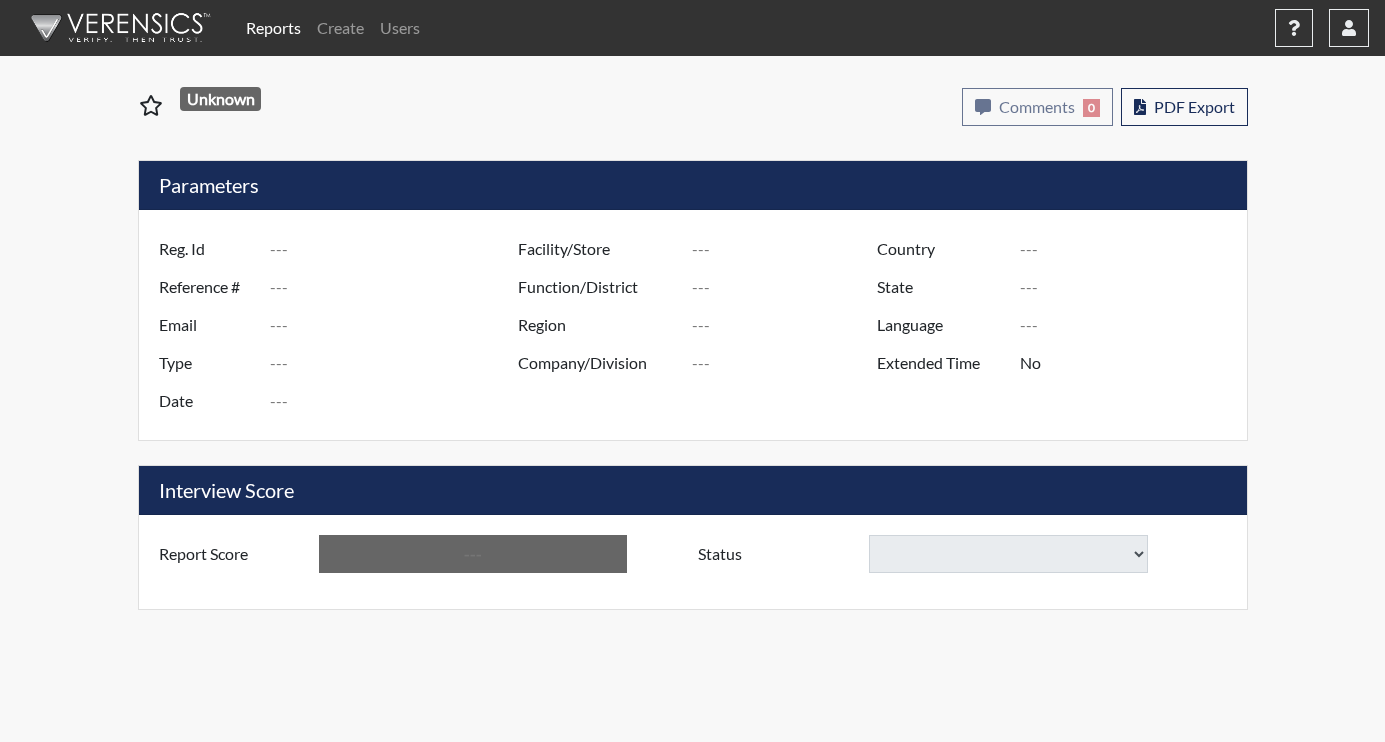 type on "tlh7669" 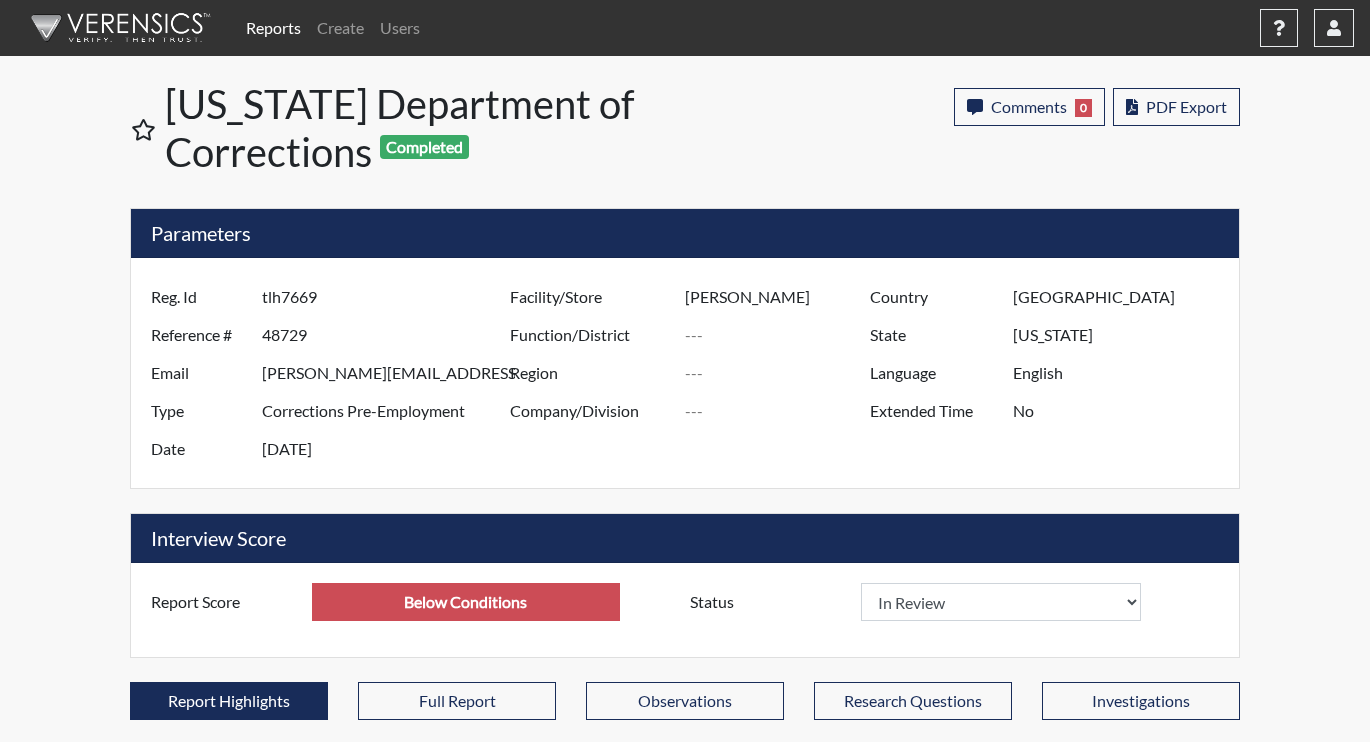 scroll, scrollTop: 36, scrollLeft: 0, axis: vertical 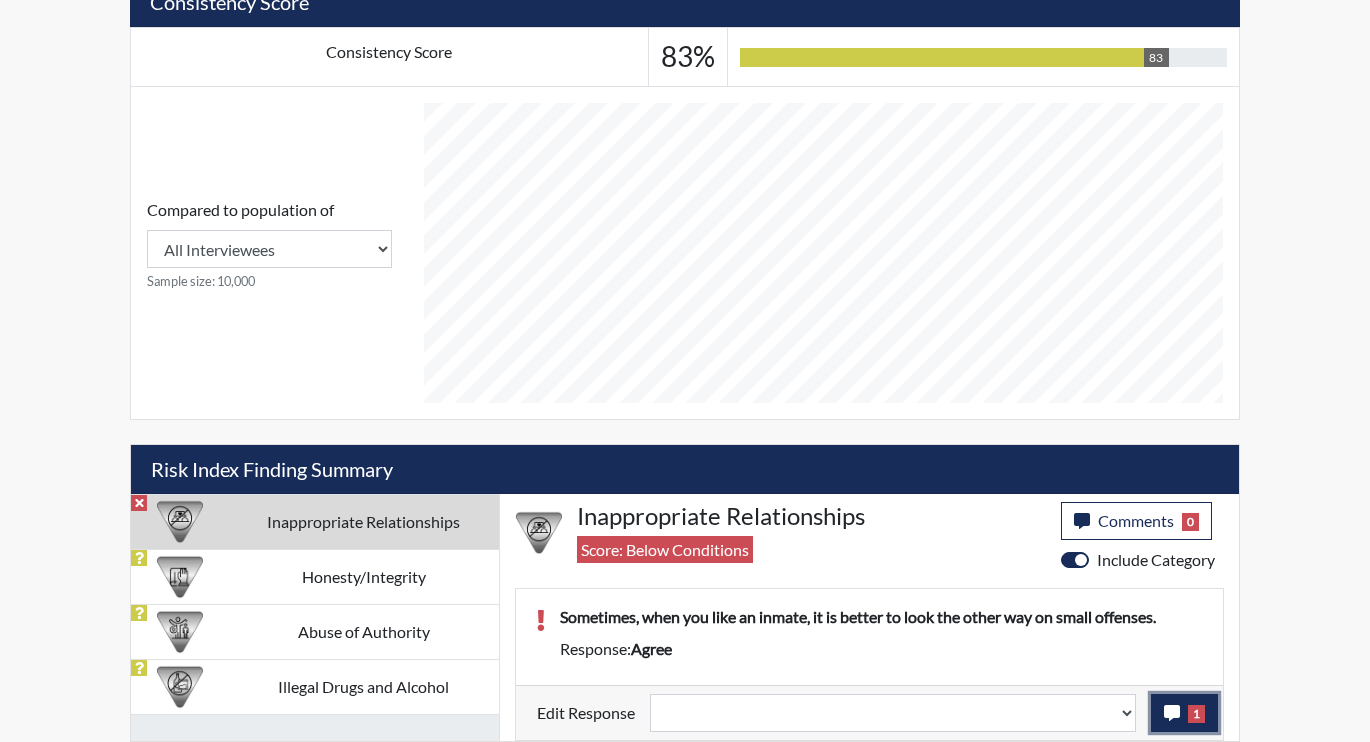 click 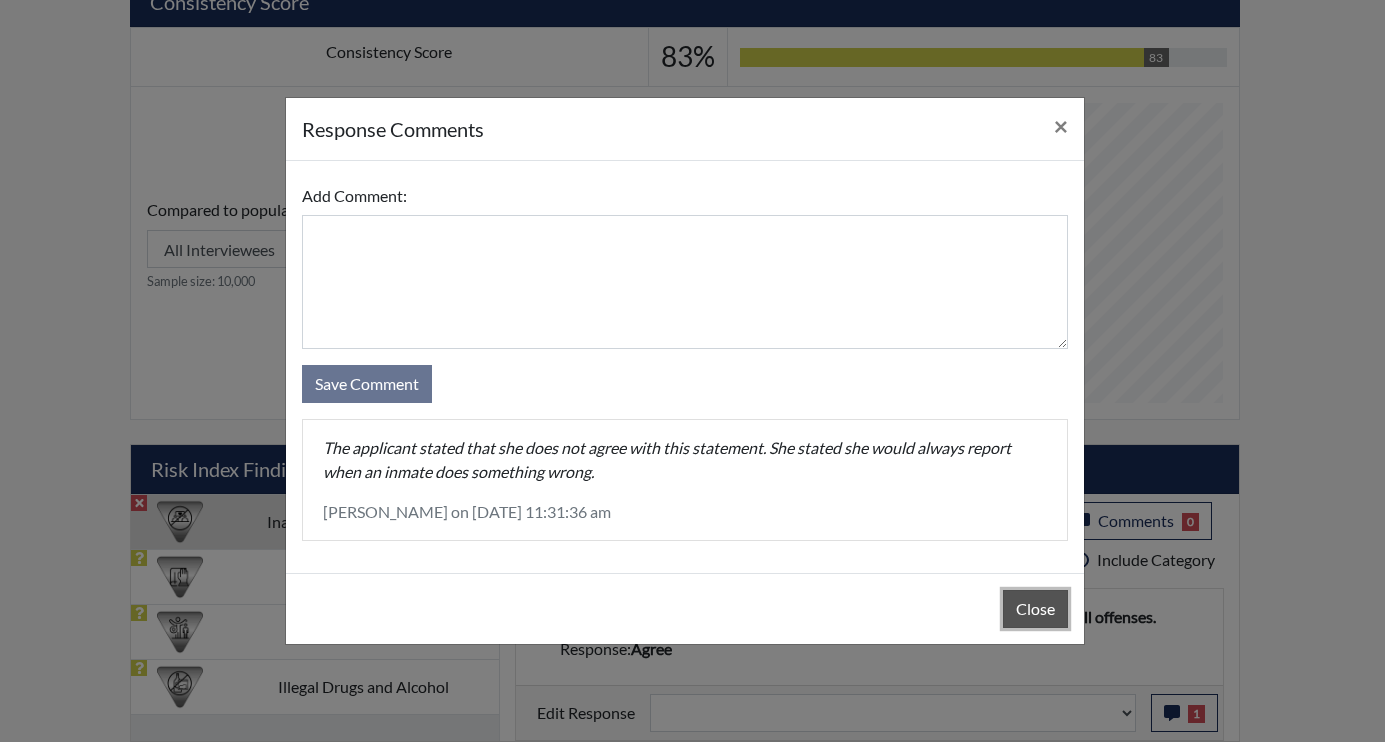 click on "Close" at bounding box center (1035, 609) 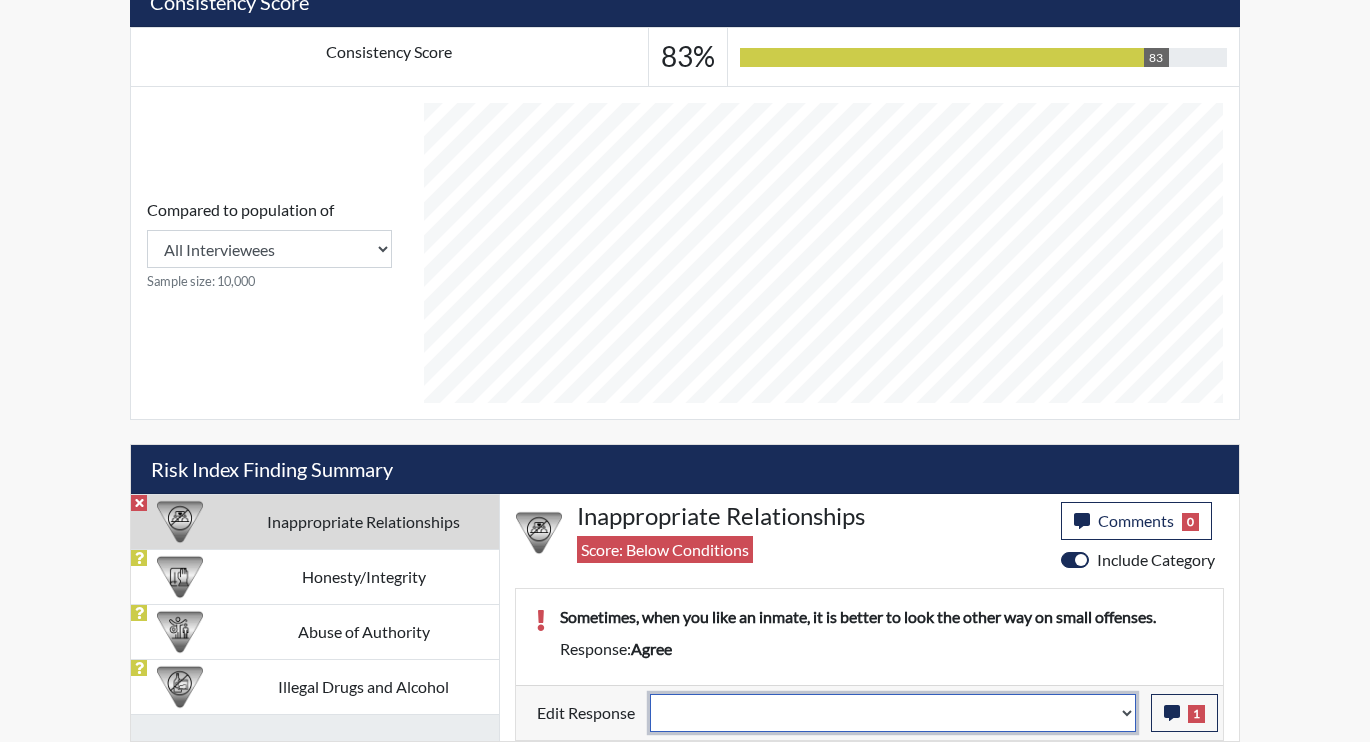click on "Question is not relevant. Results will be updated. Reasonable explanation provided. Results will be updated. Response confirmed, which places the score below conditions. Clear the response edit. Results will be updated." at bounding box center (893, 713) 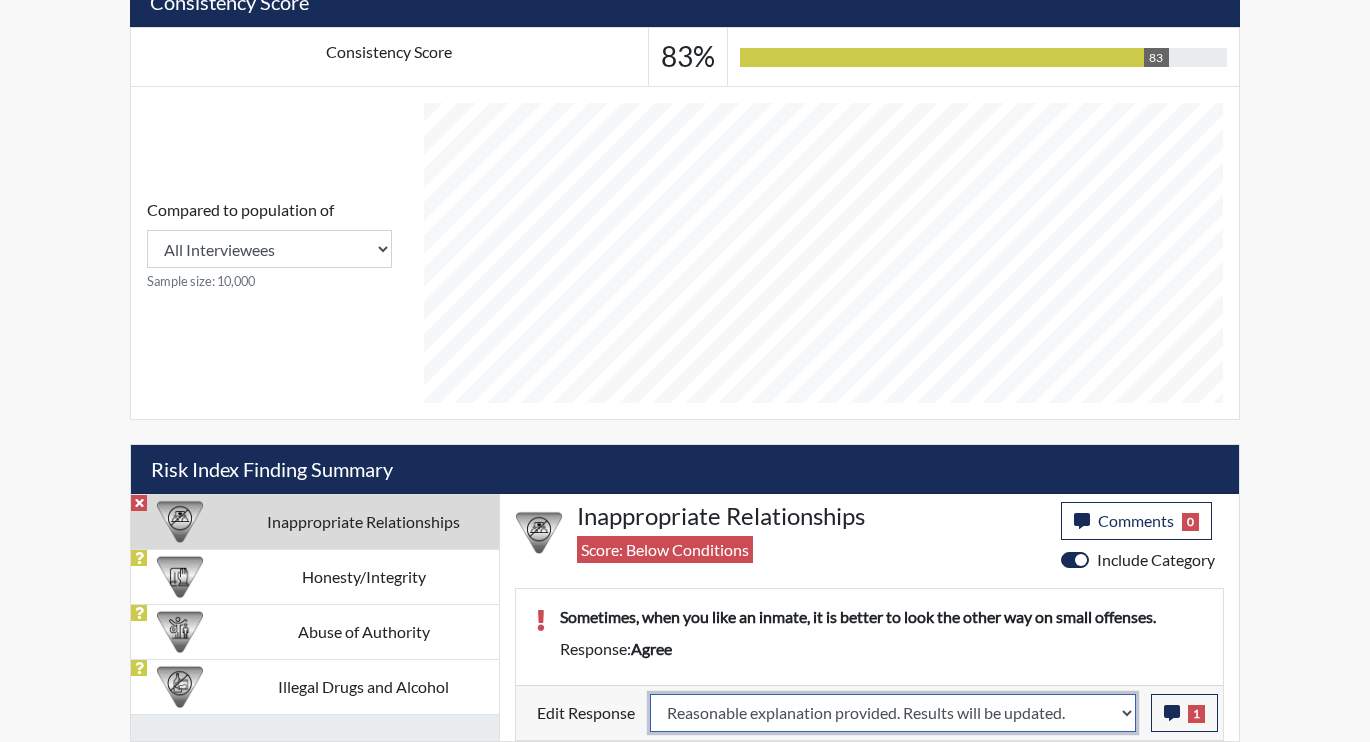 click on "Question is not relevant. Results will be updated. Reasonable explanation provided. Results will be updated. Response confirmed, which places the score below conditions. Clear the response edit. Results will be updated." at bounding box center [893, 713] 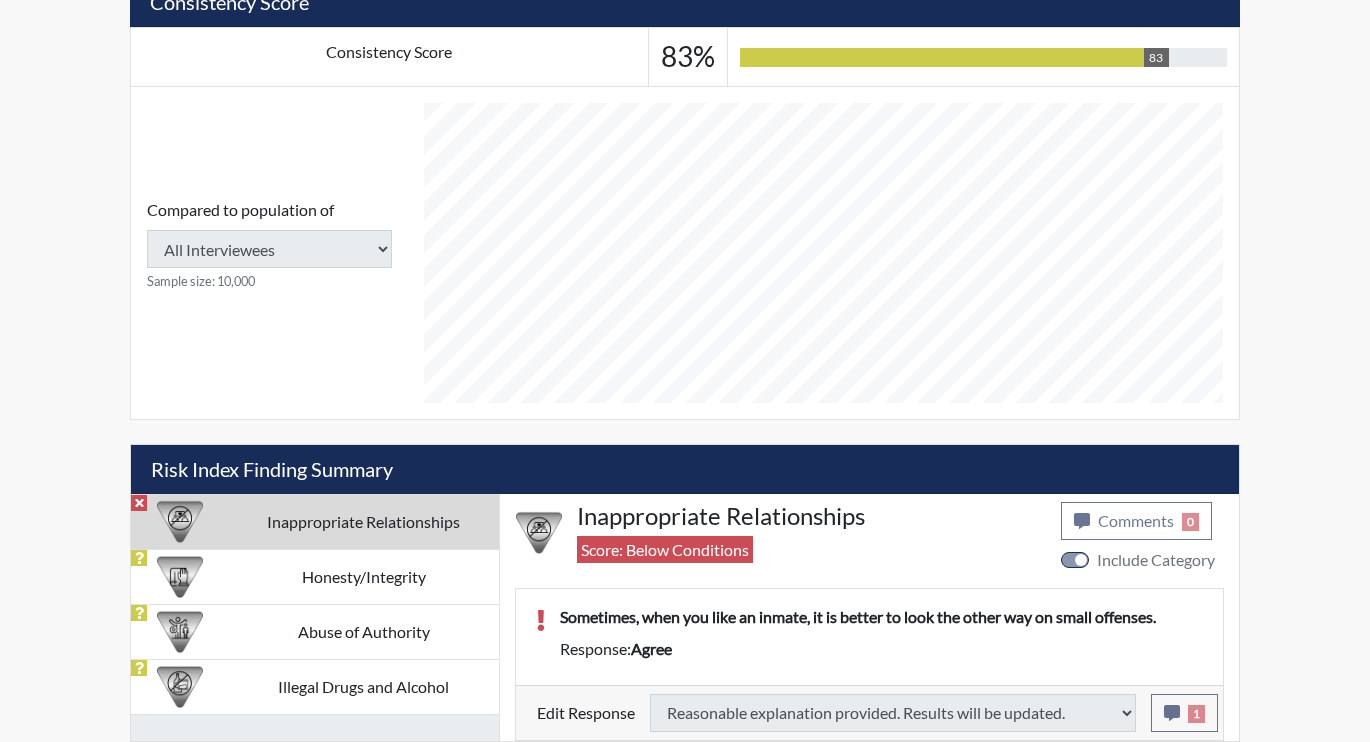 type on "Above Conditions" 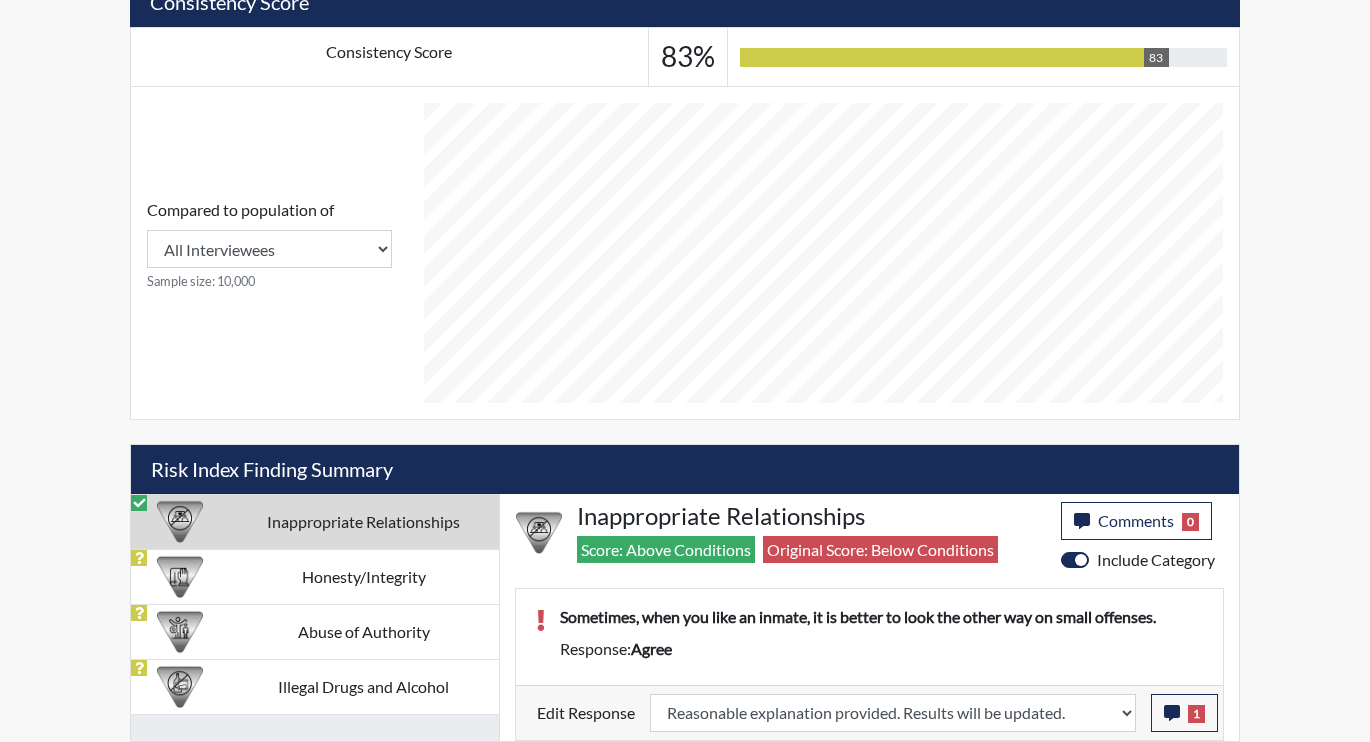 scroll, scrollTop: 999668, scrollLeft: 999169, axis: both 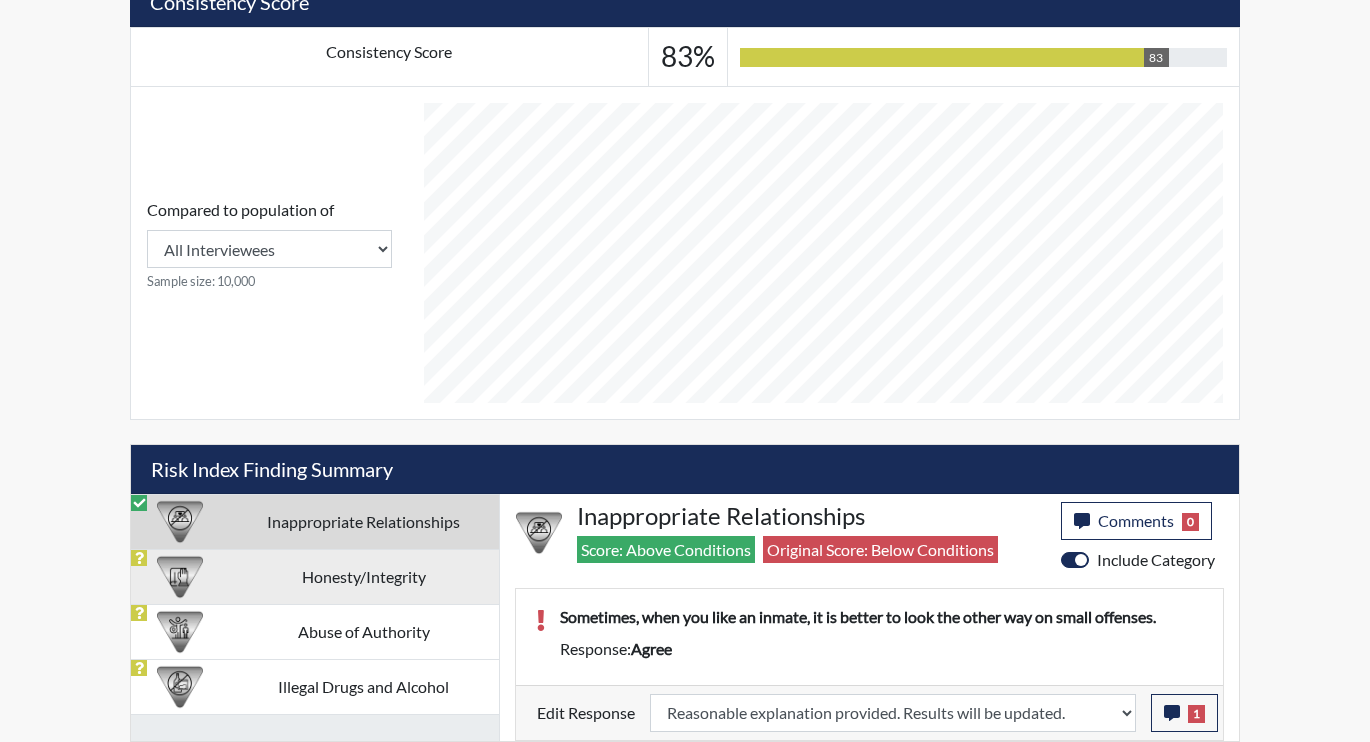 click on "Honesty/Integrity" at bounding box center (363, 576) 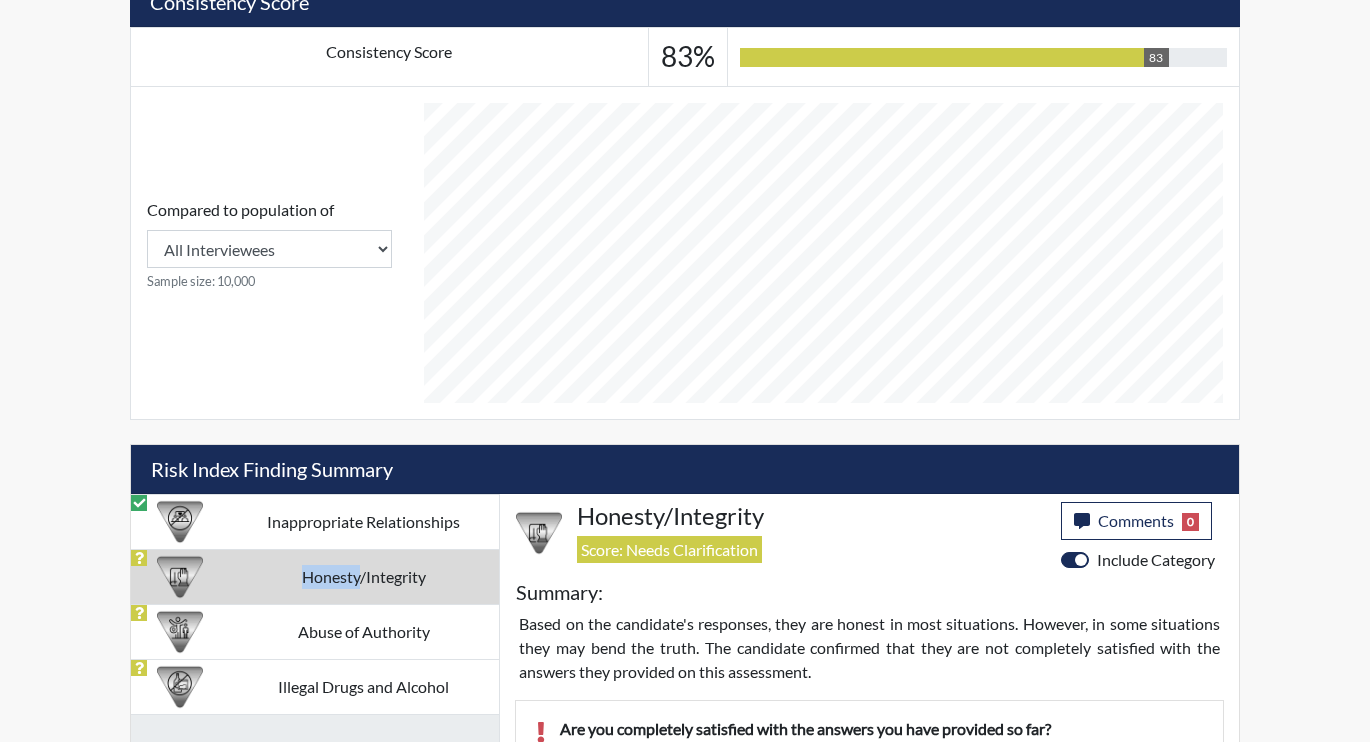 click on "Honesty/Integrity" at bounding box center (363, 576) 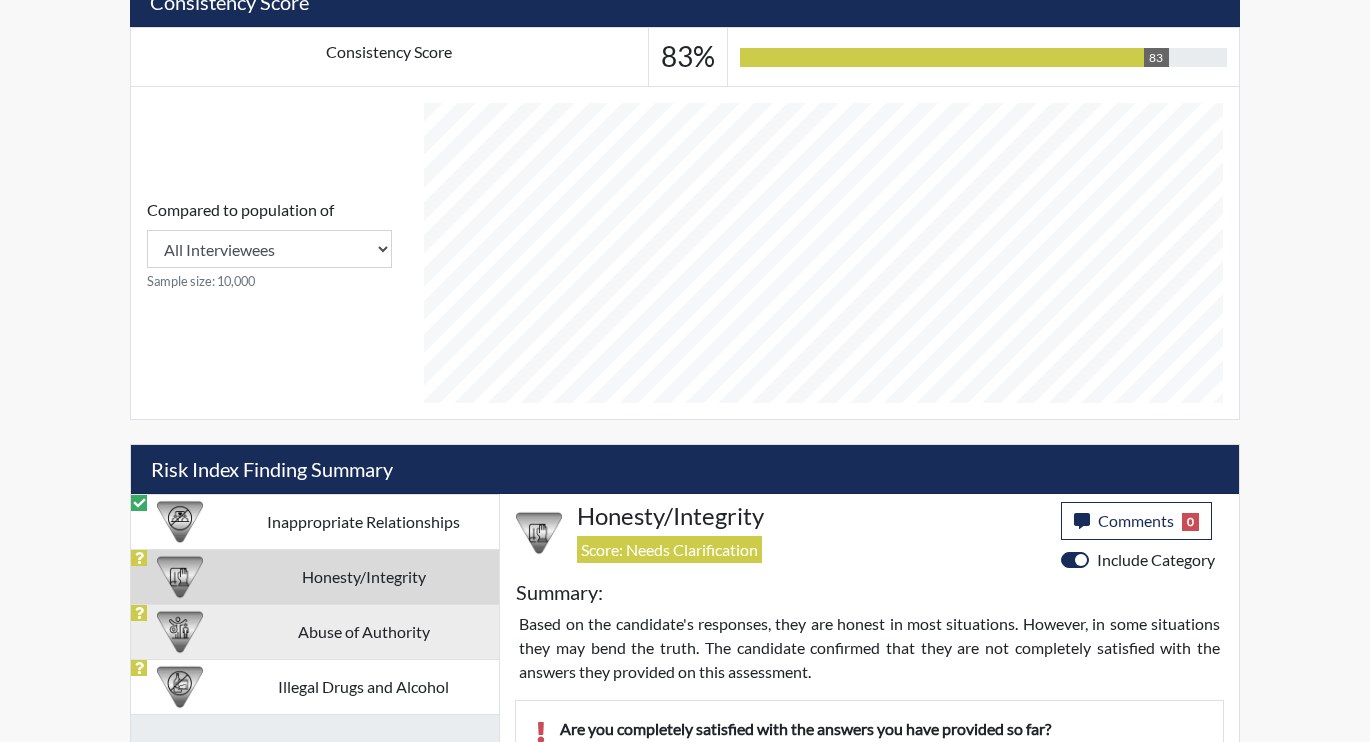 click on "Abuse of Authority" at bounding box center (363, 631) 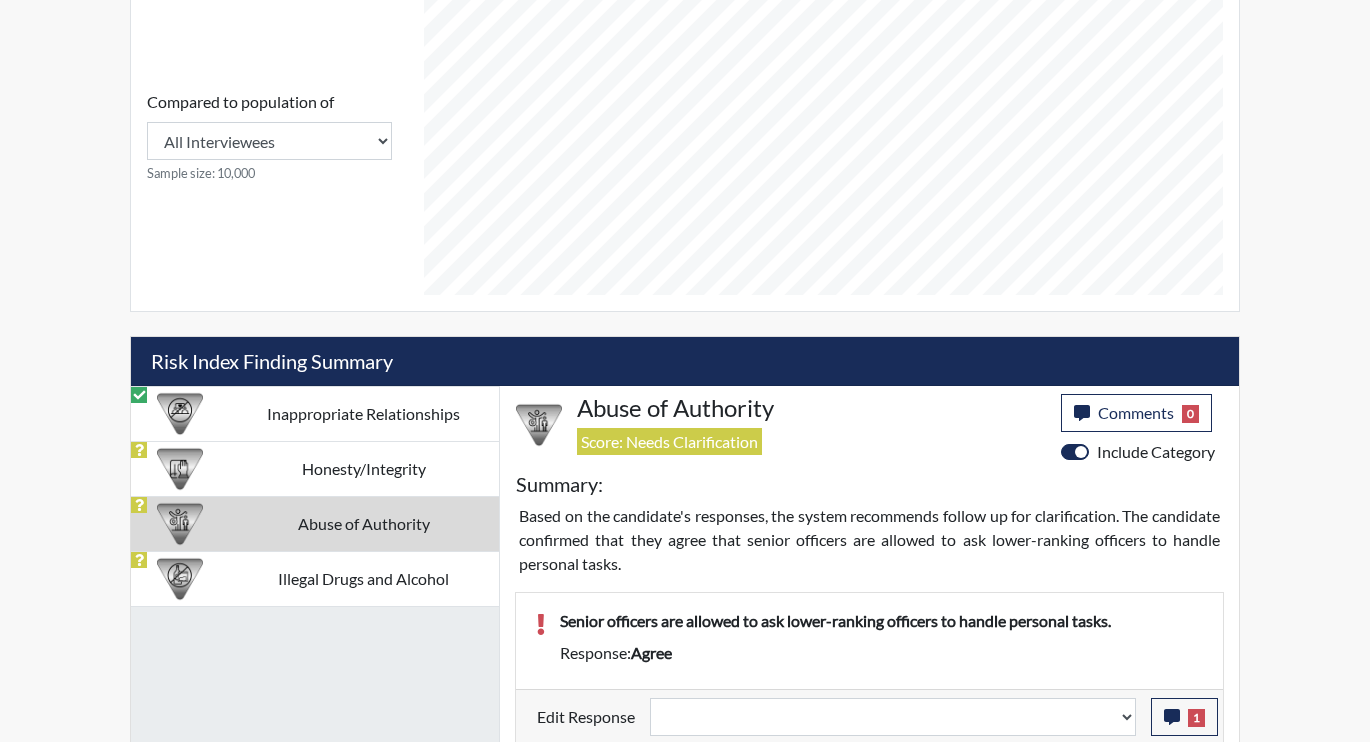 scroll, scrollTop: 878, scrollLeft: 0, axis: vertical 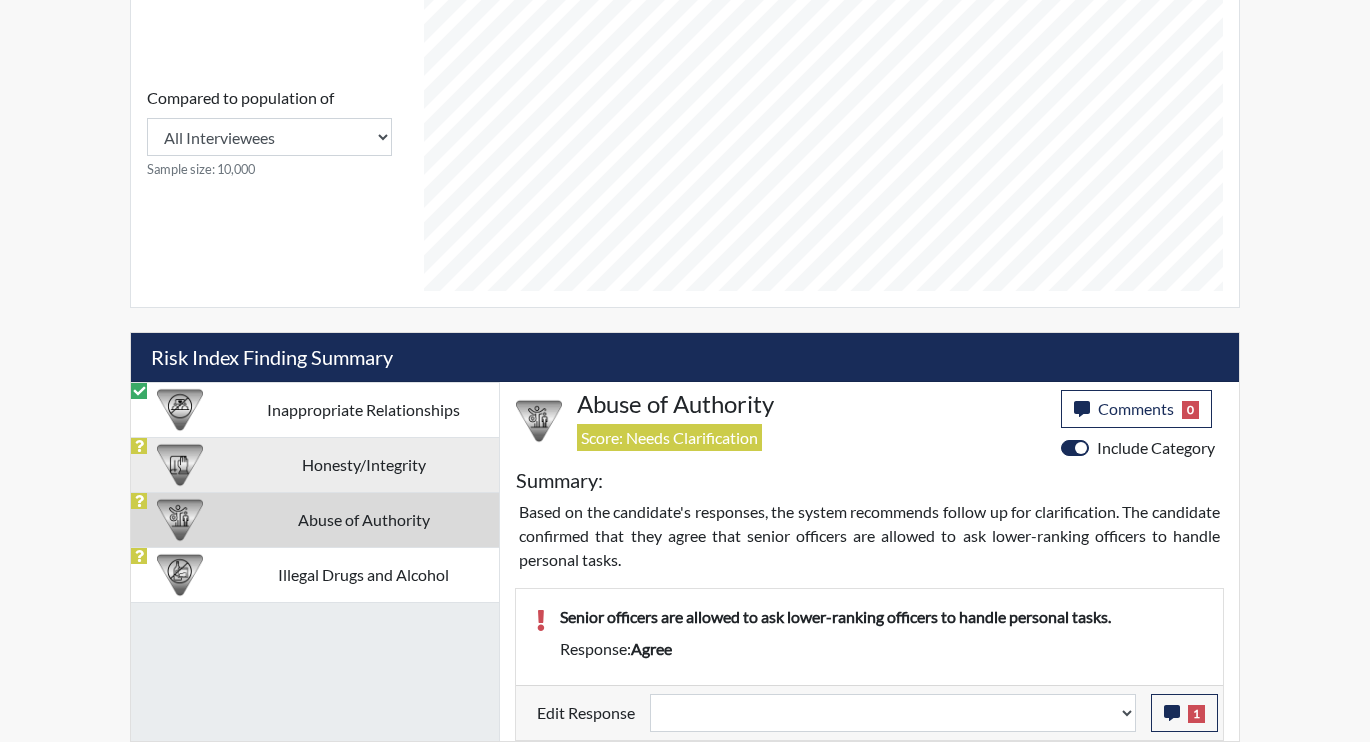 click on "Honesty/Integrity" at bounding box center [363, 464] 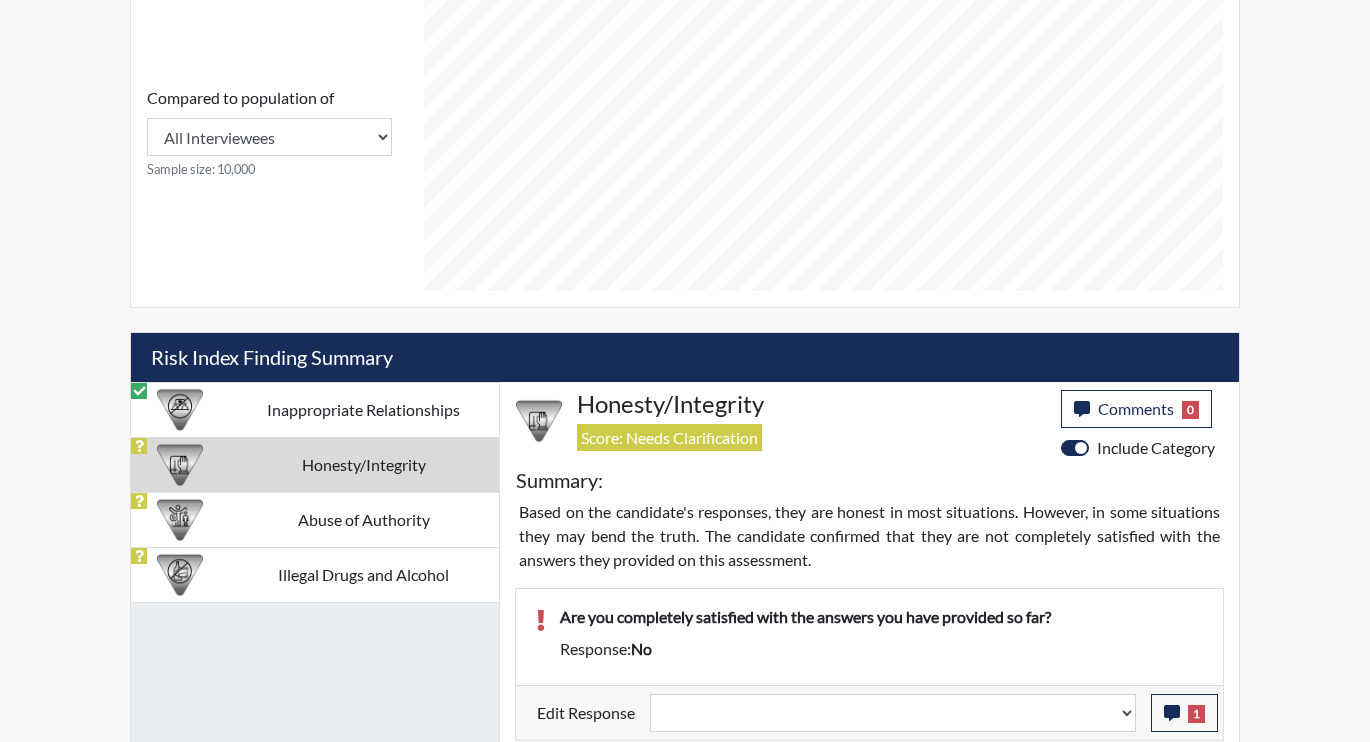 click on "Honesty/Integrity" at bounding box center [363, 464] 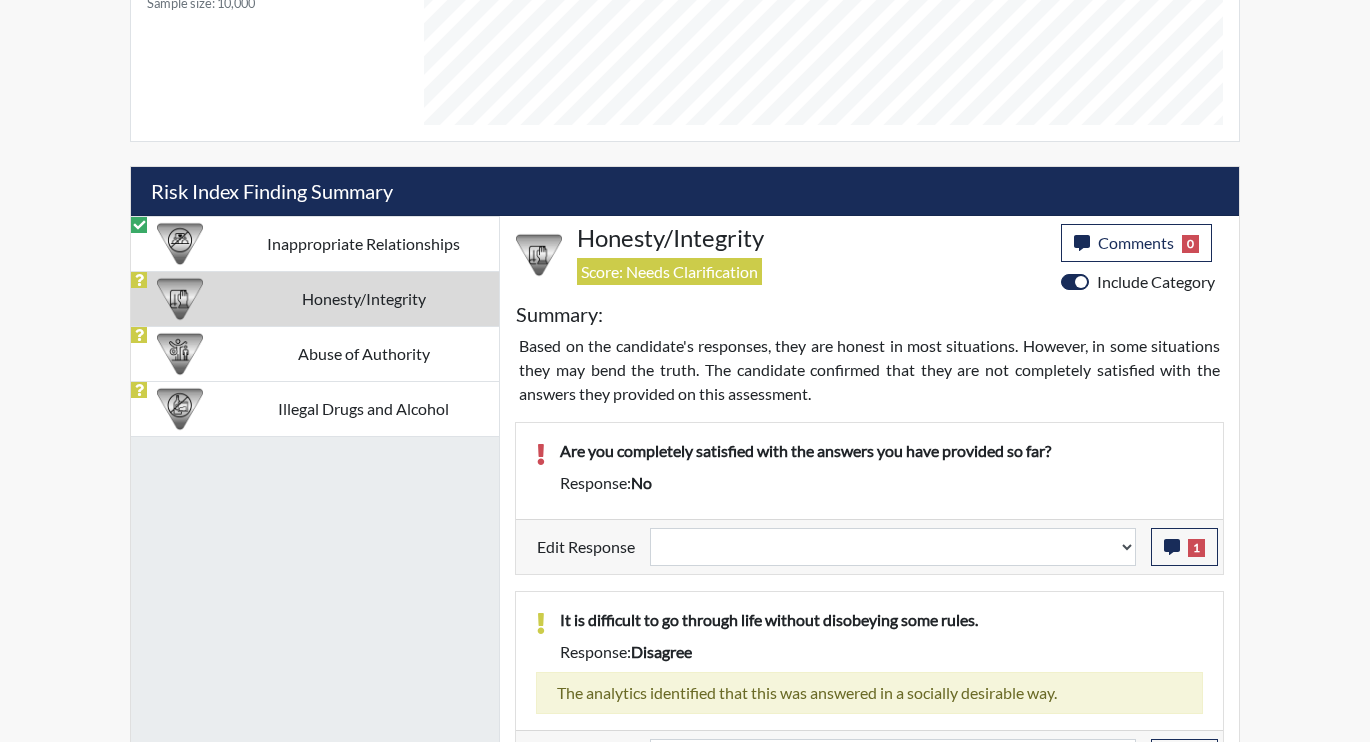 scroll, scrollTop: 1078, scrollLeft: 0, axis: vertical 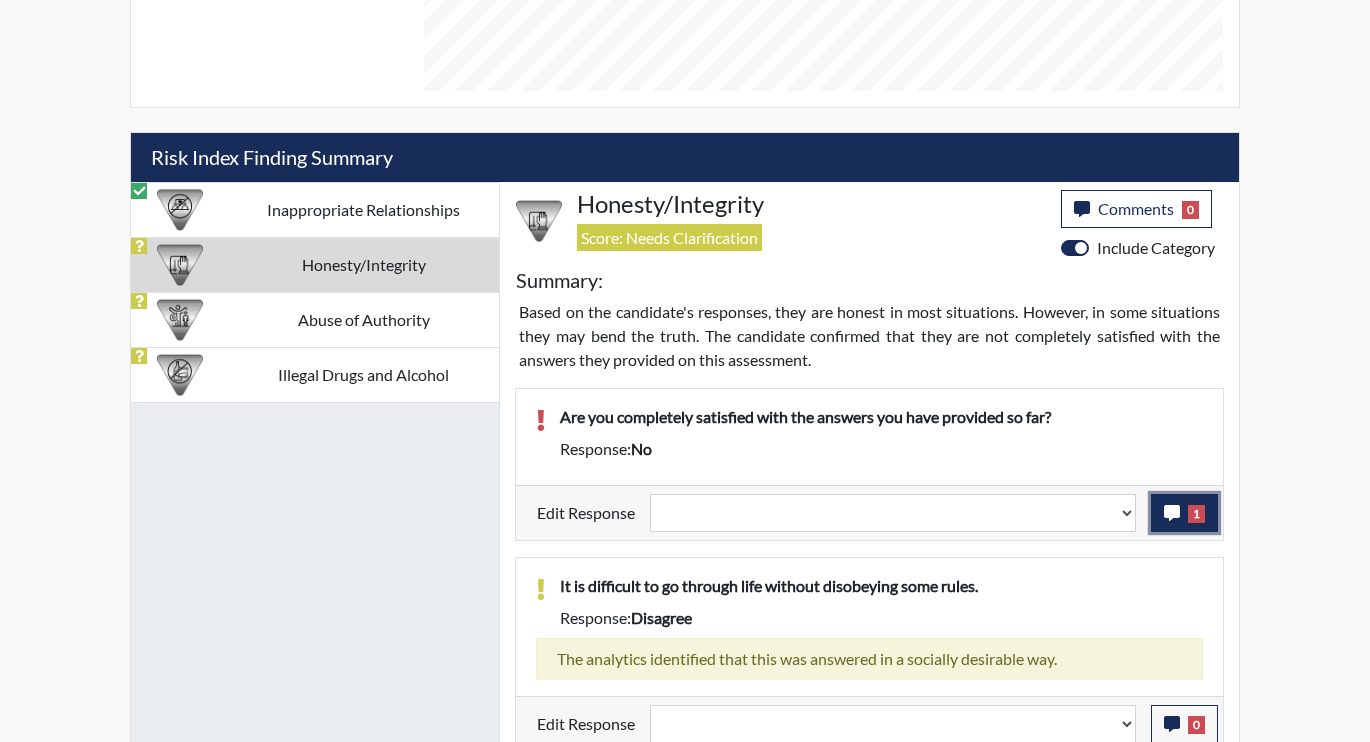 click 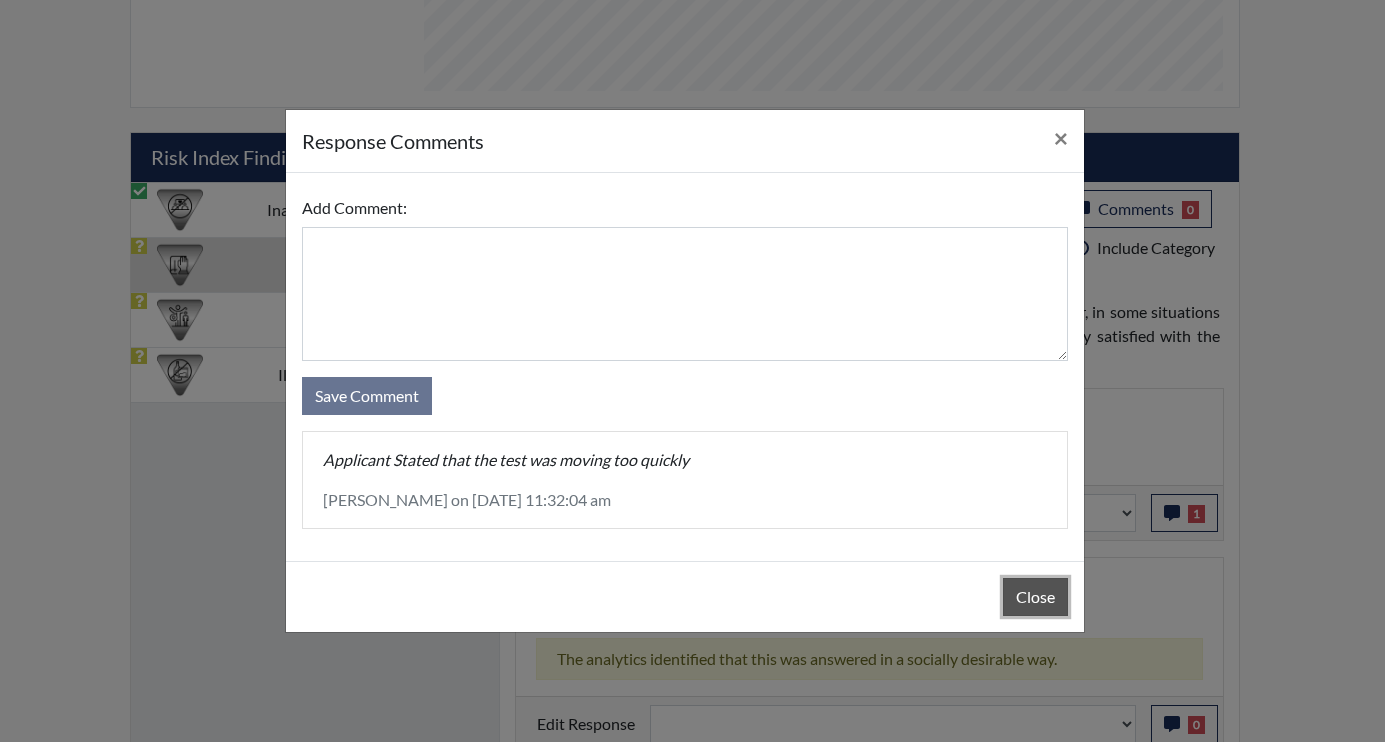 click on "Close" at bounding box center (1035, 597) 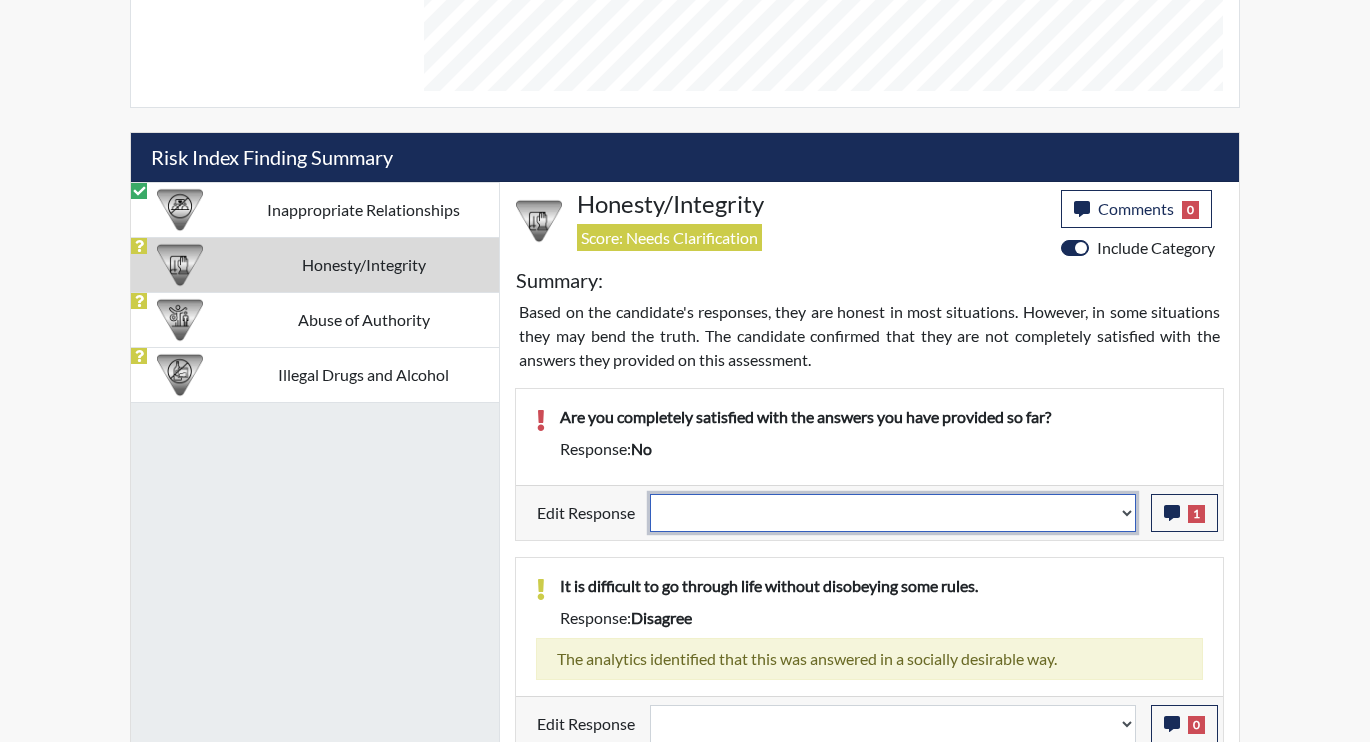click on "Question is not relevant. Results will be updated. Reasonable explanation provided. Results will be updated. Response confirmed, which places the score below conditions. Clear the response edit. Results will be updated." at bounding box center (893, 513) 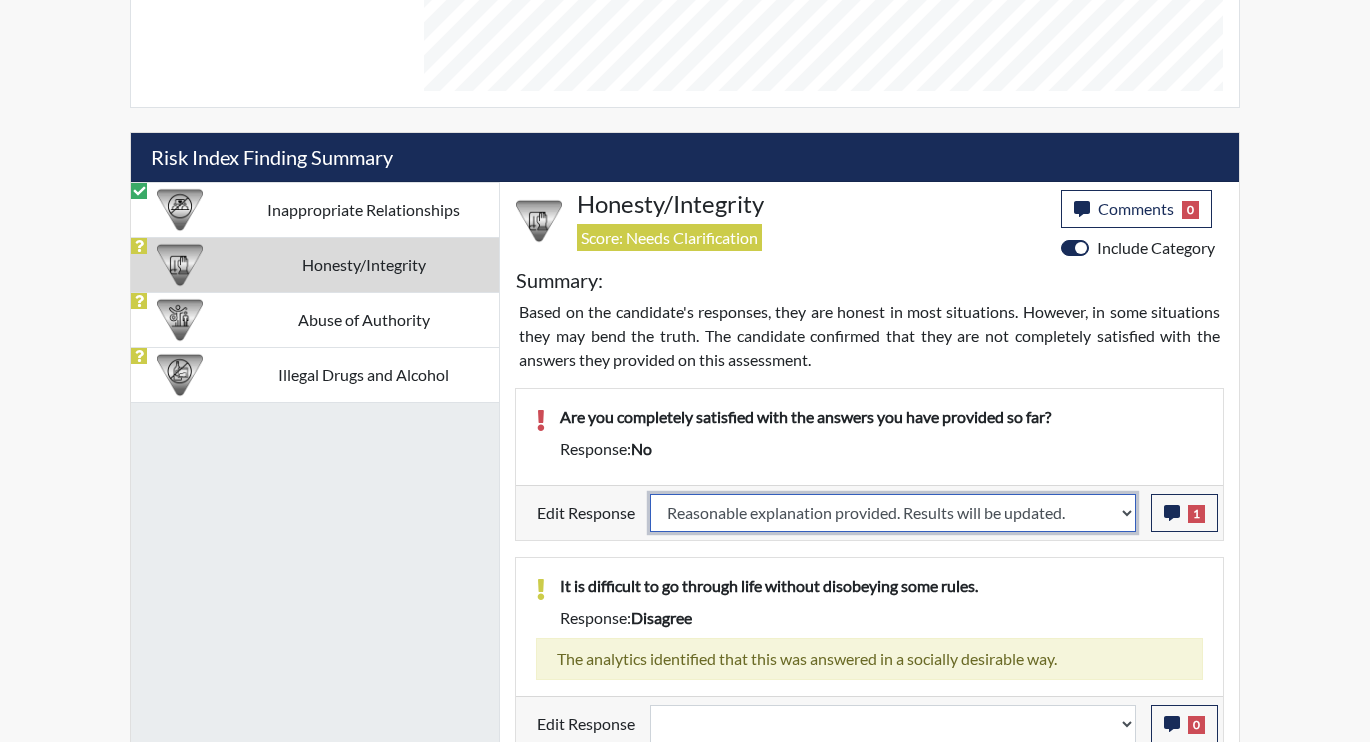 click on "Question is not relevant. Results will be updated. Reasonable explanation provided. Results will be updated. Response confirmed, which places the score below conditions. Clear the response edit. Results will be updated." at bounding box center (893, 513) 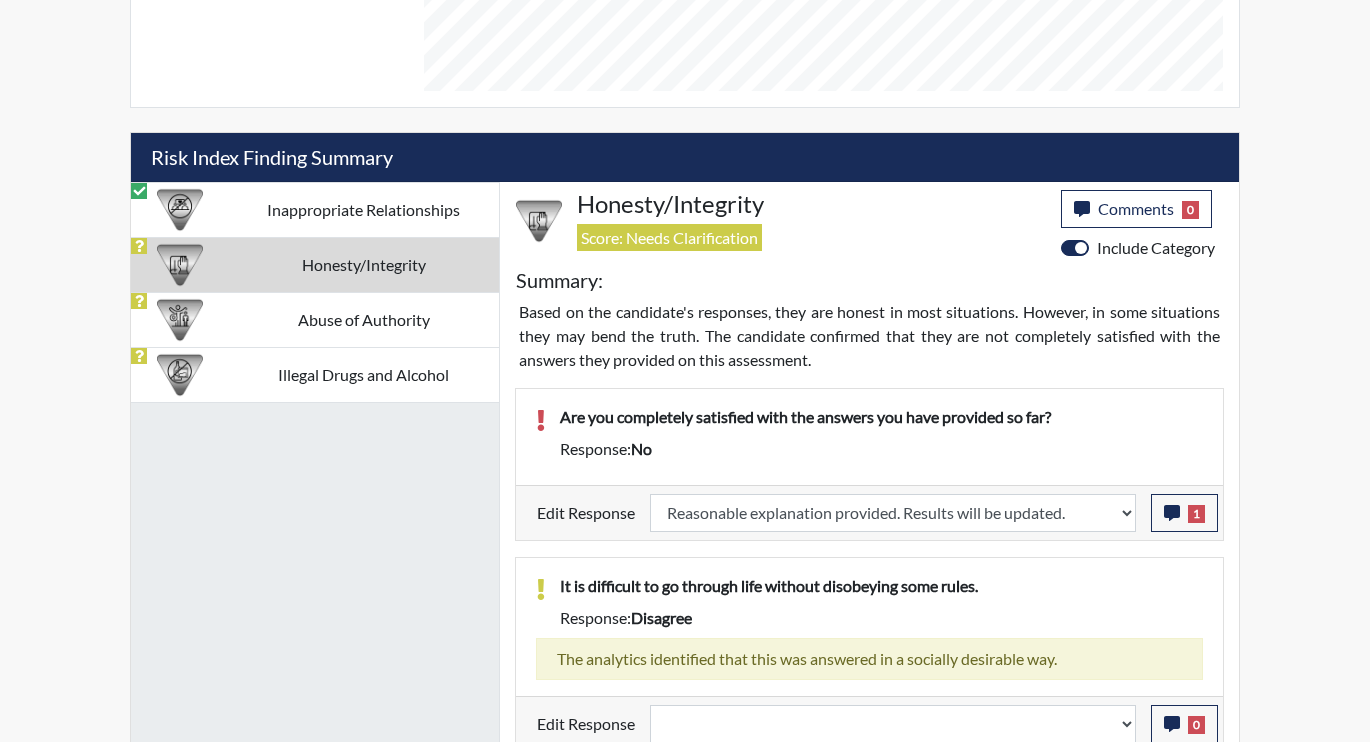 select 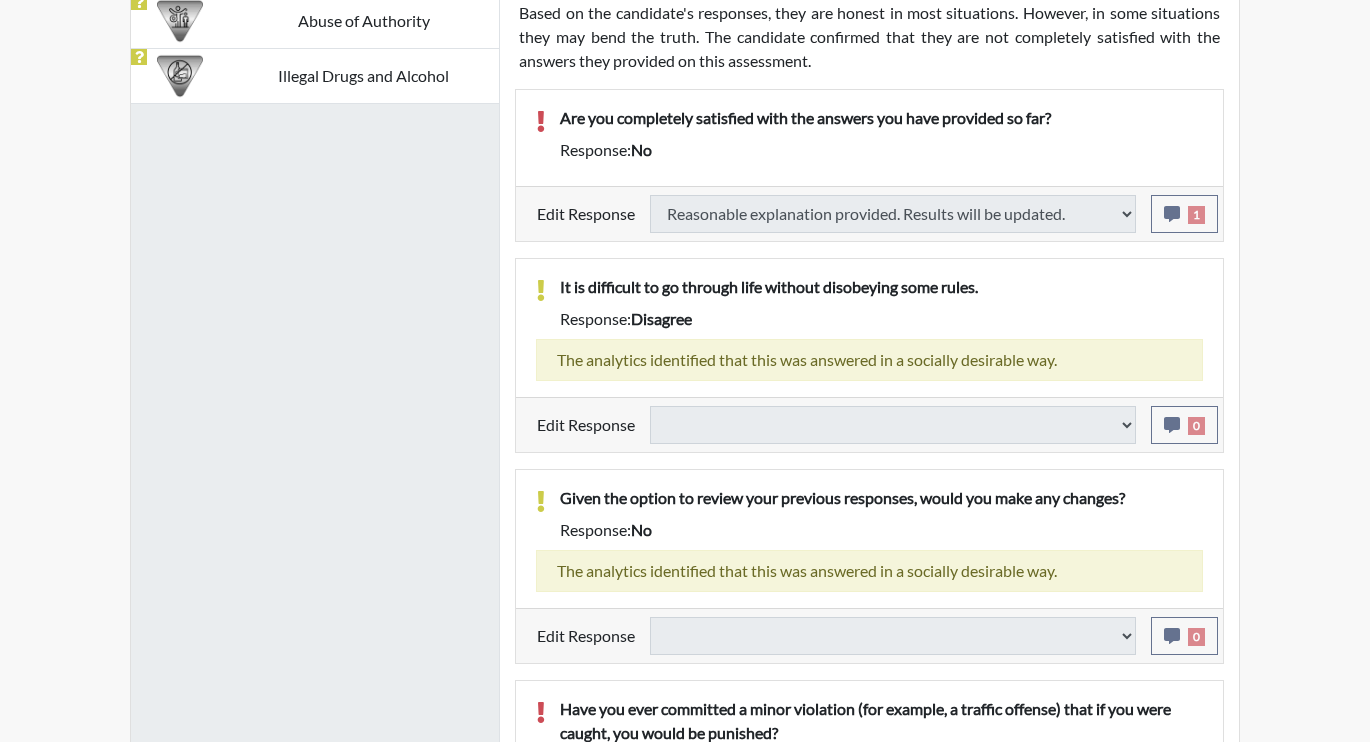 select 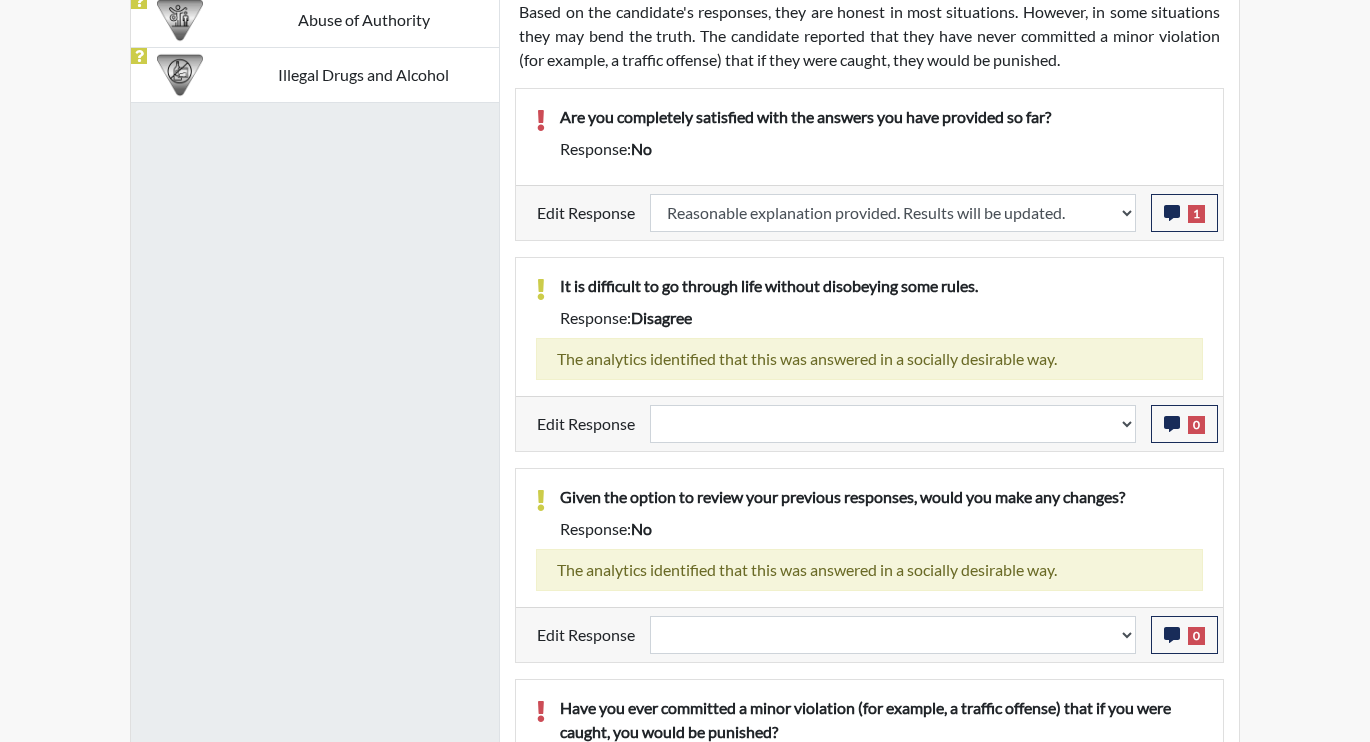 scroll, scrollTop: 1440, scrollLeft: 0, axis: vertical 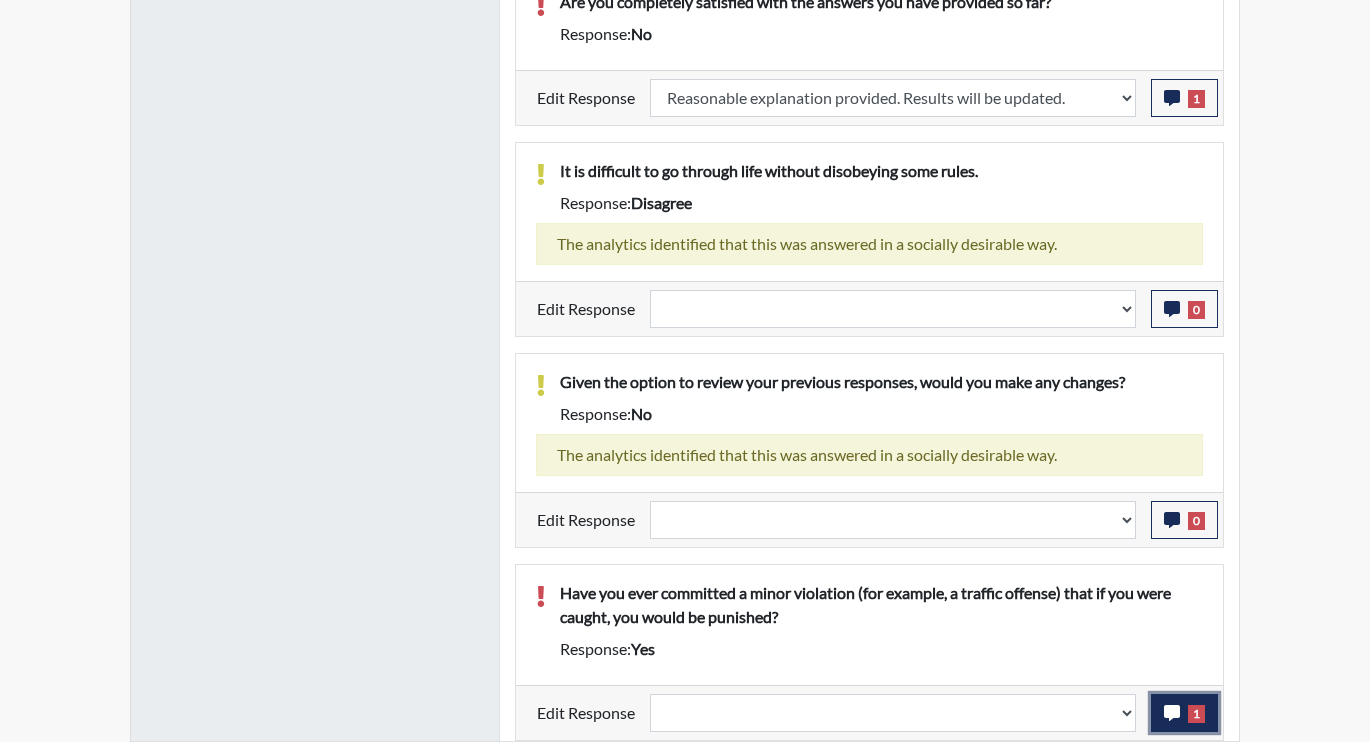 click 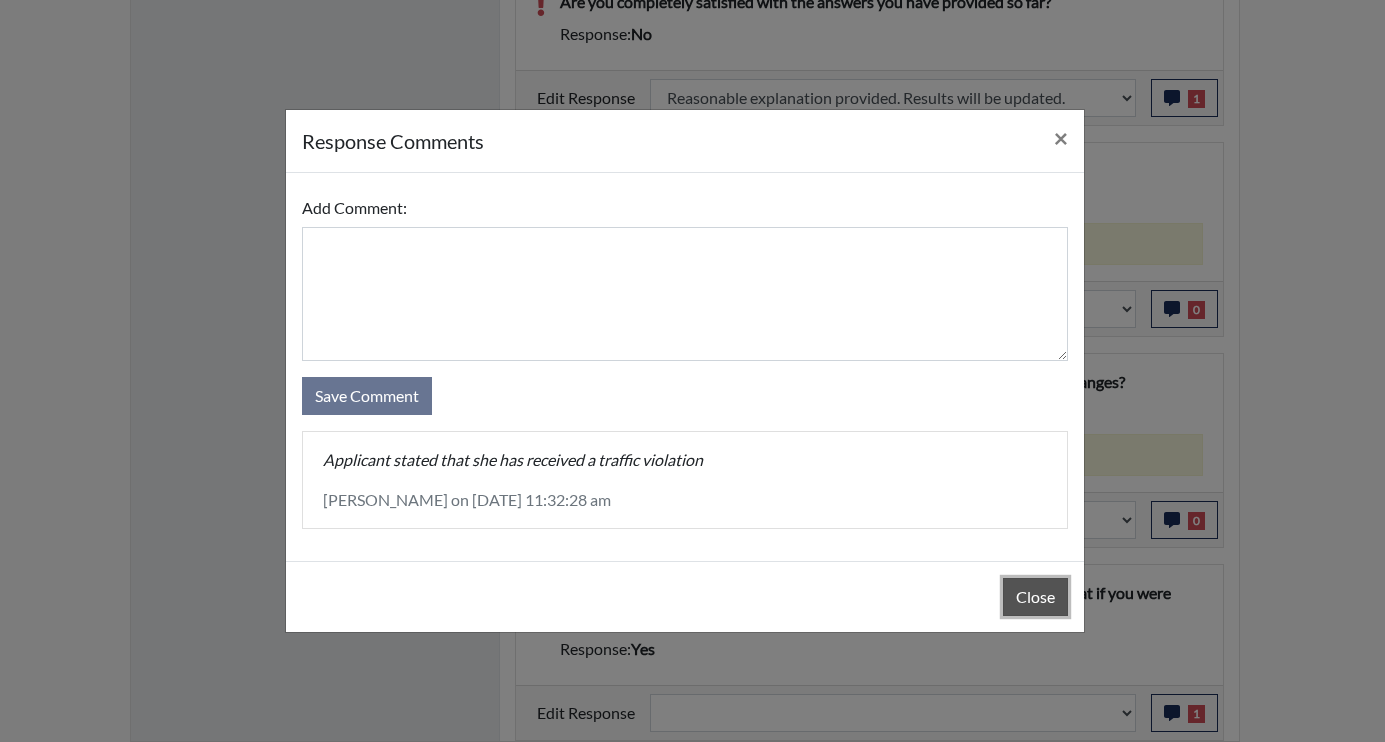 click on "Close" at bounding box center [1035, 597] 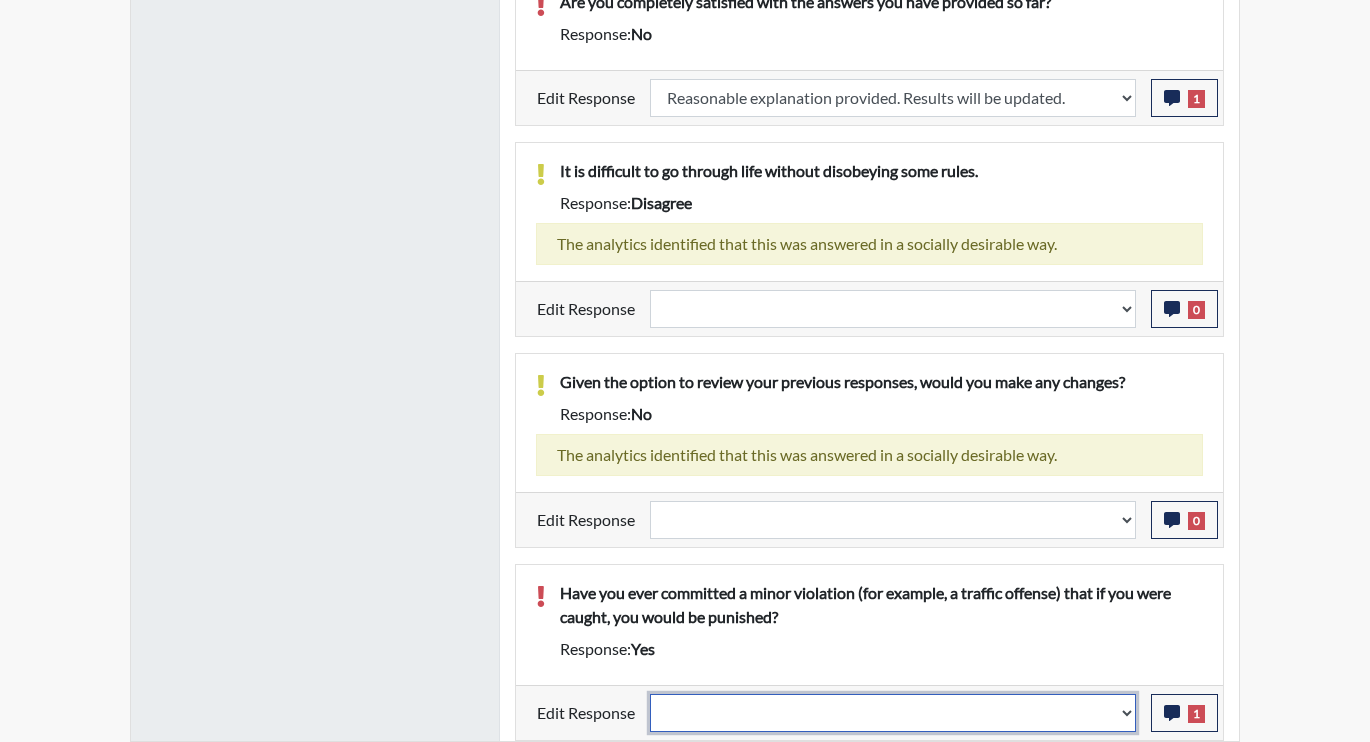 click on "Question is not relevant. Results will be updated. Reasonable explanation provided. Results will be updated. Response confirmed, which places the score below conditions. Clear the response edit. Results will be updated." at bounding box center (893, 713) 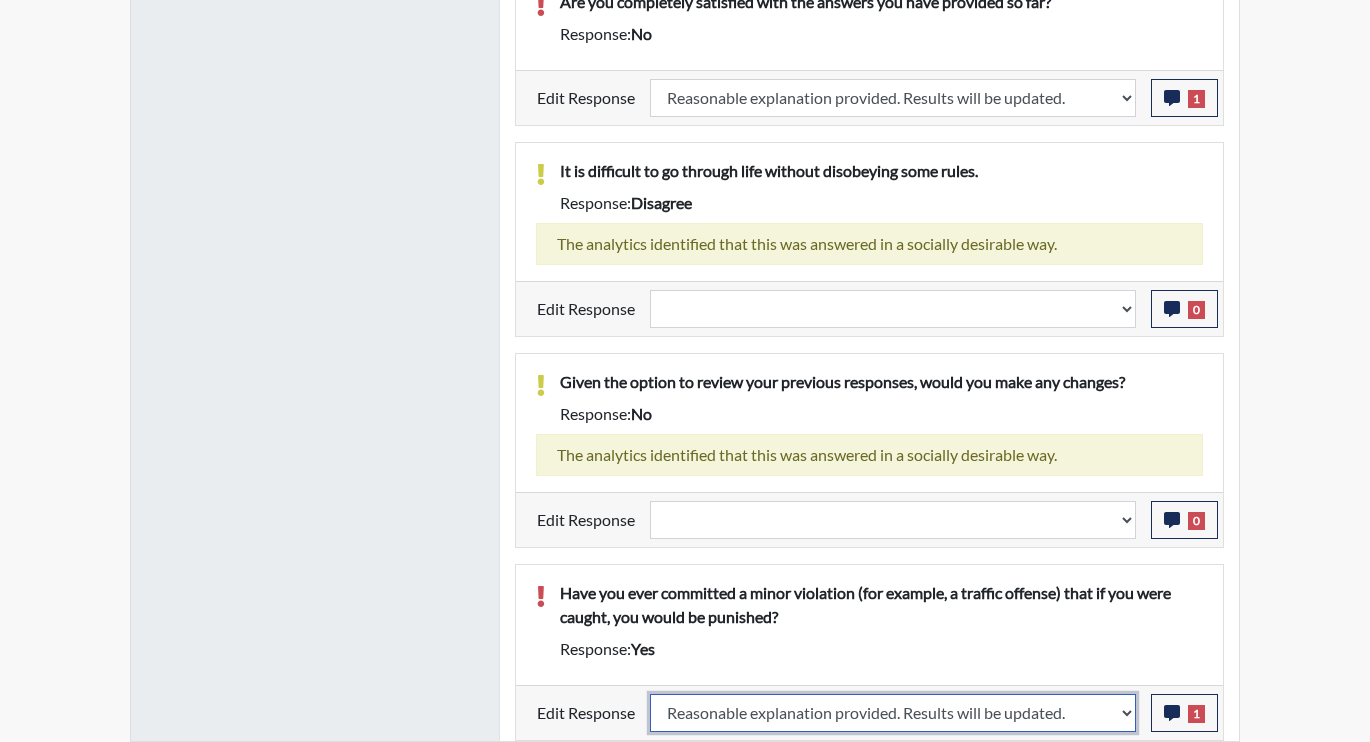 click on "Question is not relevant. Results will be updated. Reasonable explanation provided. Results will be updated. Response confirmed, which places the score below conditions. Clear the response edit. Results will be updated." at bounding box center [893, 713] 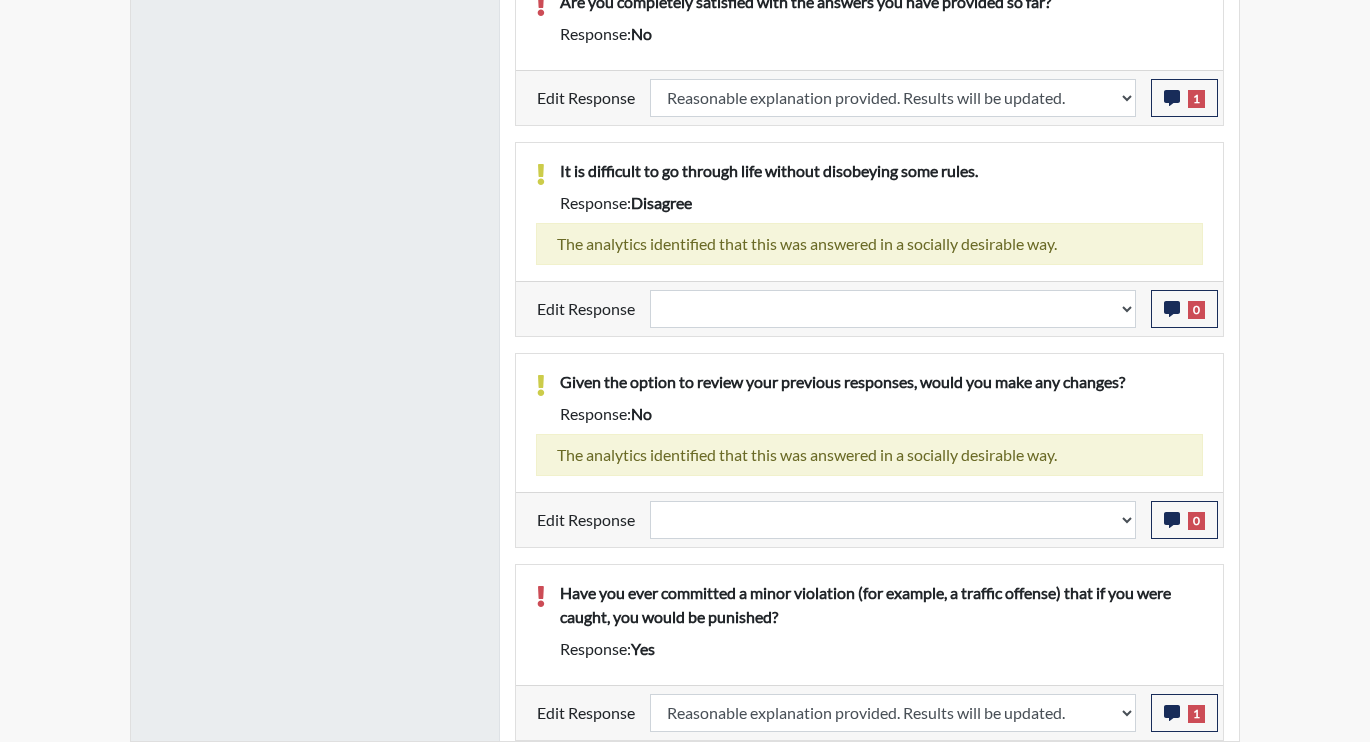 select 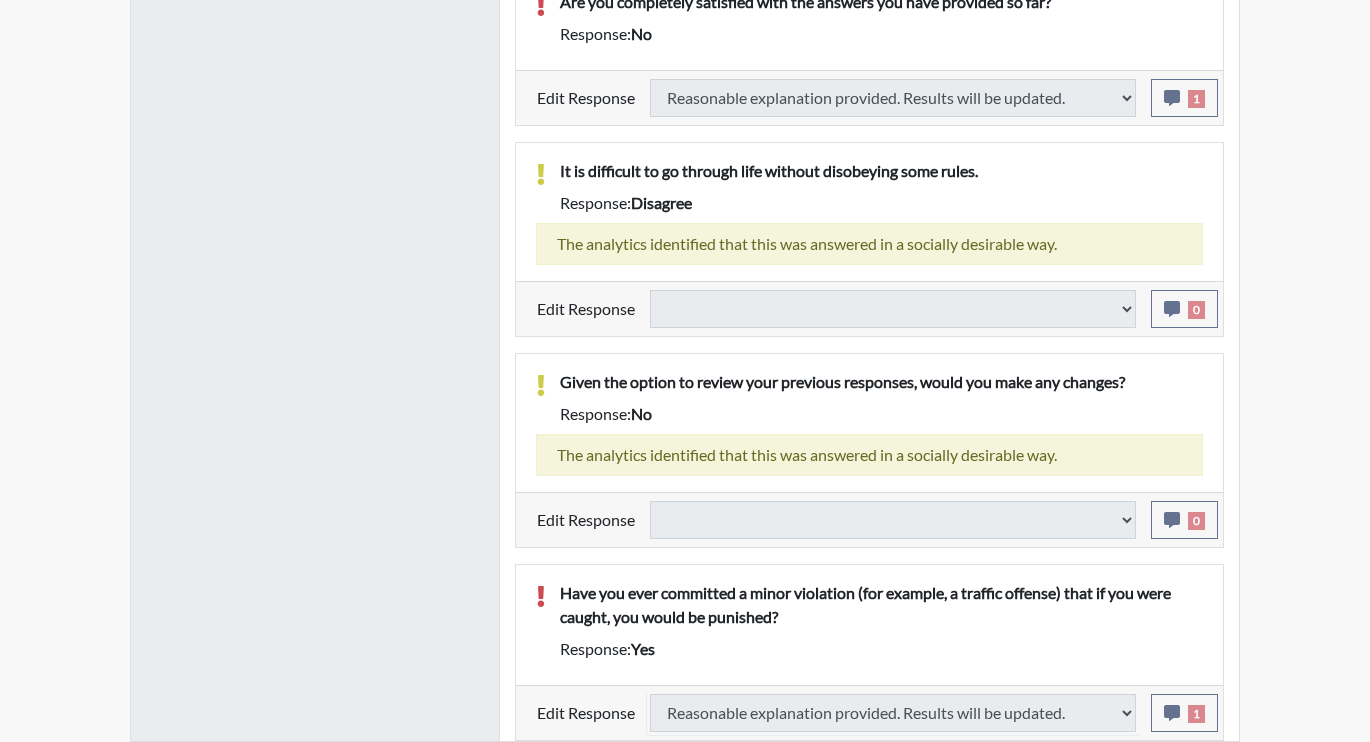 select 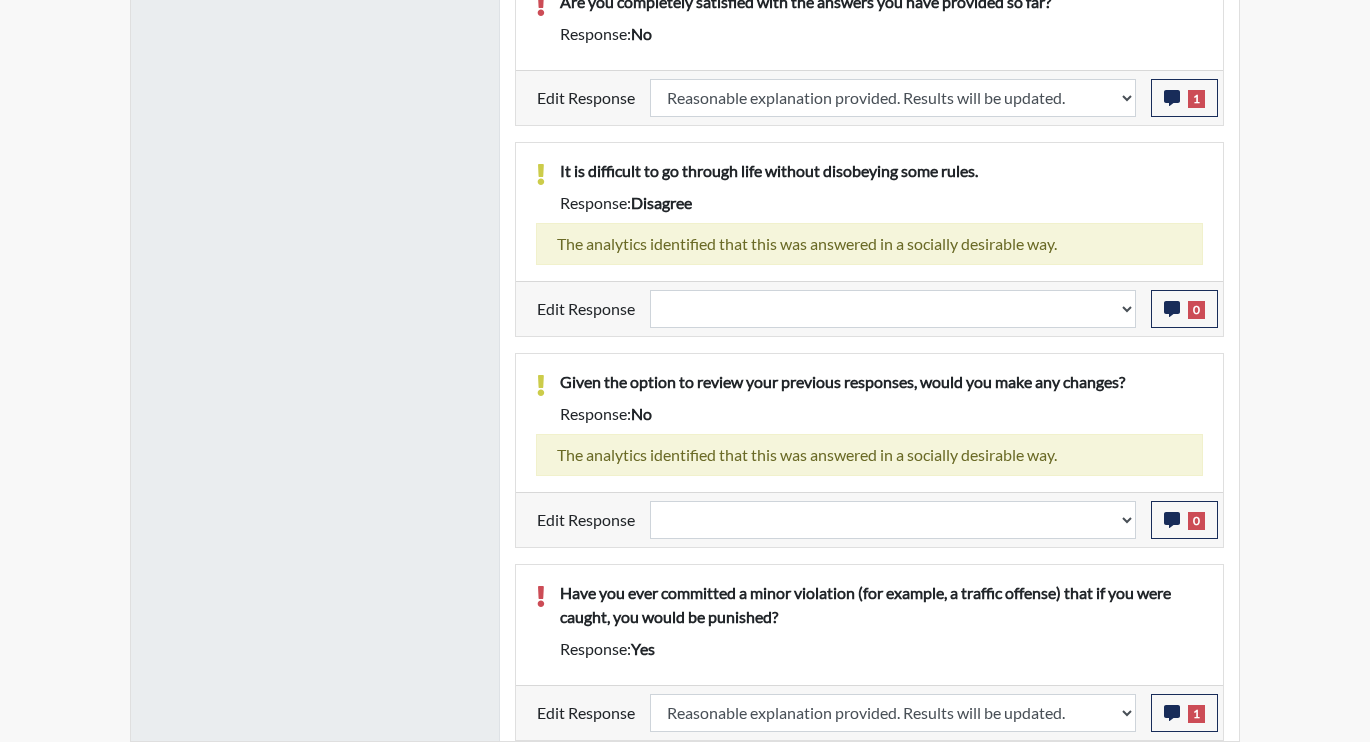 scroll, scrollTop: 999668, scrollLeft: 999169, axis: both 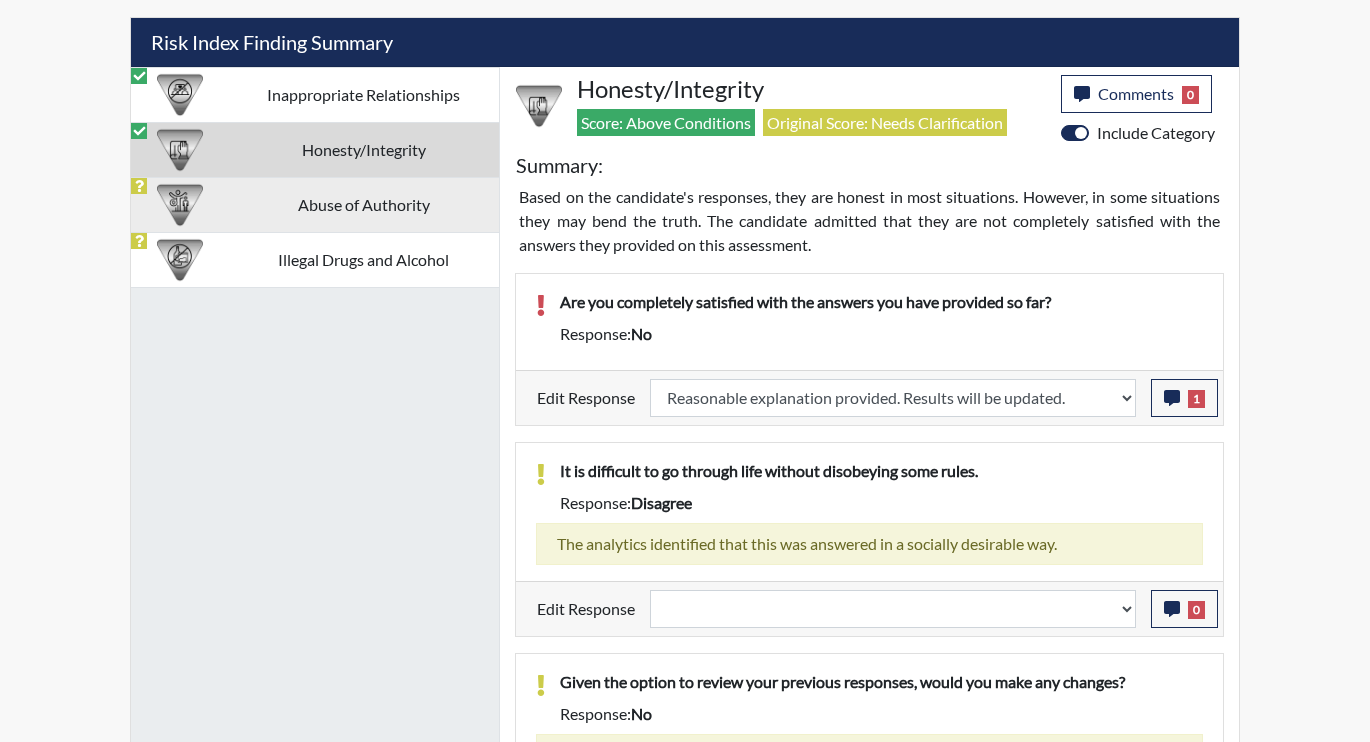 click on "Abuse of Authority" at bounding box center [363, 204] 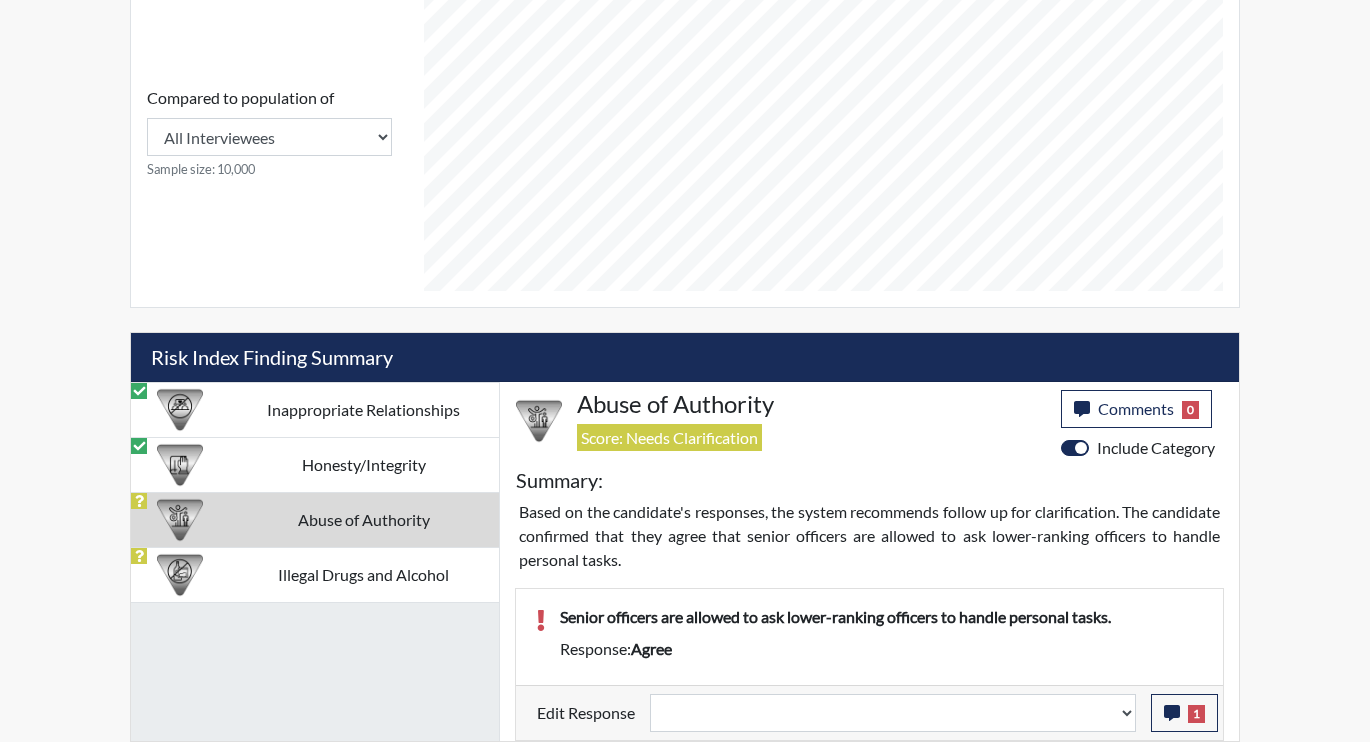 click on "Abuse of Authority" at bounding box center (363, 519) 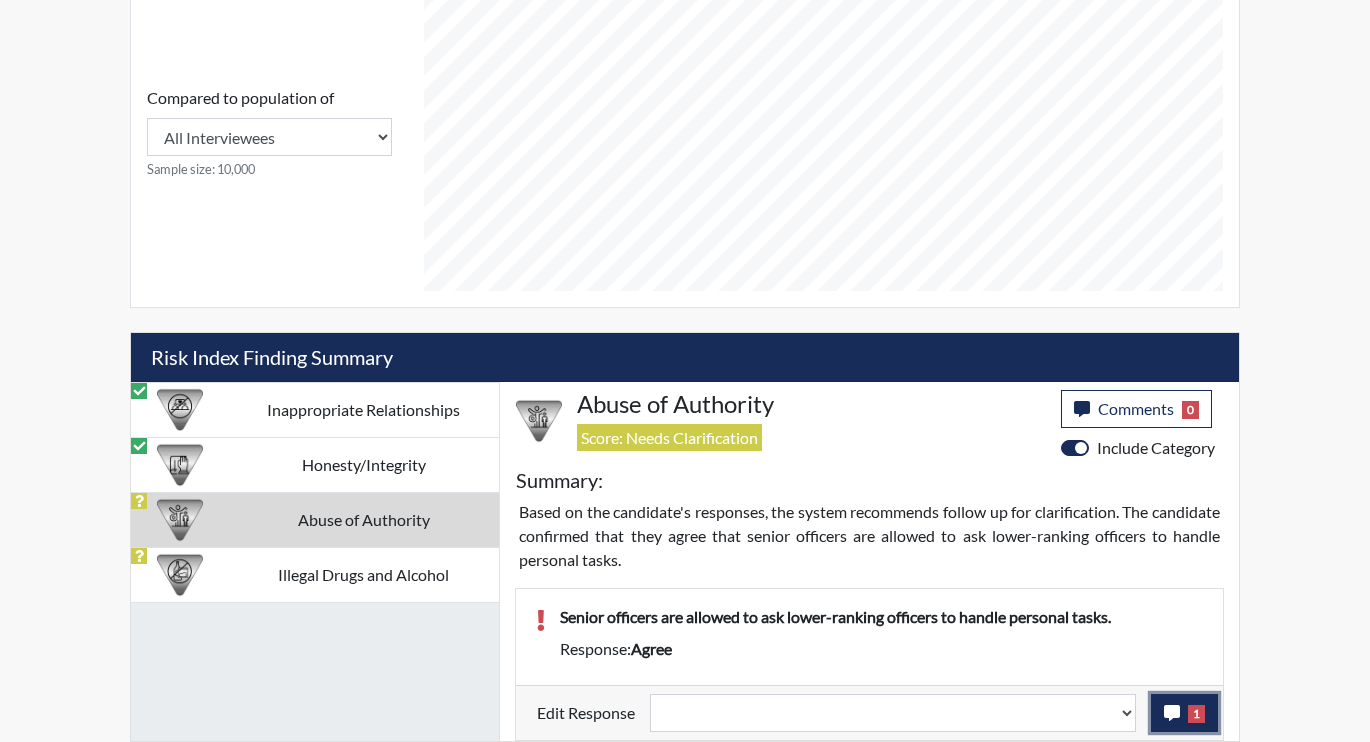 click on "1" at bounding box center (1184, 713) 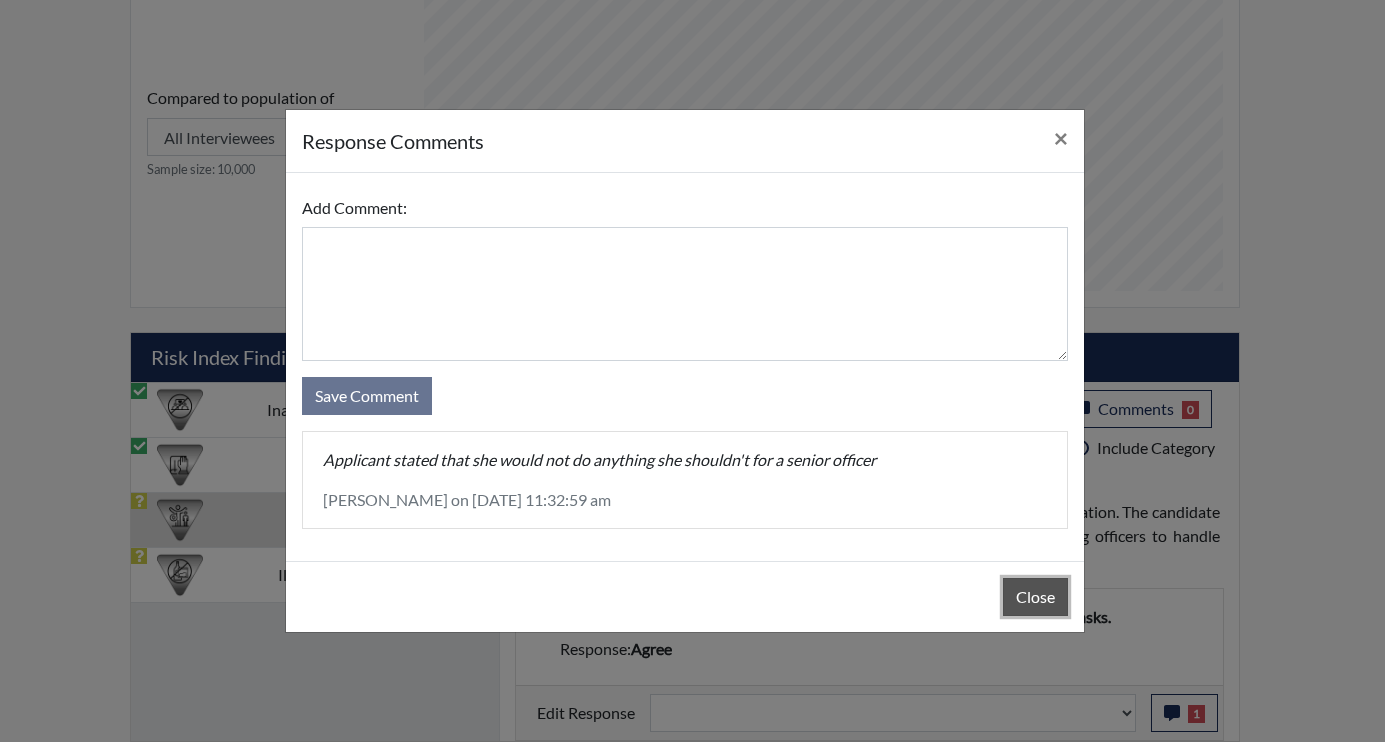 click on "Close" at bounding box center (1035, 597) 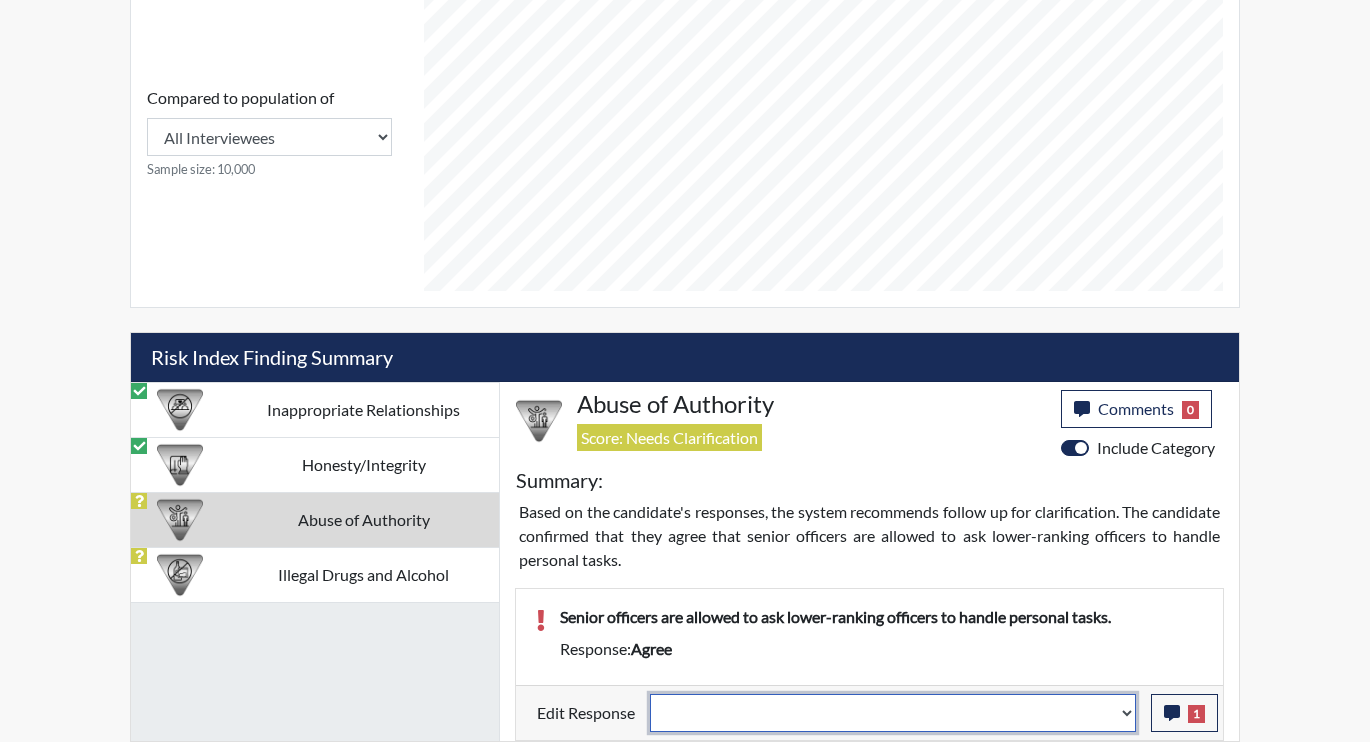 click on "Question is not relevant. Results will be updated. Reasonable explanation provided. Results will be updated. Response confirmed, which places the score below conditions. Clear the response edit. Results will be updated." at bounding box center (893, 713) 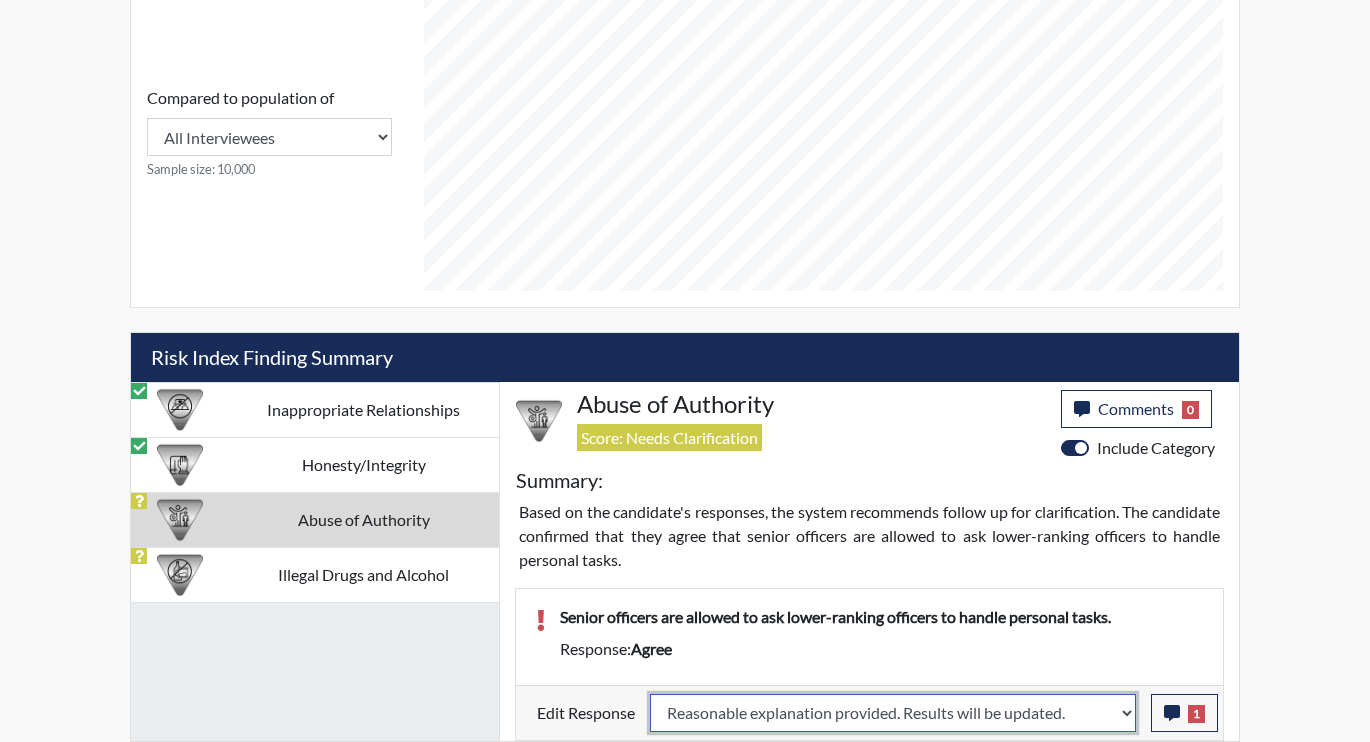 click on "Question is not relevant. Results will be updated. Reasonable explanation provided. Results will be updated. Response confirmed, which places the score below conditions. Clear the response edit. Results will be updated." at bounding box center [893, 713] 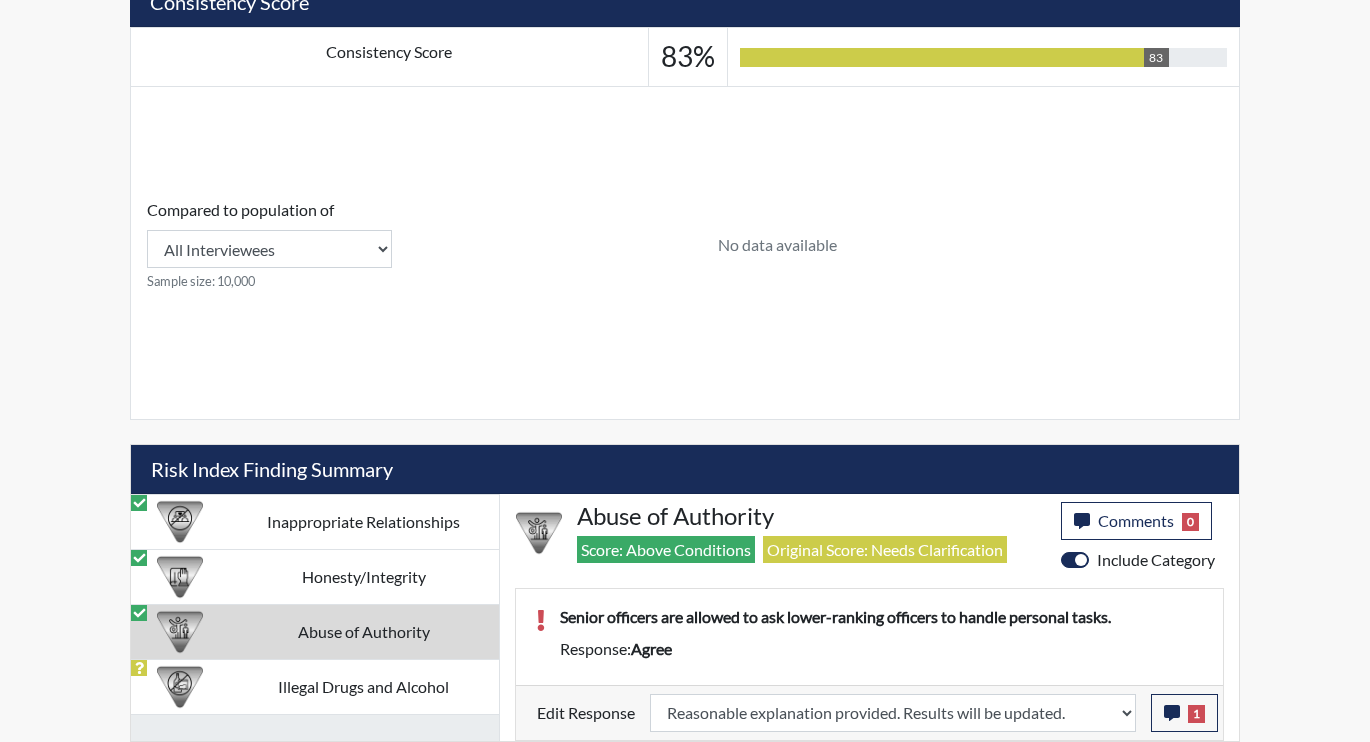 scroll, scrollTop: 766, scrollLeft: 0, axis: vertical 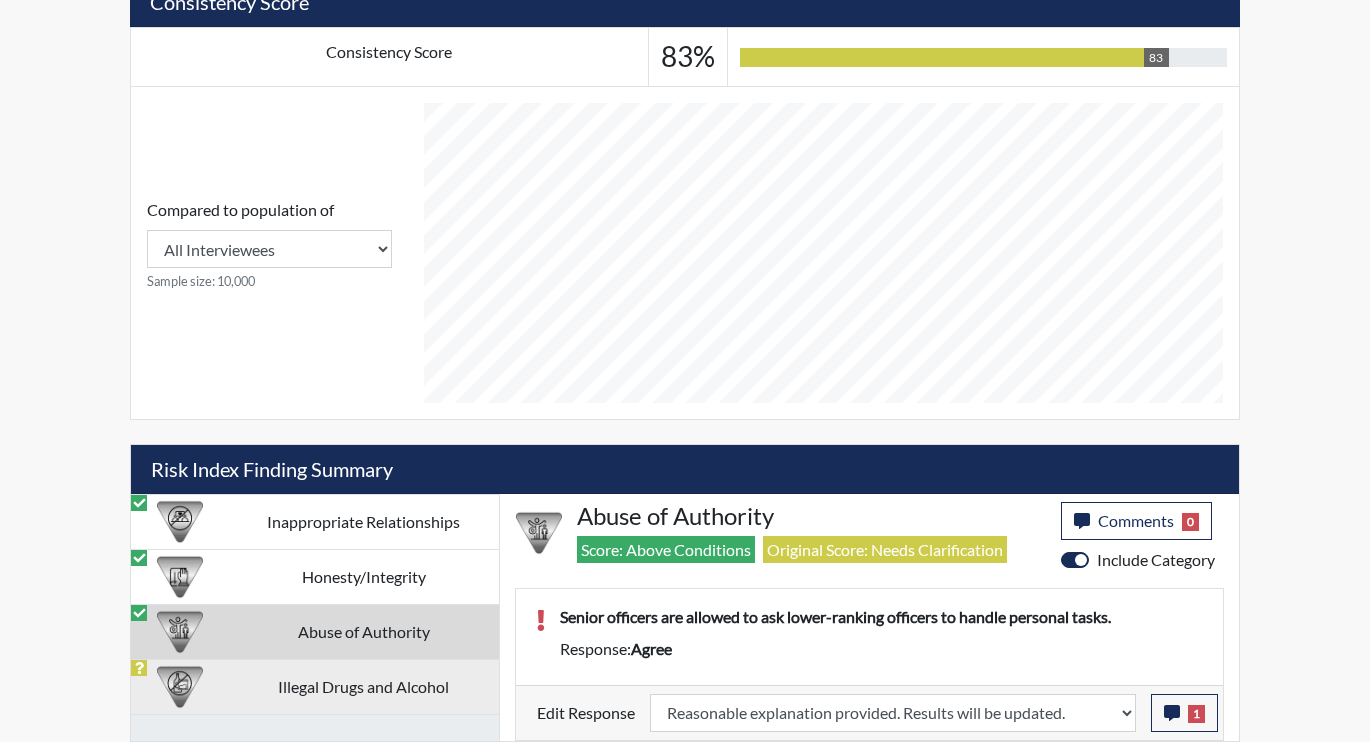 click on "Illegal Drugs and Alcohol" at bounding box center (363, 686) 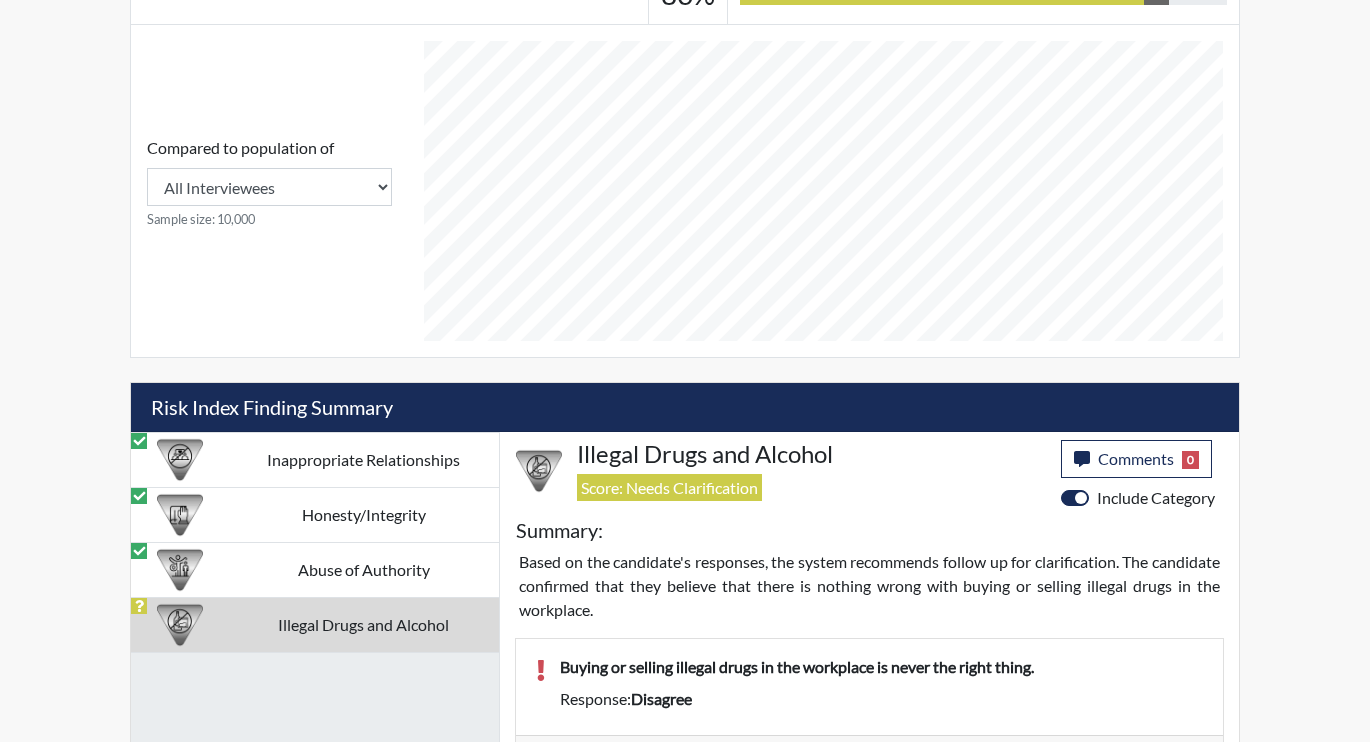 scroll, scrollTop: 878, scrollLeft: 0, axis: vertical 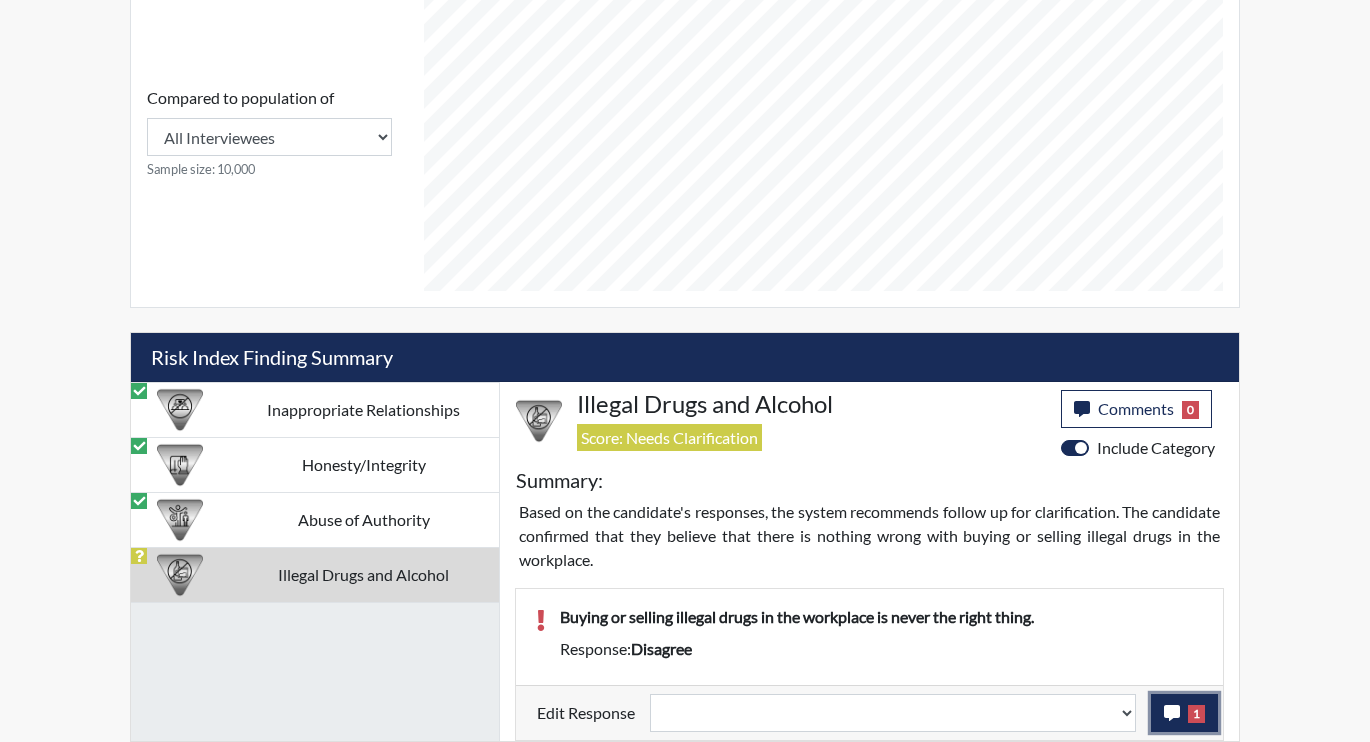 click 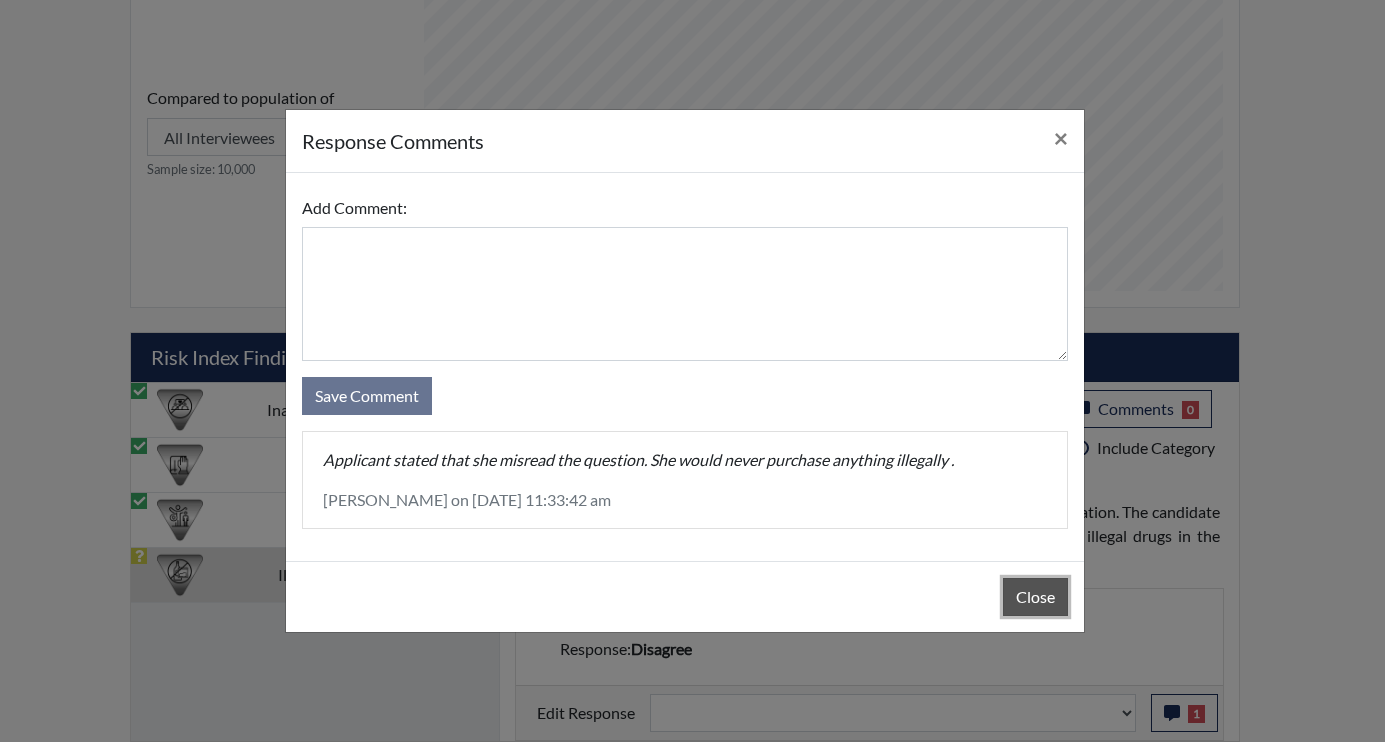 click on "Close" at bounding box center (1035, 597) 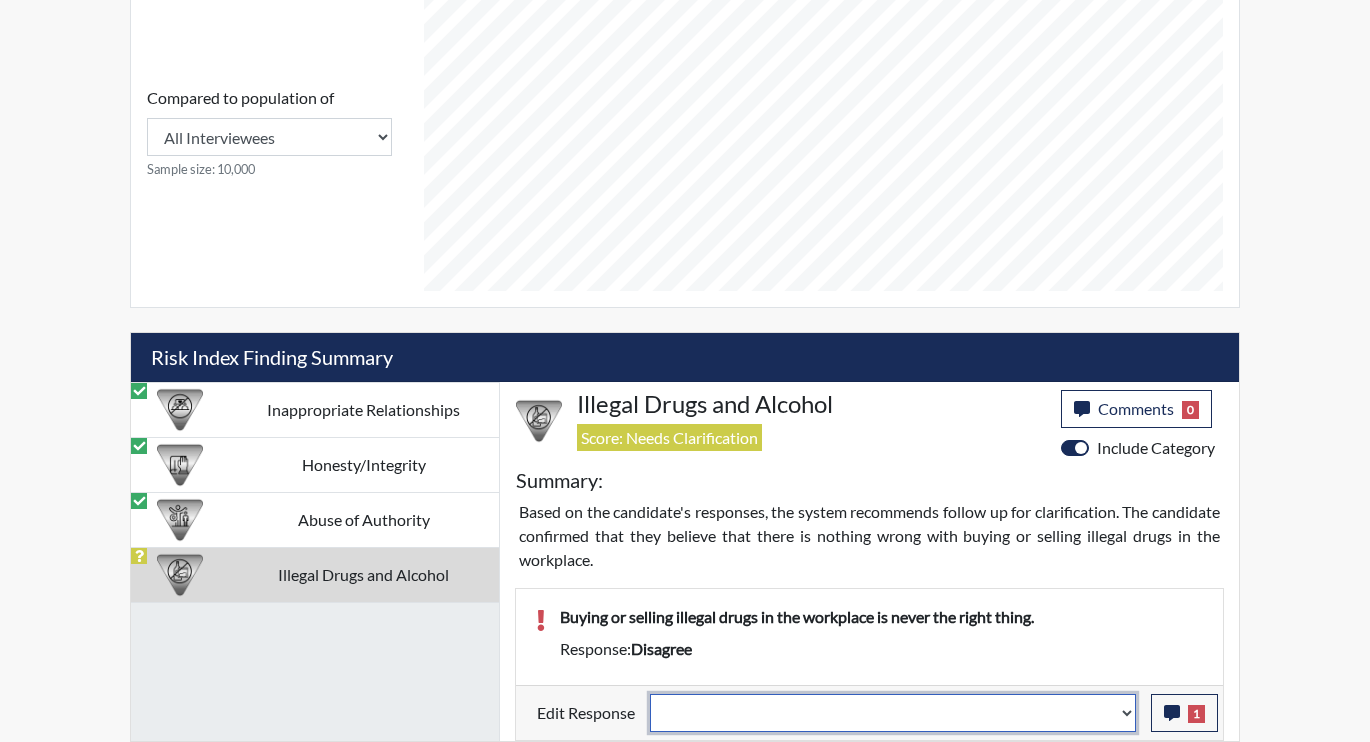 click on "Question is not relevant. Results will be updated. Reasonable explanation provided. Results will be updated. Response confirmed, which places the score below conditions. Clear the response edit. Results will be updated." at bounding box center [893, 713] 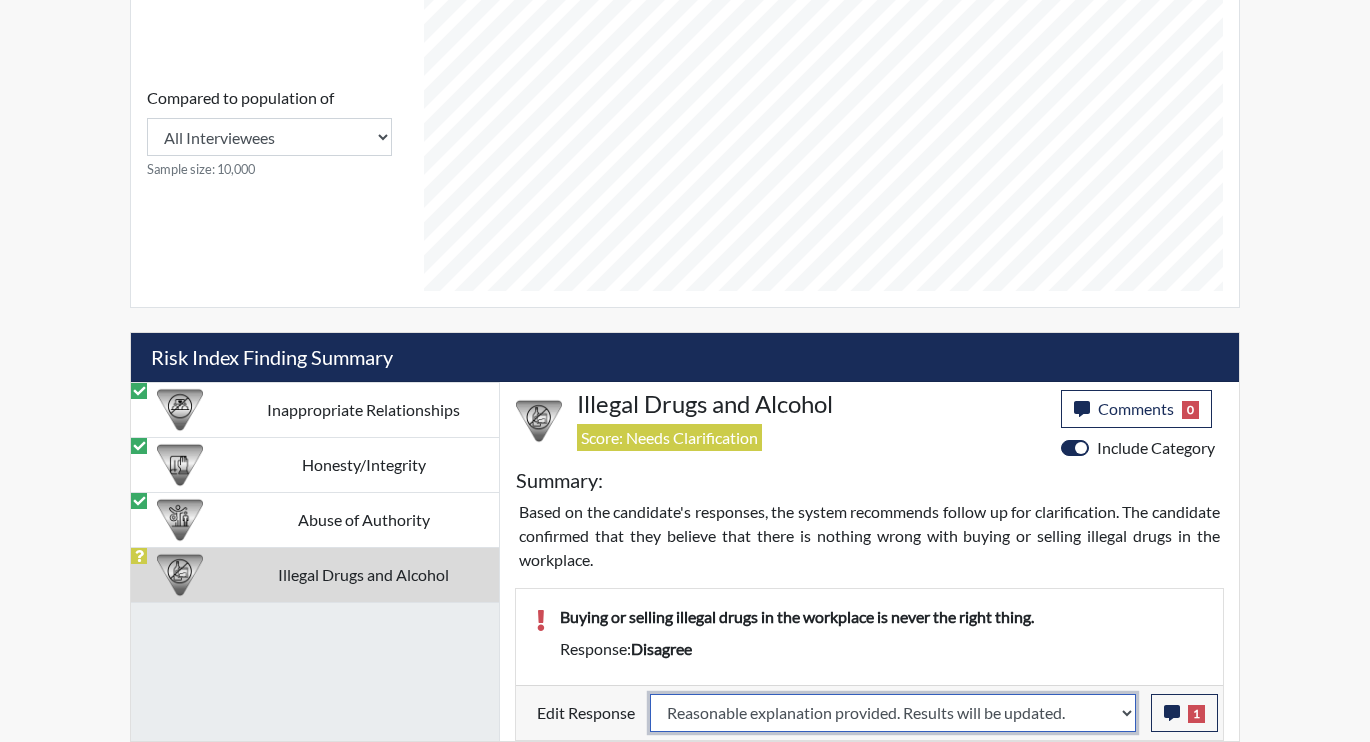 click on "Question is not relevant. Results will be updated. Reasonable explanation provided. Results will be updated. Response confirmed, which places the score below conditions. Clear the response edit. Results will be updated." at bounding box center [893, 713] 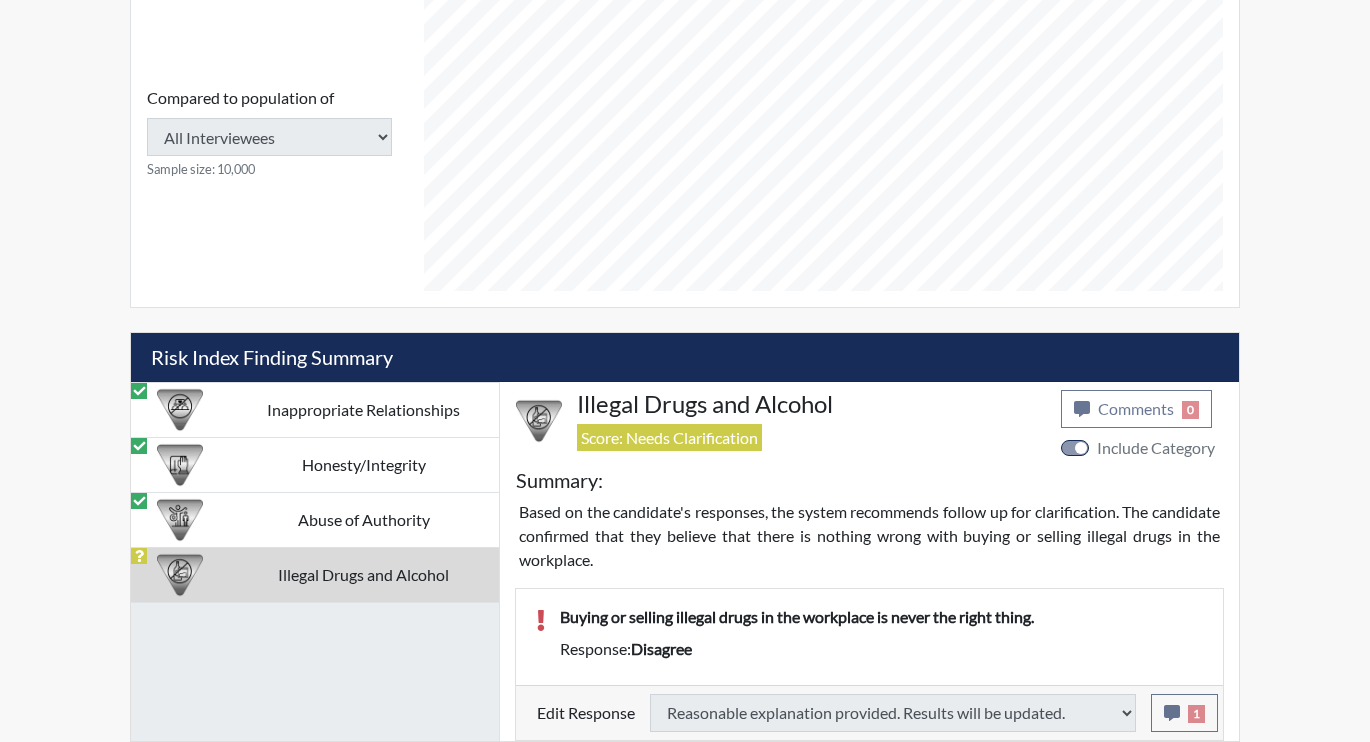 scroll, scrollTop: 766, scrollLeft: 0, axis: vertical 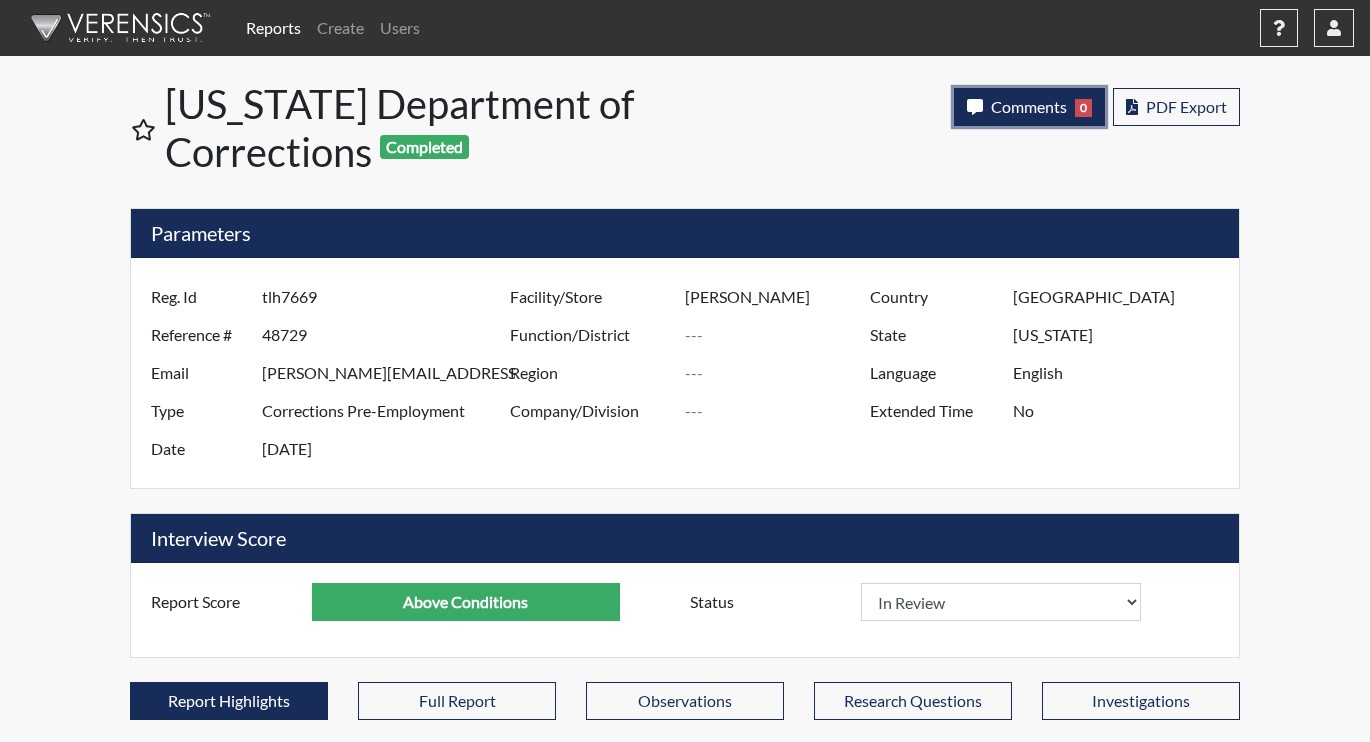 click on "Comments 0" at bounding box center (1029, 107) 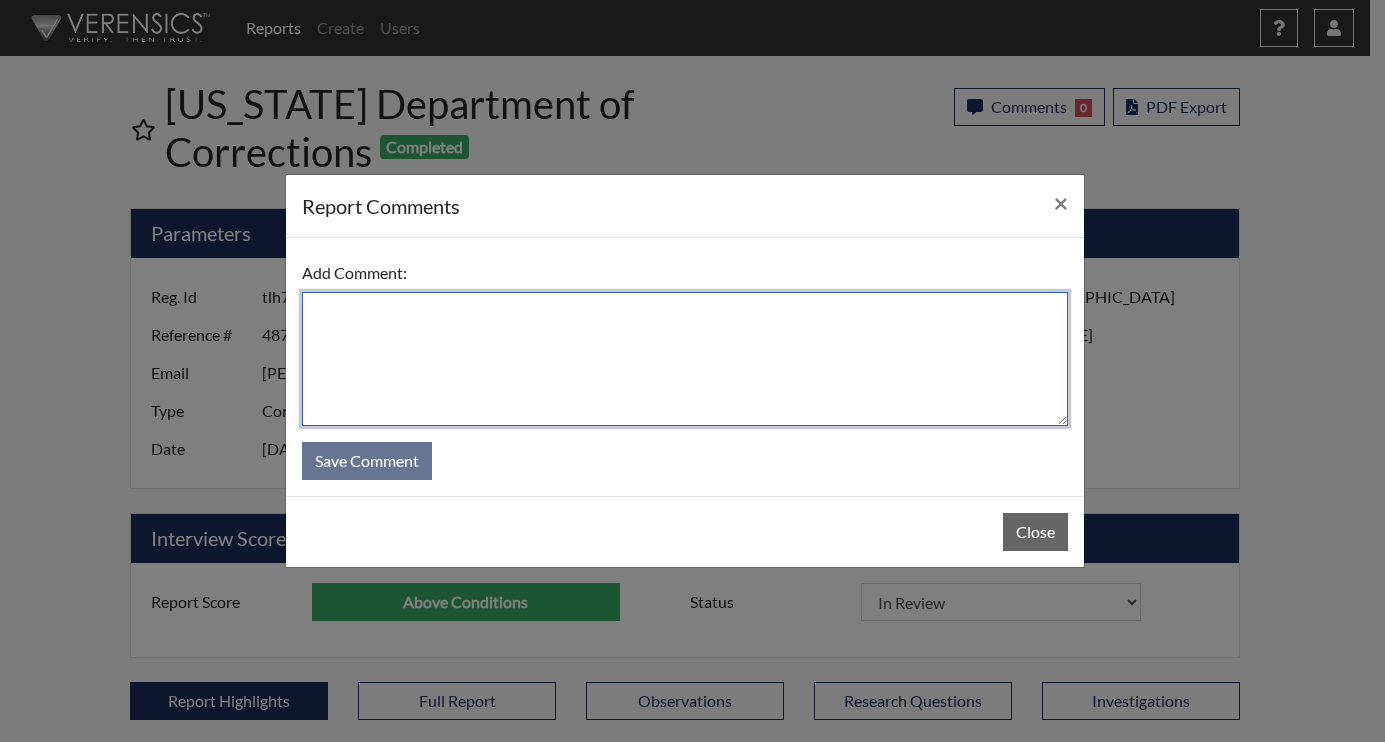 click at bounding box center [685, 359] 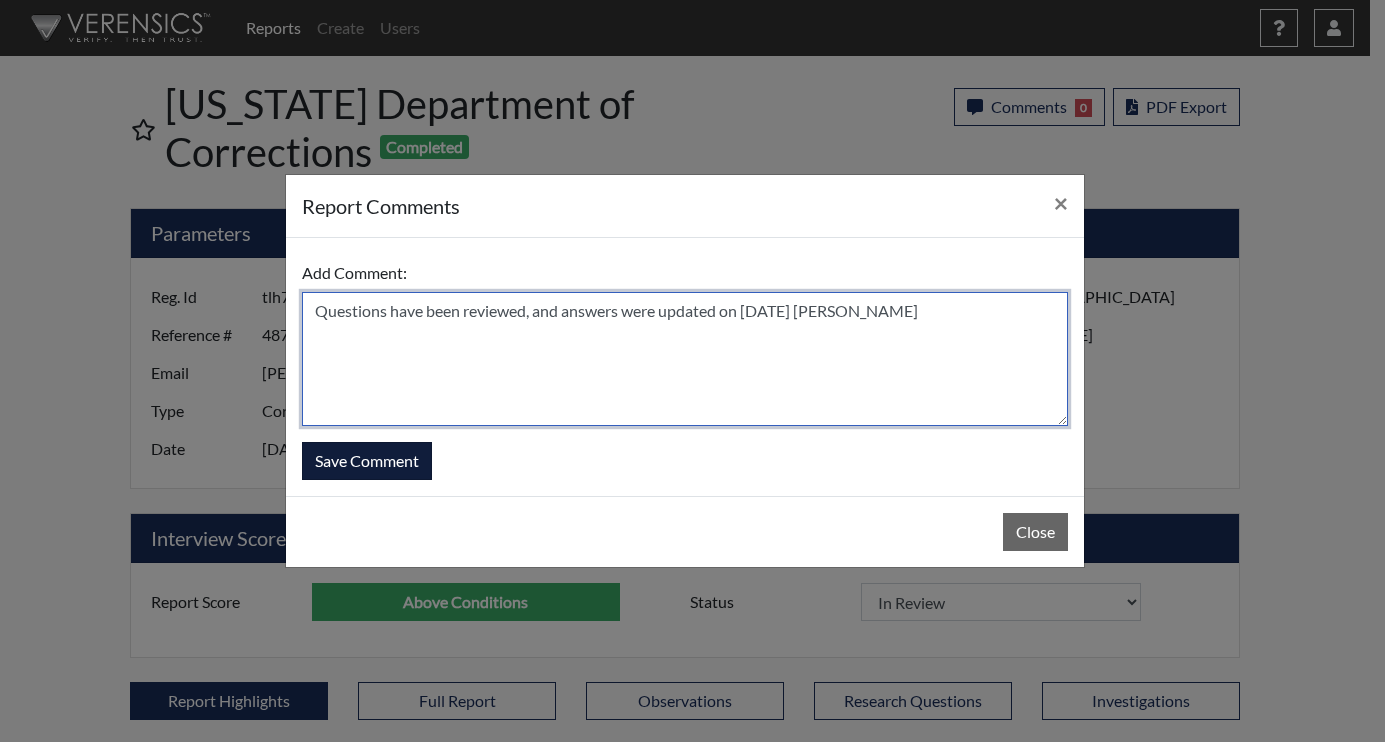 type on "Questions have been reviewed, and answers were updated on 7/28/25 N. Brown" 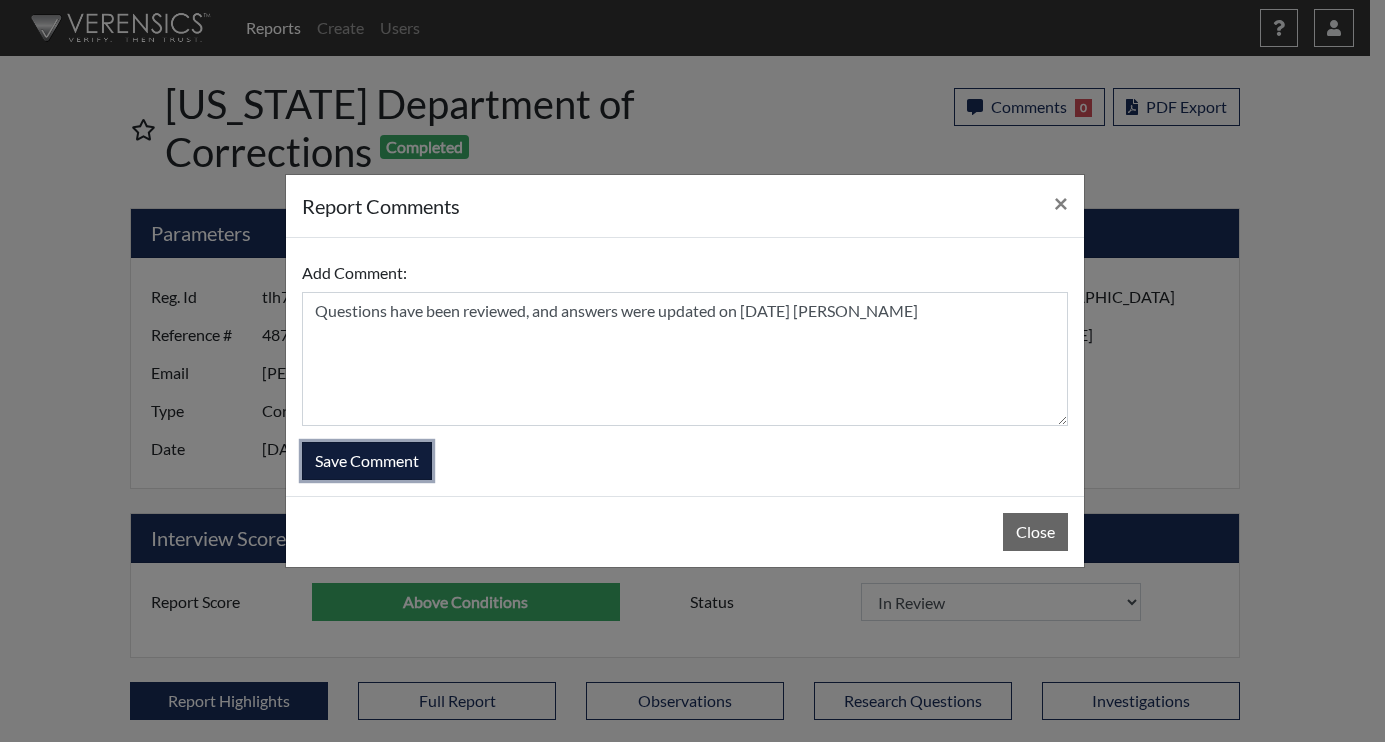 click on "Save Comment" at bounding box center (367, 461) 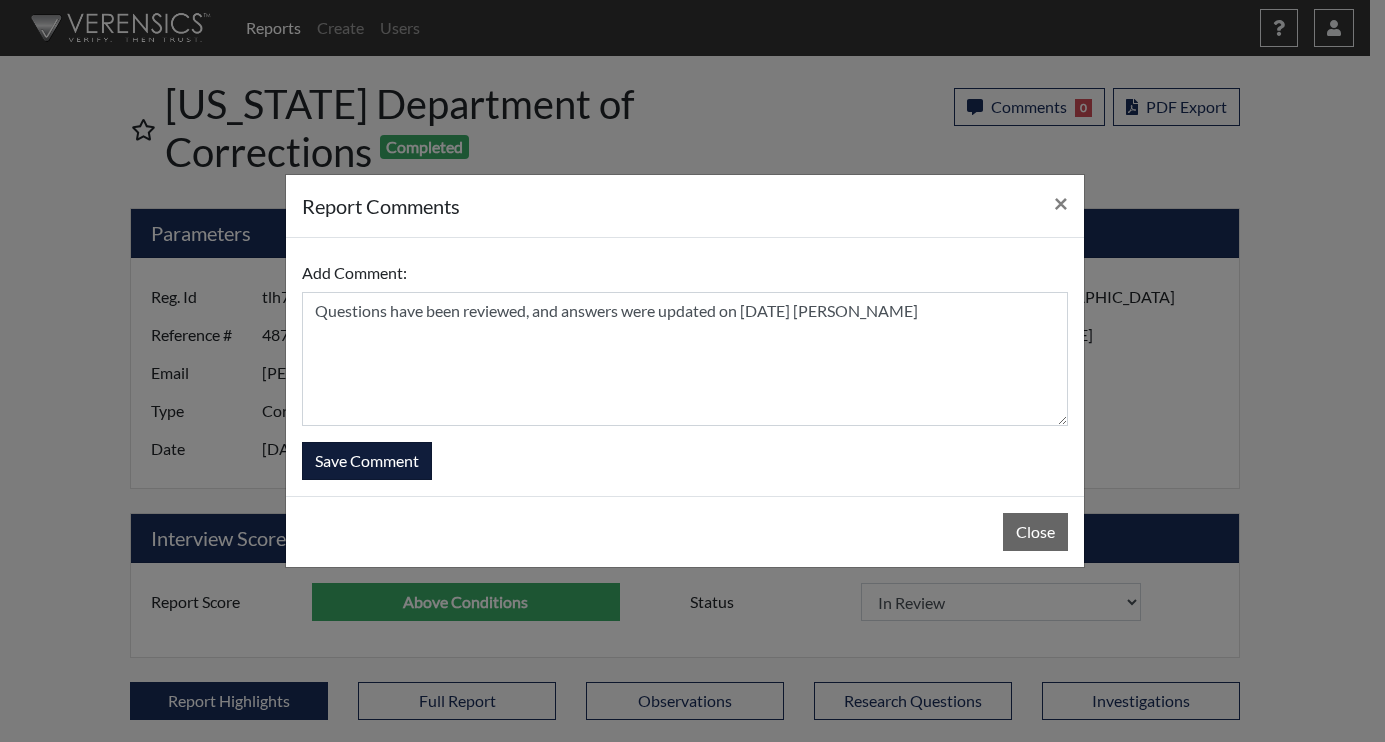 type 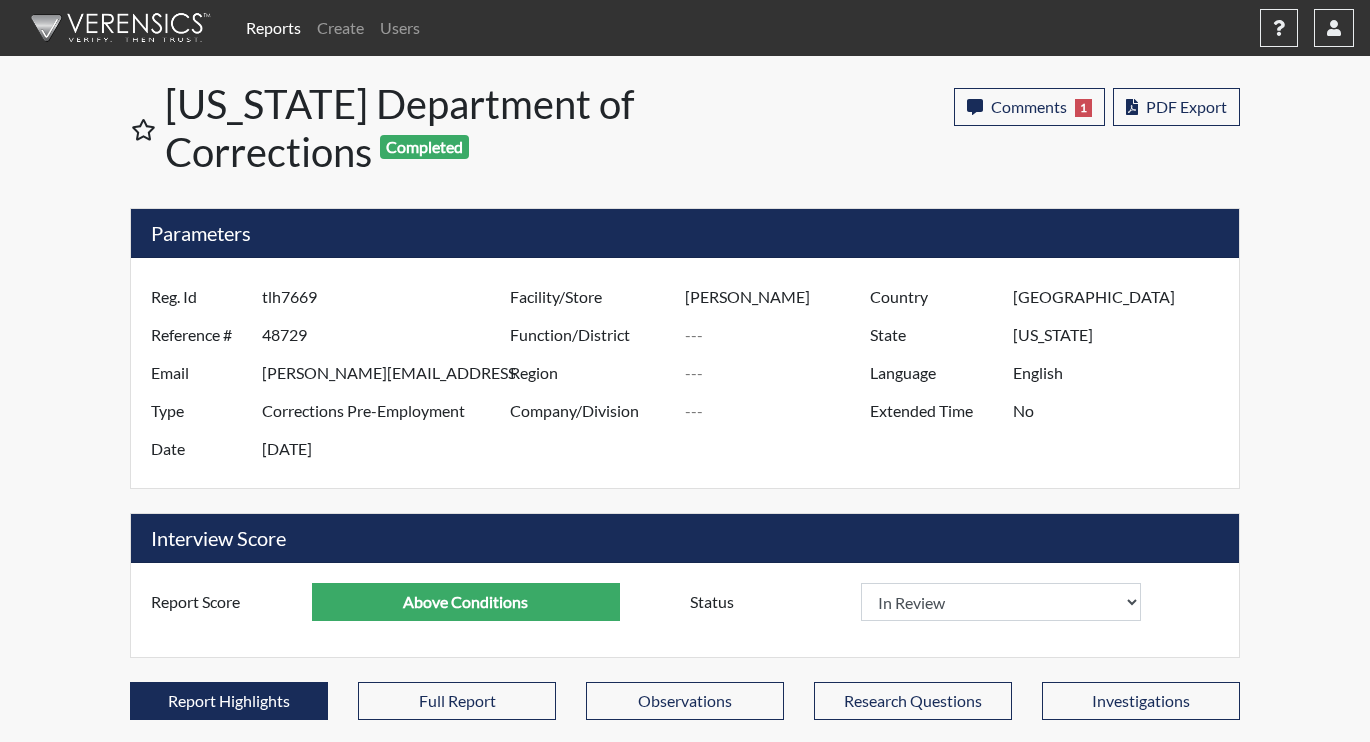 scroll, scrollTop: 999668, scrollLeft: 999169, axis: both 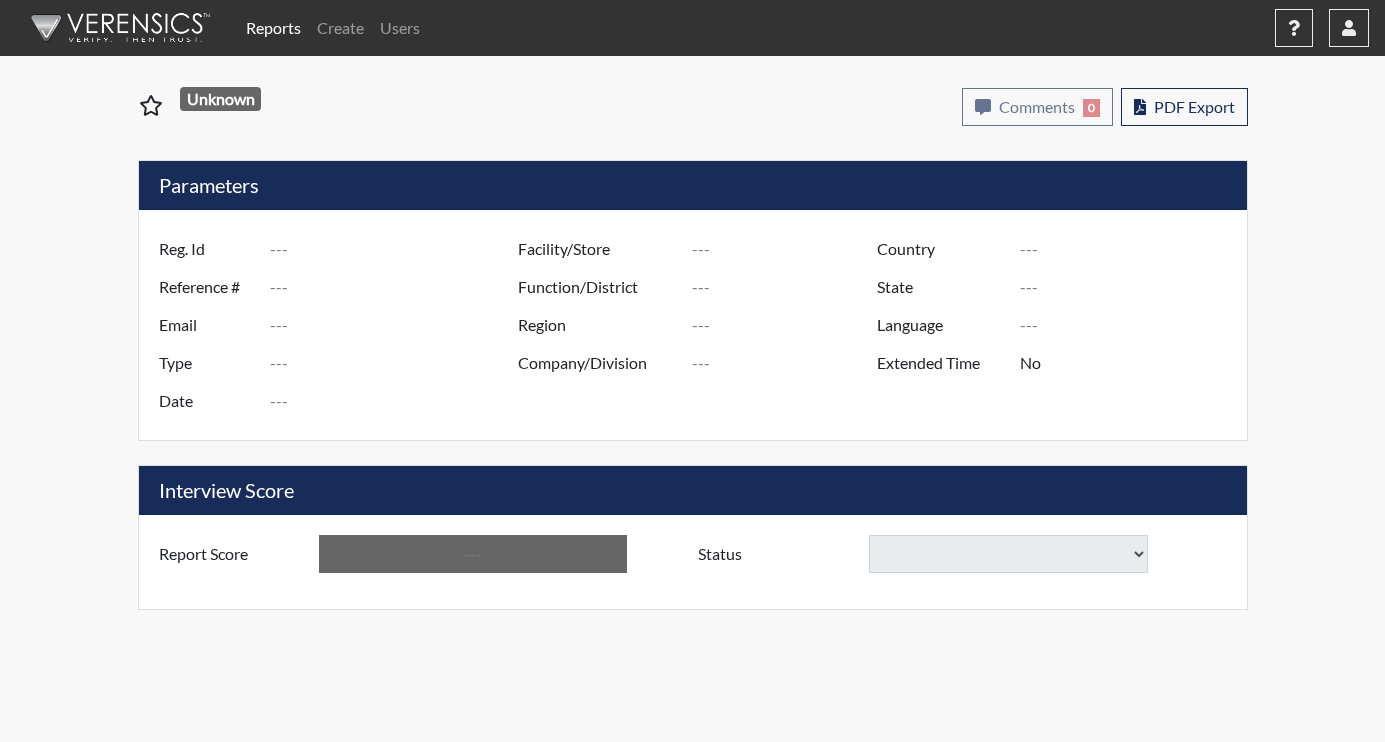 type on "DJF6721" 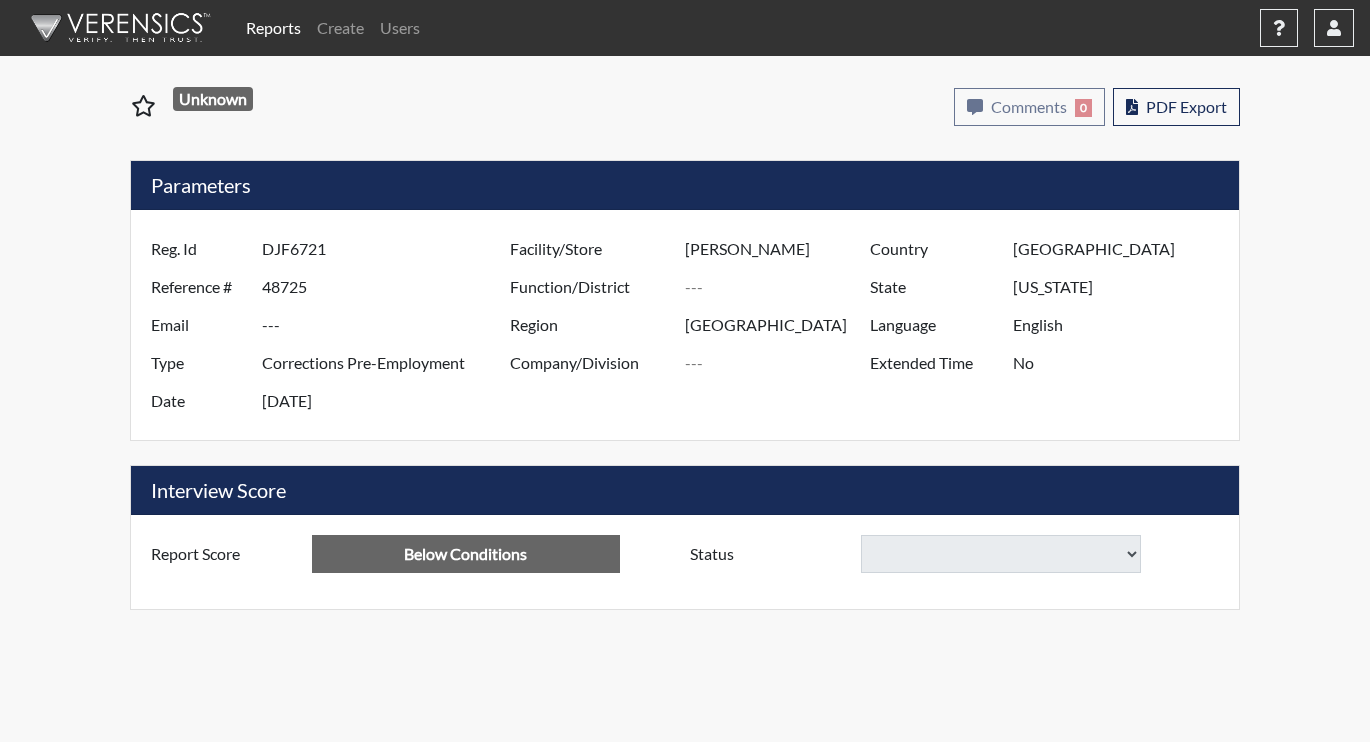 select on "reasonable-explanation-provided" 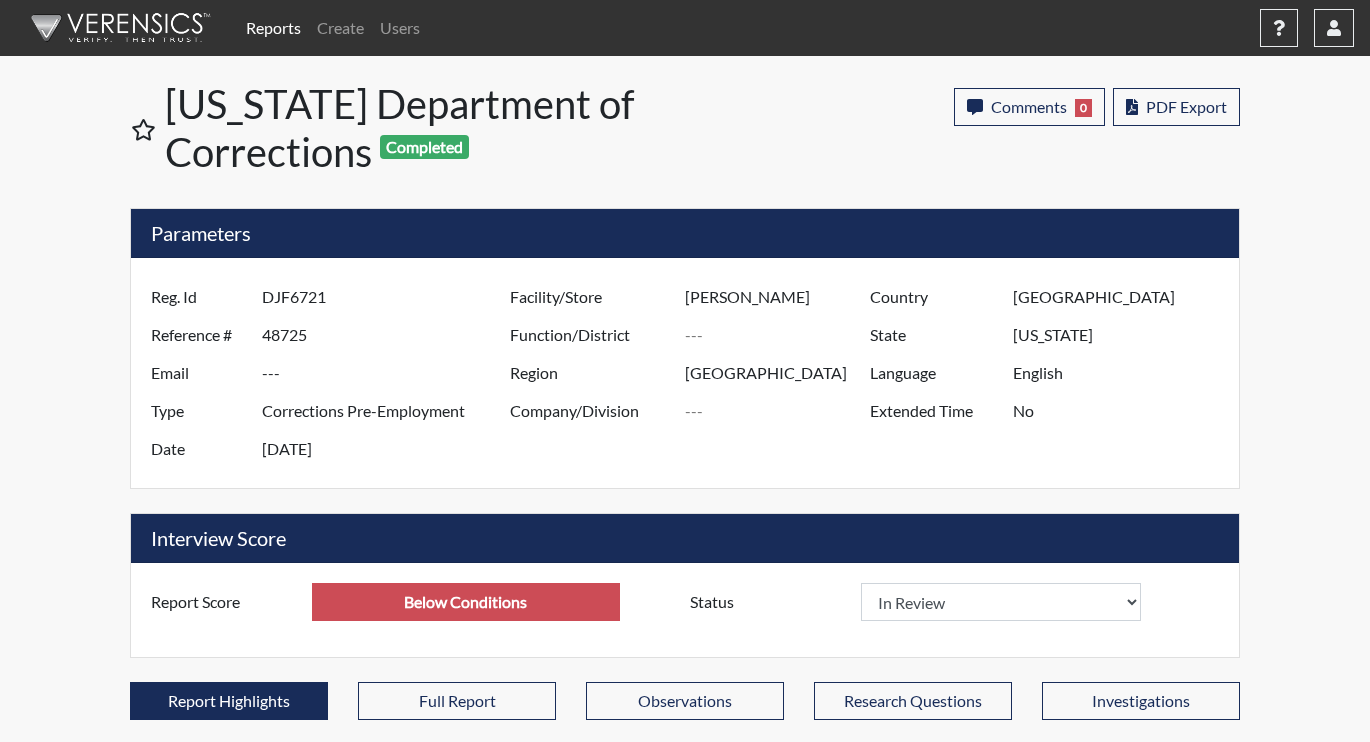 scroll, scrollTop: 999668, scrollLeft: 999169, axis: both 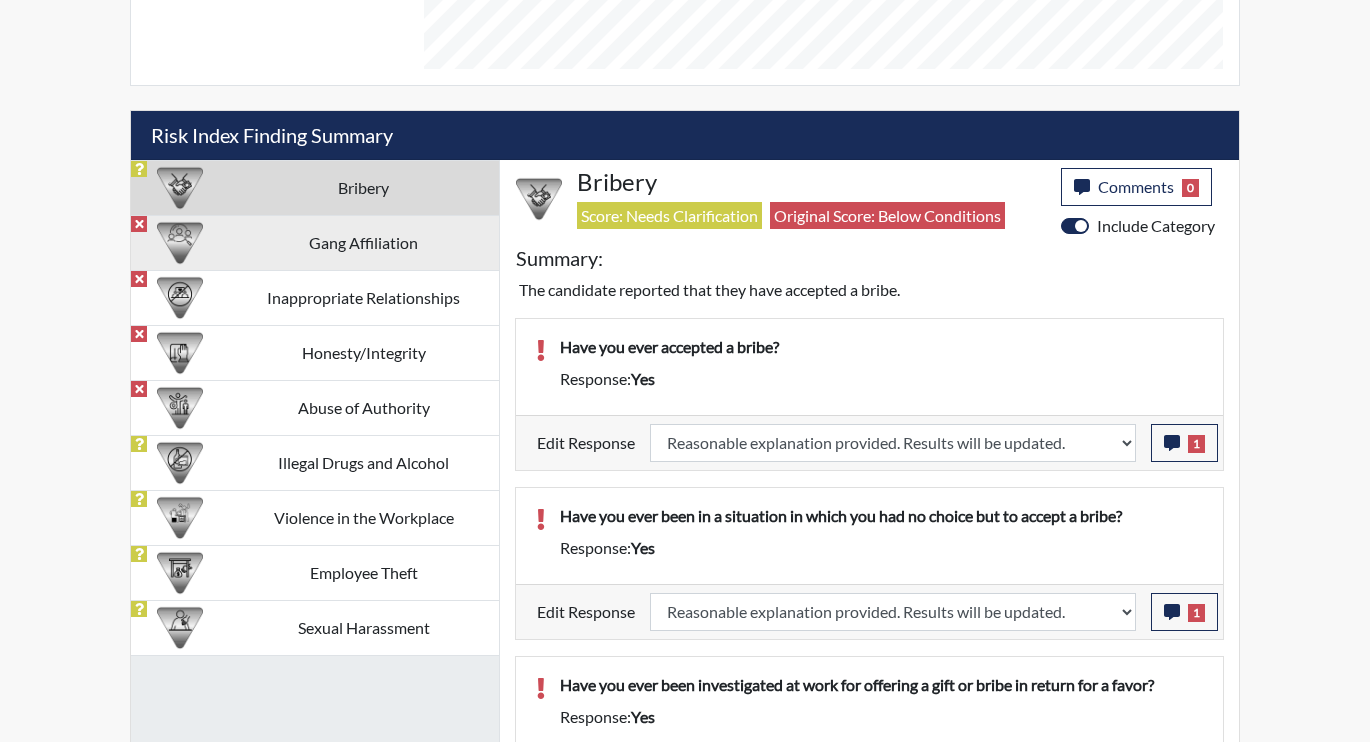 click at bounding box center (180, 243) 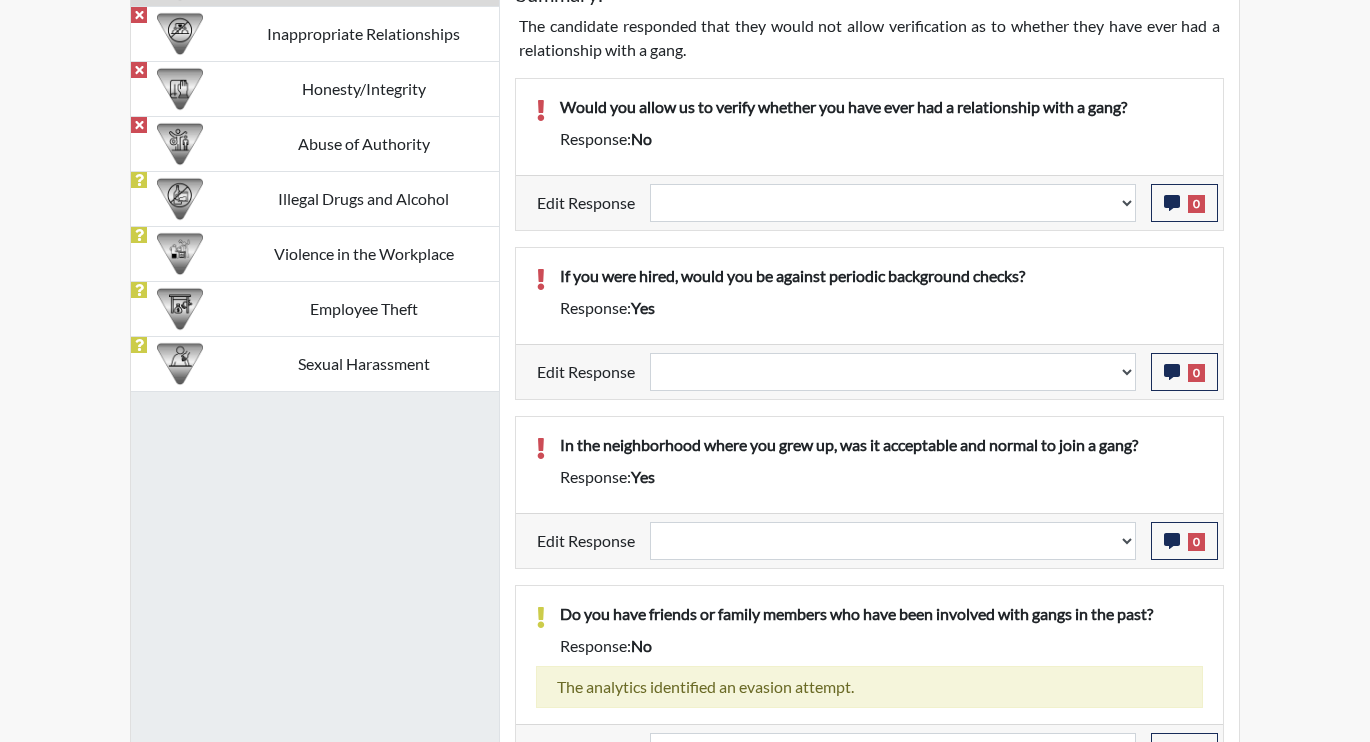 scroll, scrollTop: 1403, scrollLeft: 0, axis: vertical 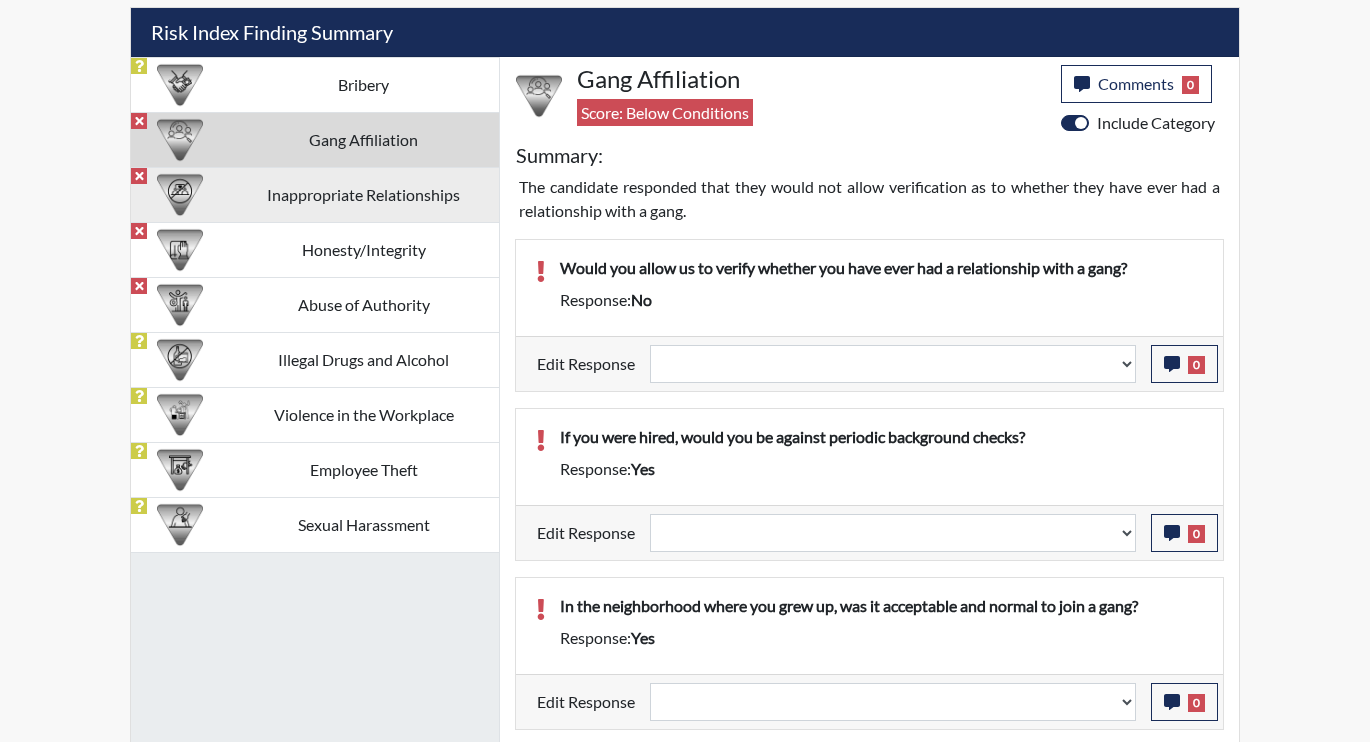 click on "Inappropriate Relationships" at bounding box center [363, 194] 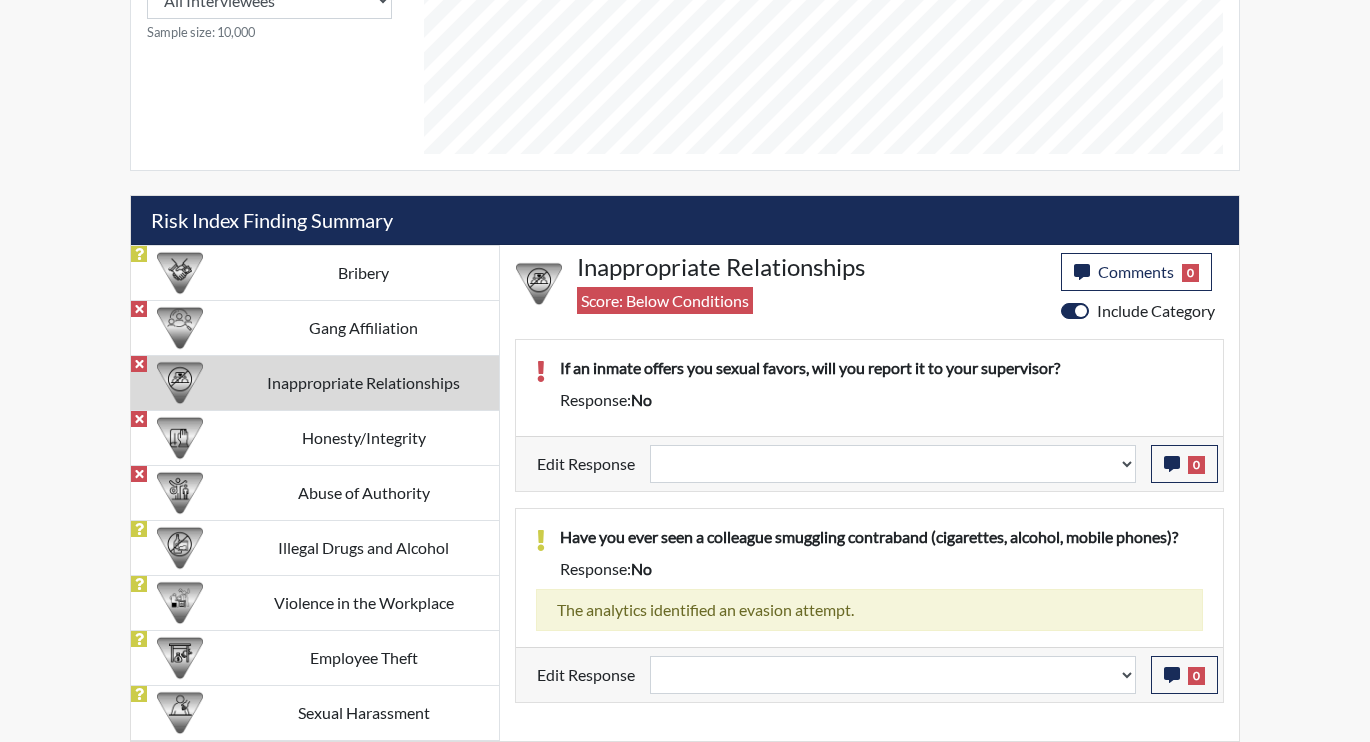 scroll, scrollTop: 1015, scrollLeft: 0, axis: vertical 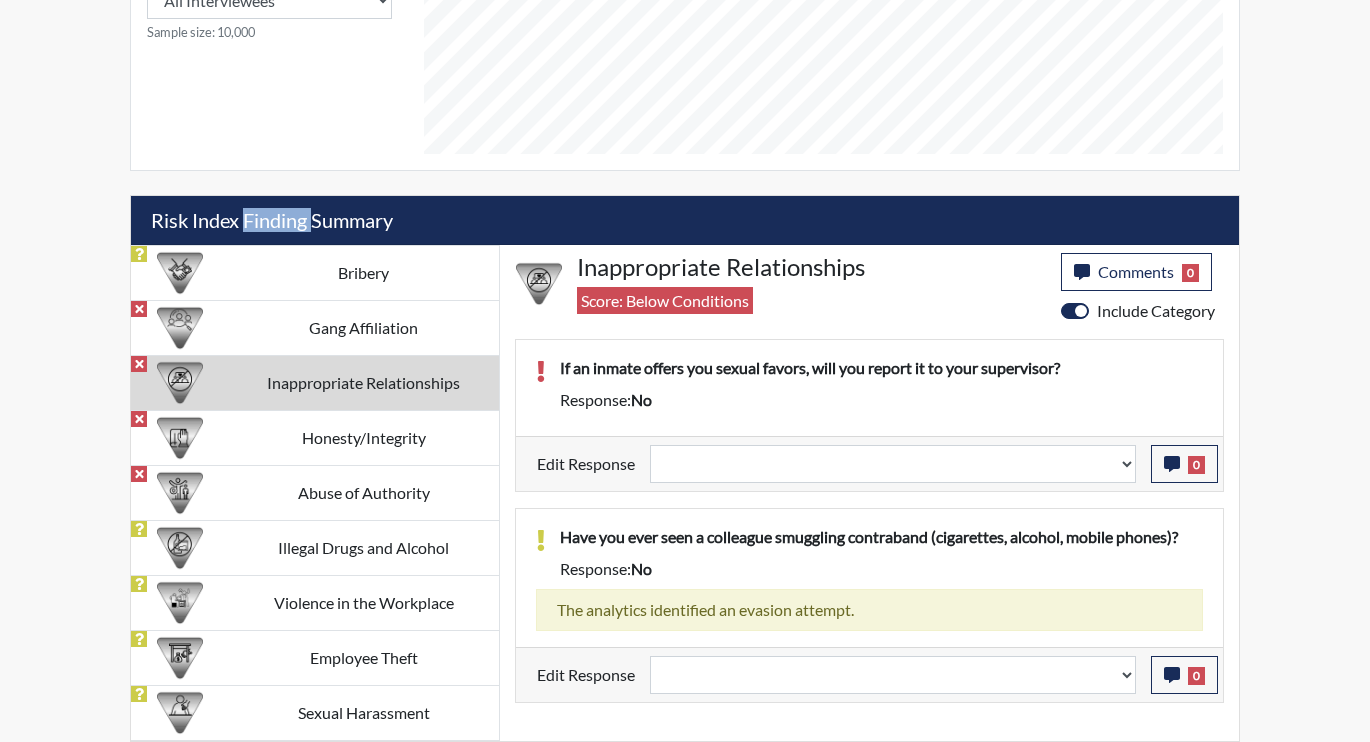 click on "Georgia Department of Corrections  Completed Comments 0 report Comments × Add Comment: Save Comment Close PDF Export Parameters Reg. Id DJF6721 Reference # 48725 Email --- Type Corrections Pre-Employment Date Jul 28, 2025 Facility/Store Walker SP Function/District Region North Region Company/Division Country United States State Georgia Language English Extended Time No Interview Score Report Score Below Conditions Status In Review Hire Decline Status In Review  Report Highlights   Full Report   Observations   Research Questions   Investigations  Consistency Score Consistency Score 84% 84%  84  Compared to population of All Interviewees Georgia Department of Corrections Sample size: 10,000 Risk Index Finding Summary Bribery Gang Affiliation Inappropriate Relationships Honesty/Integrity Abuse of Authority Illegal Drugs and Alcohol Violence in the Workplace Employee Theft Sexual Harassment Inappropriate Relationships Score: Below Conditions Comments 0 category Comments × Add Comment: Save Comment Close no 0 0" at bounding box center [685, -97] 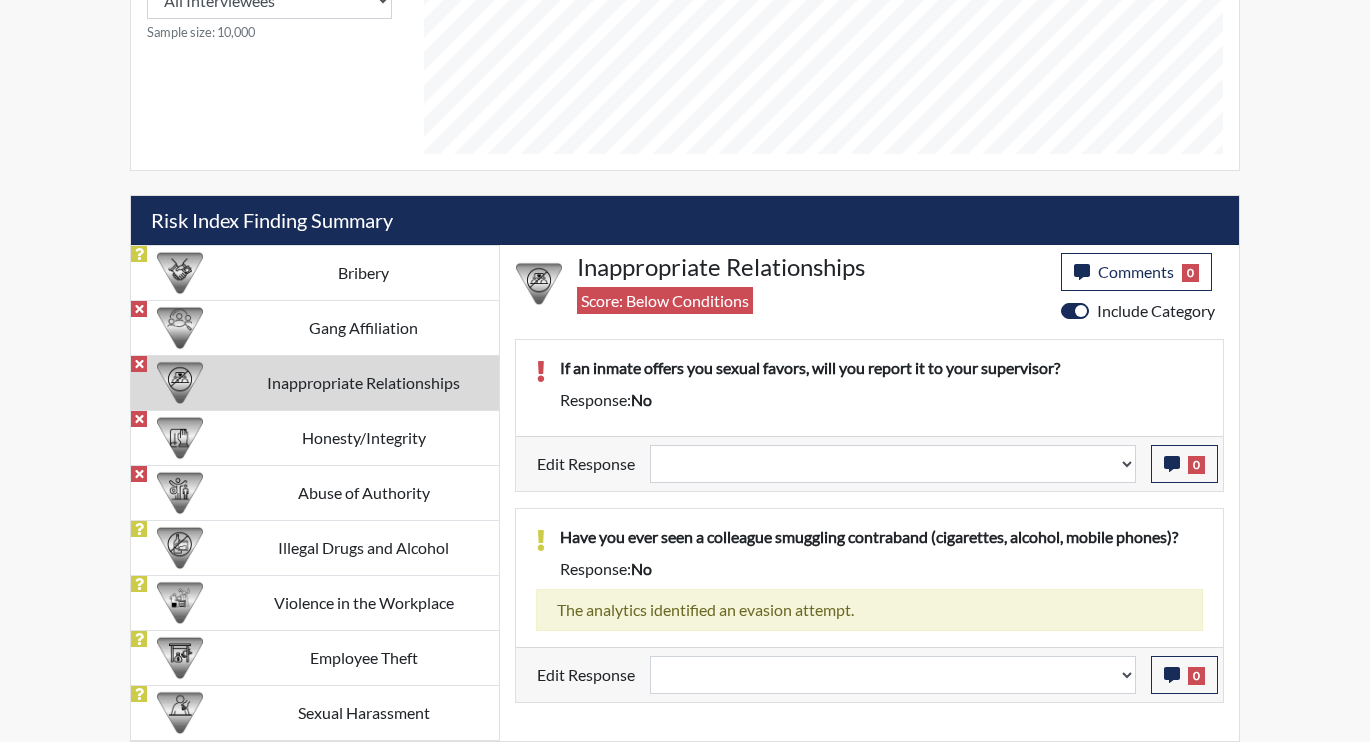 click on "Inappropriate Relationships" at bounding box center (363, 382) 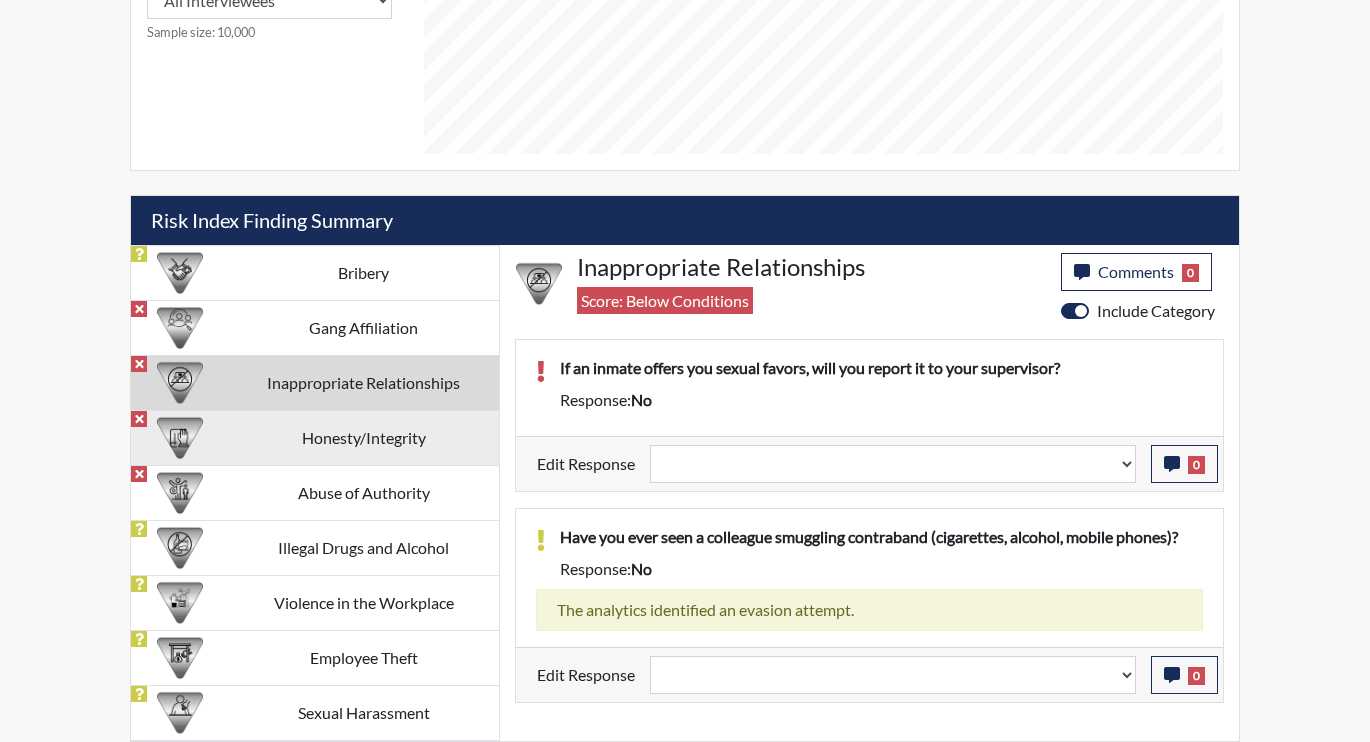 click on "Honesty/Integrity" at bounding box center (363, 437) 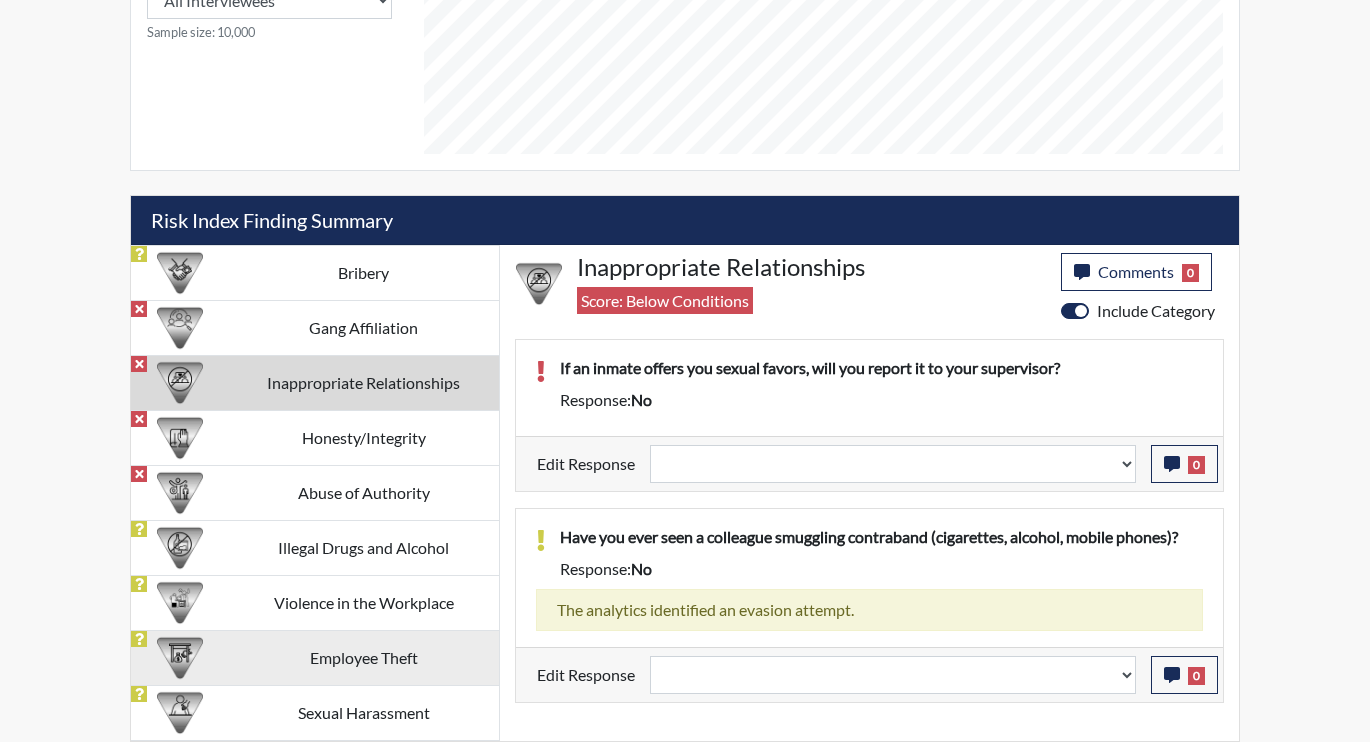 select 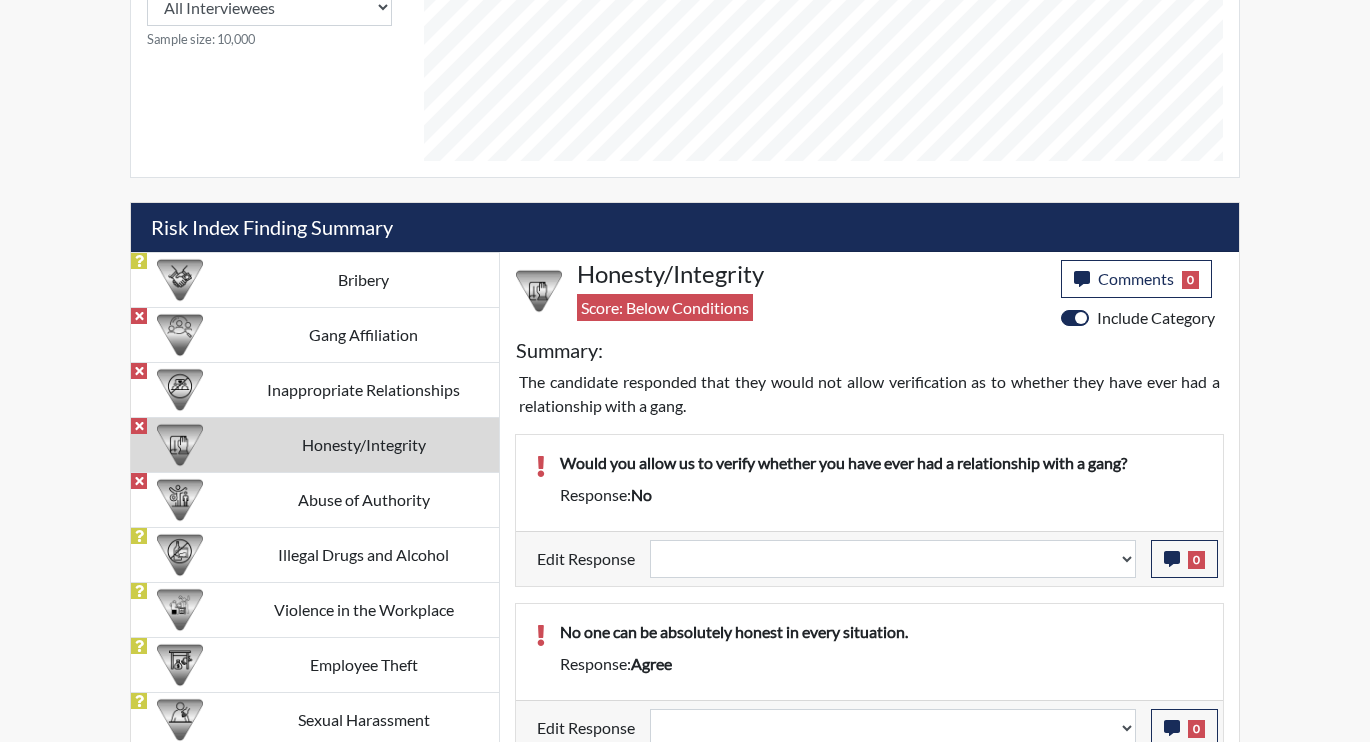 scroll, scrollTop: 969, scrollLeft: 0, axis: vertical 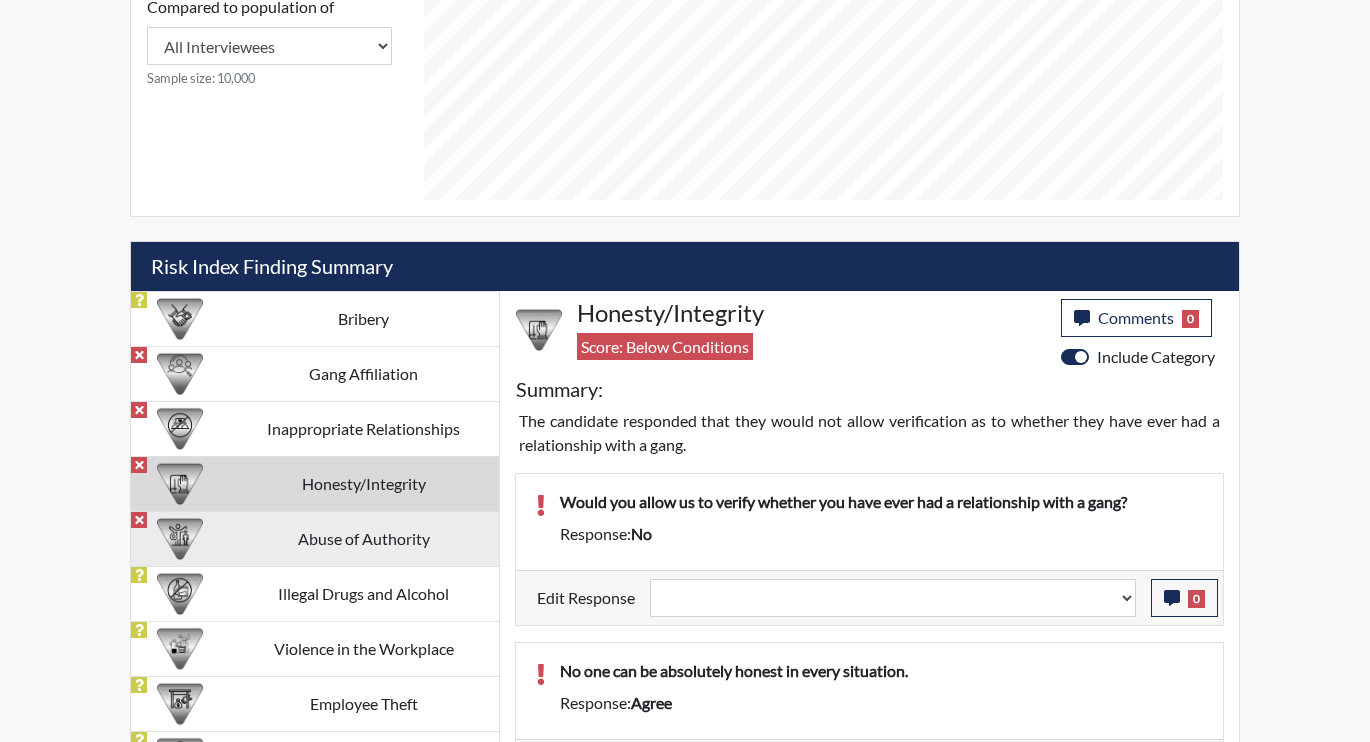 click on "Abuse of Authority" at bounding box center [363, 538] 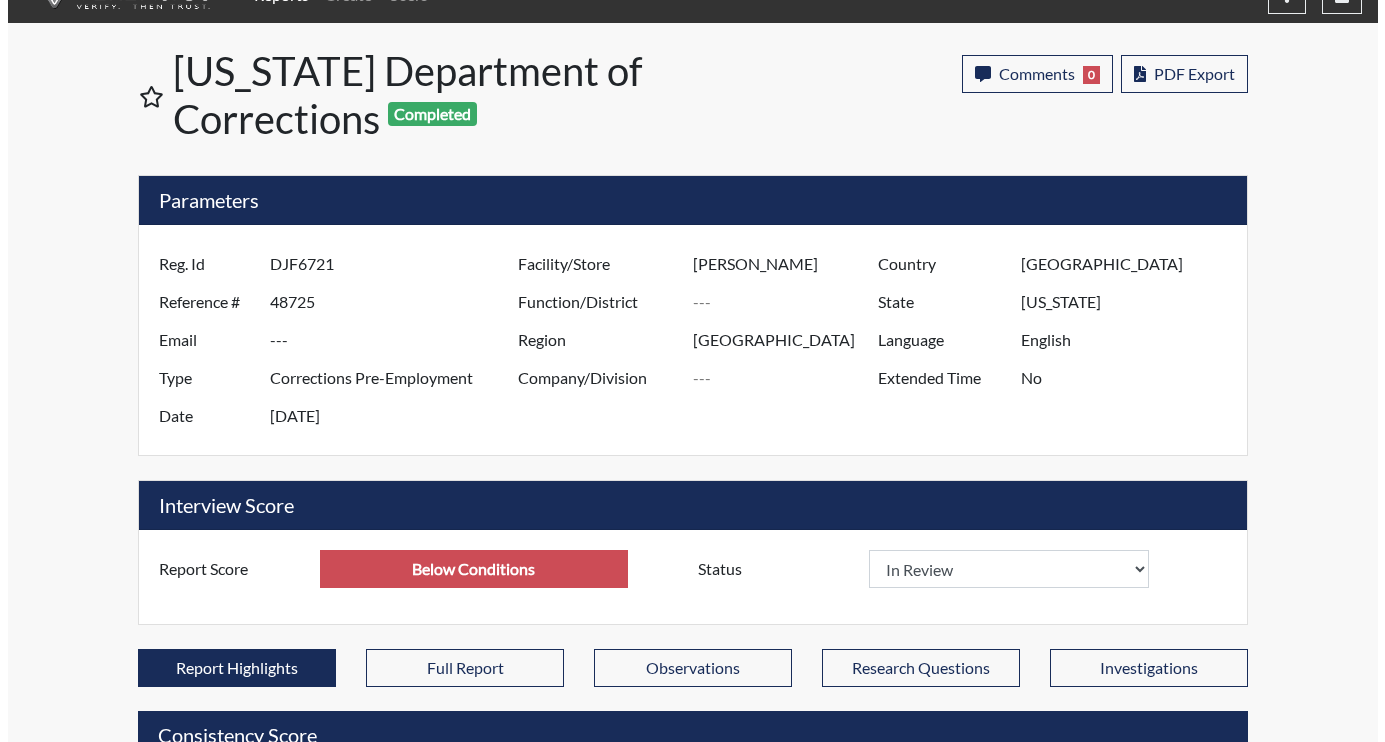 scroll, scrollTop: 0, scrollLeft: 0, axis: both 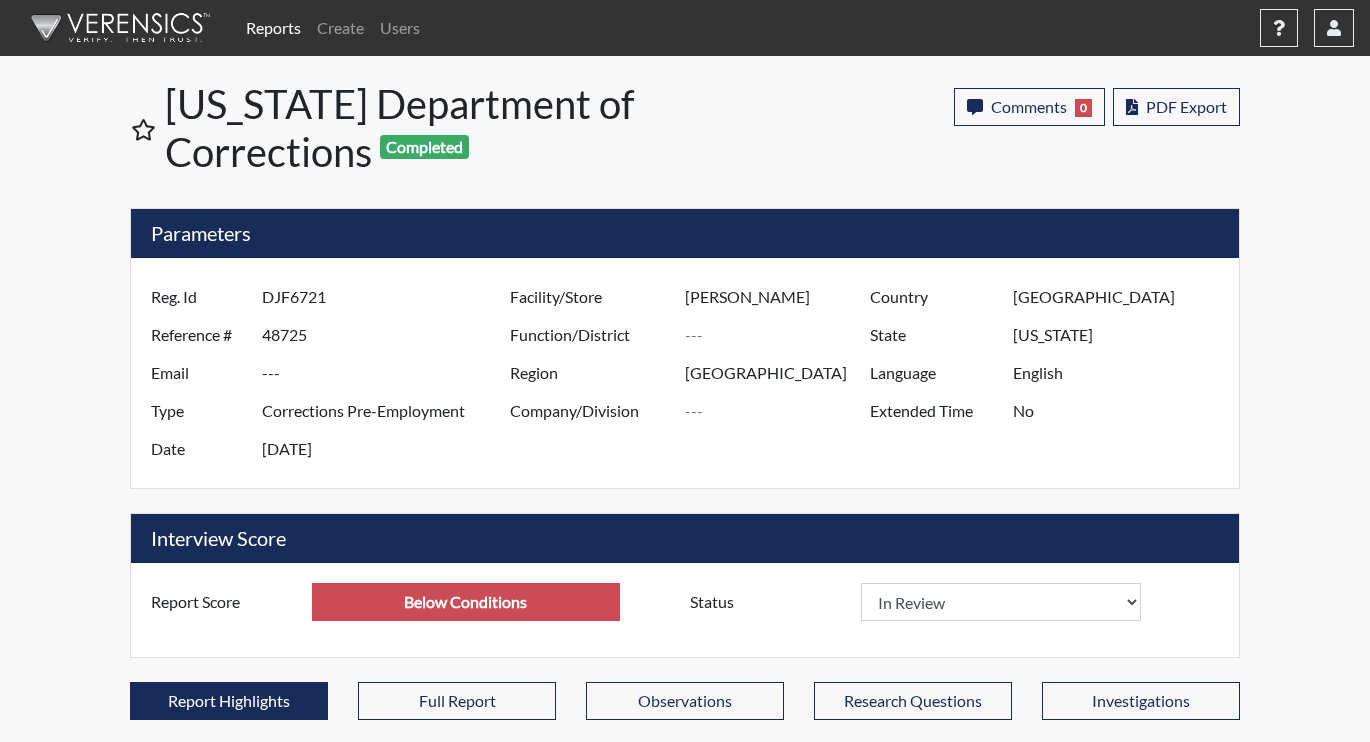 click on "Reports" at bounding box center [273, 28] 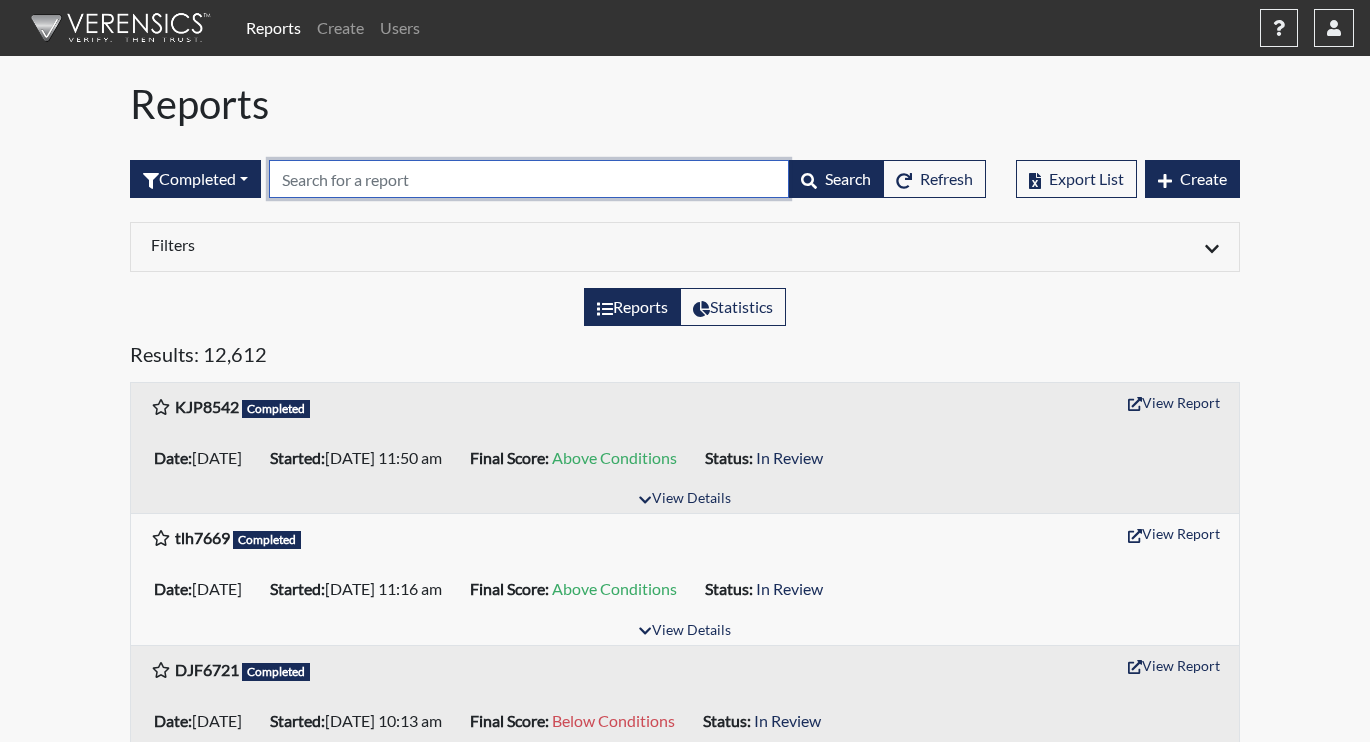 click at bounding box center (529, 179) 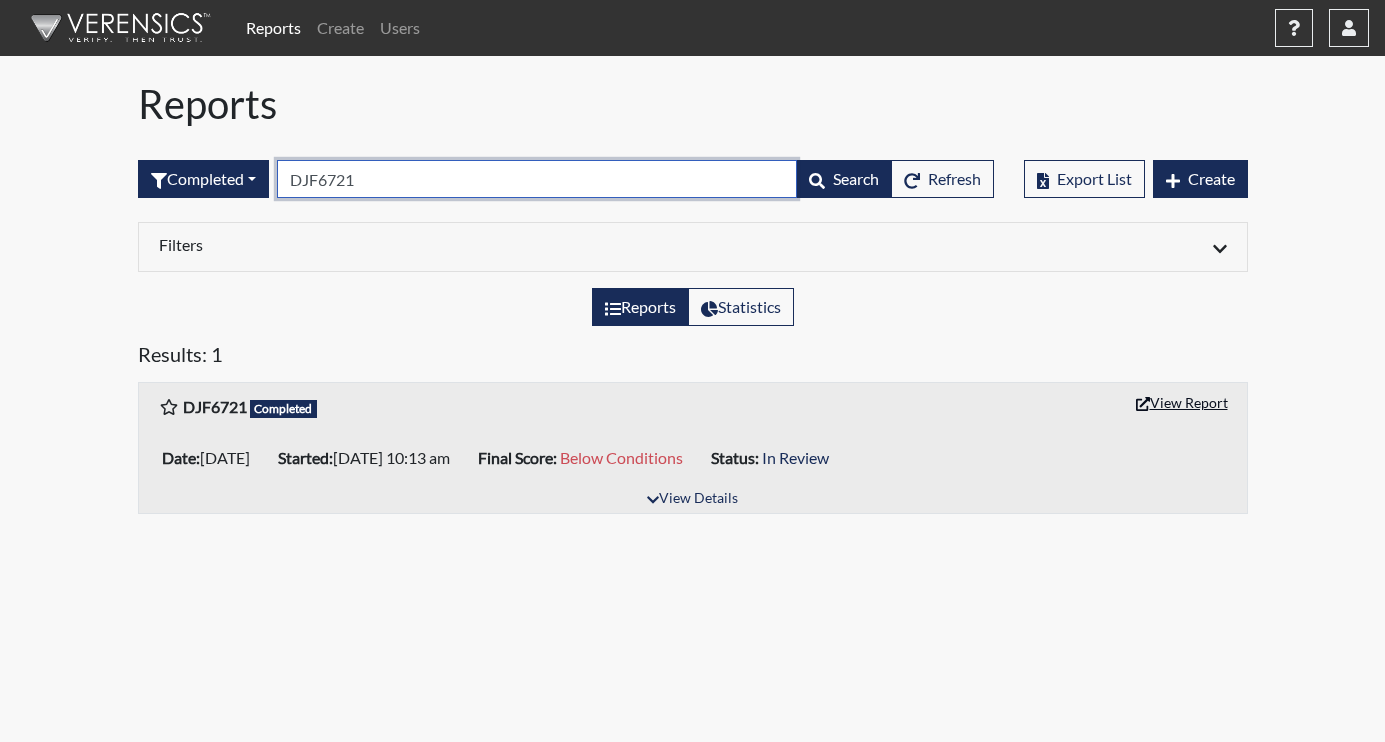 type on "DJF6721" 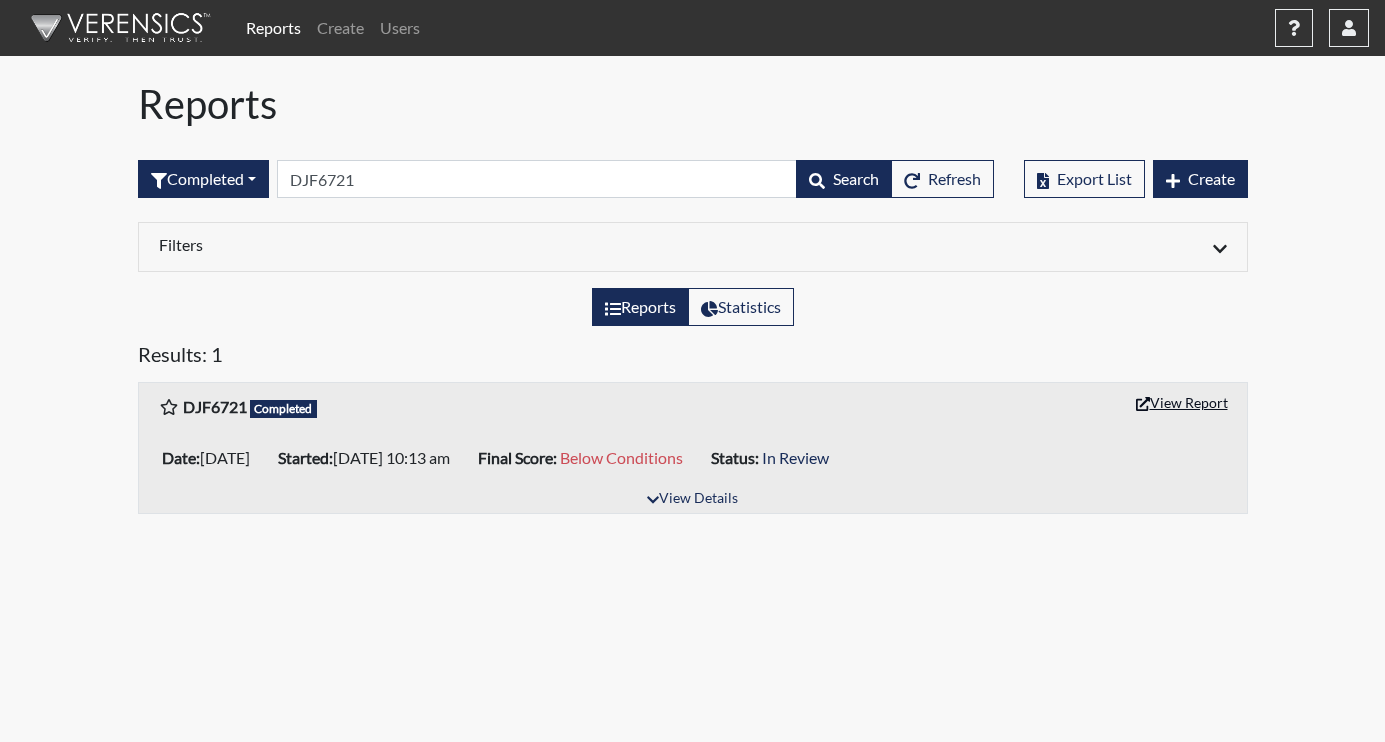 click on "View Report" at bounding box center [1182, 402] 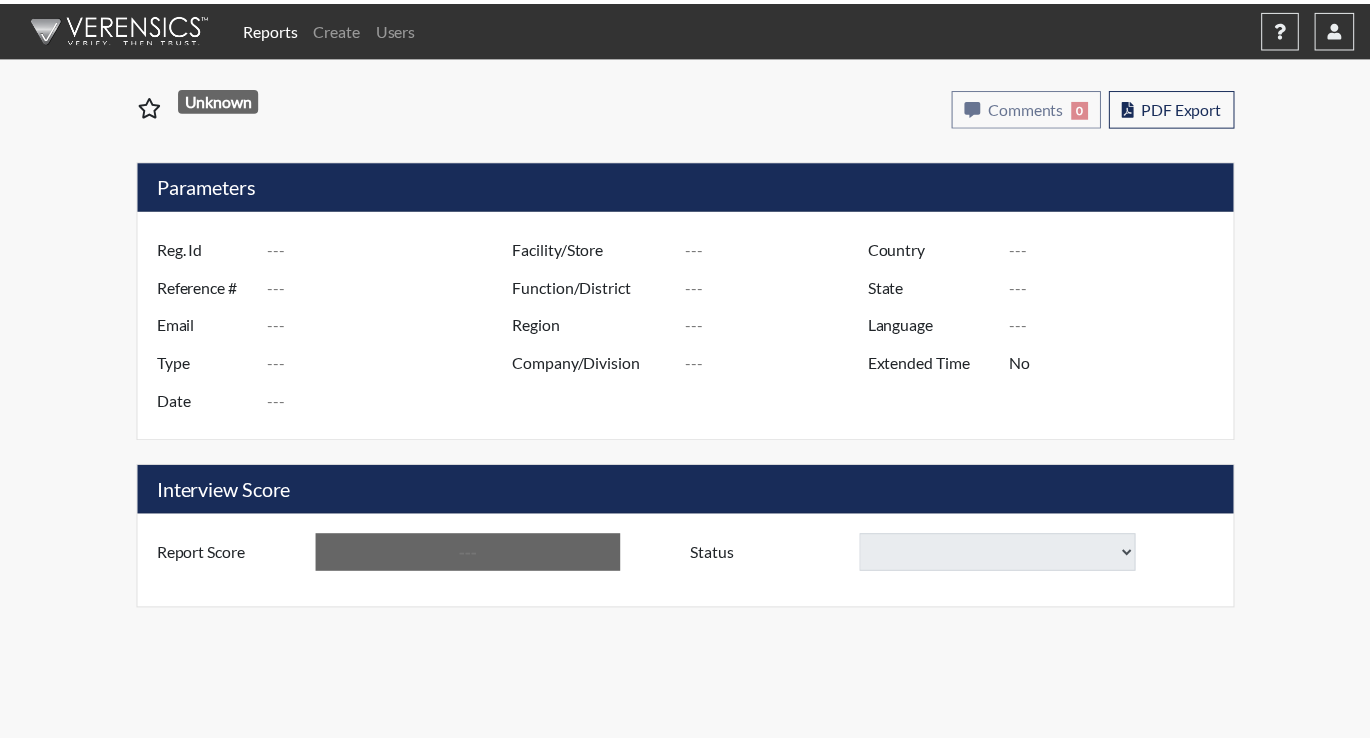 scroll, scrollTop: 0, scrollLeft: 0, axis: both 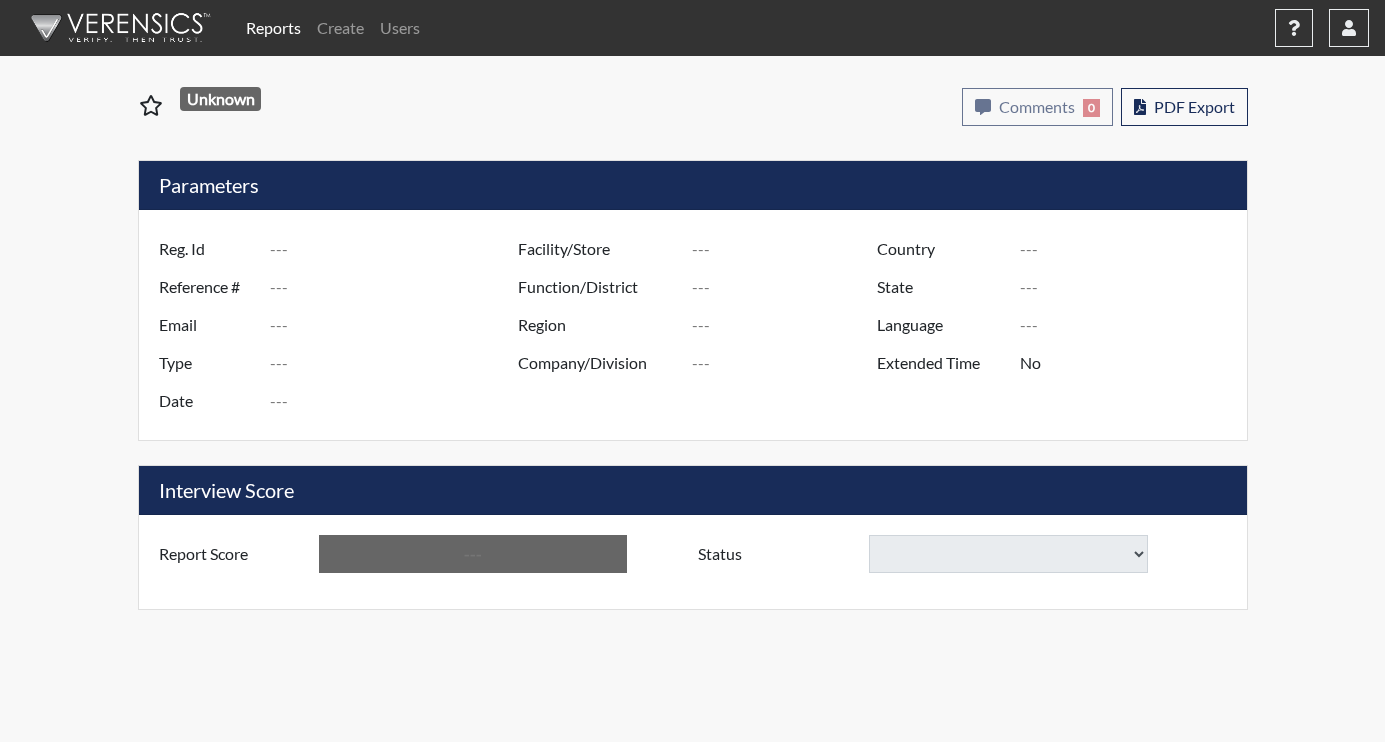 type on "DJF6721" 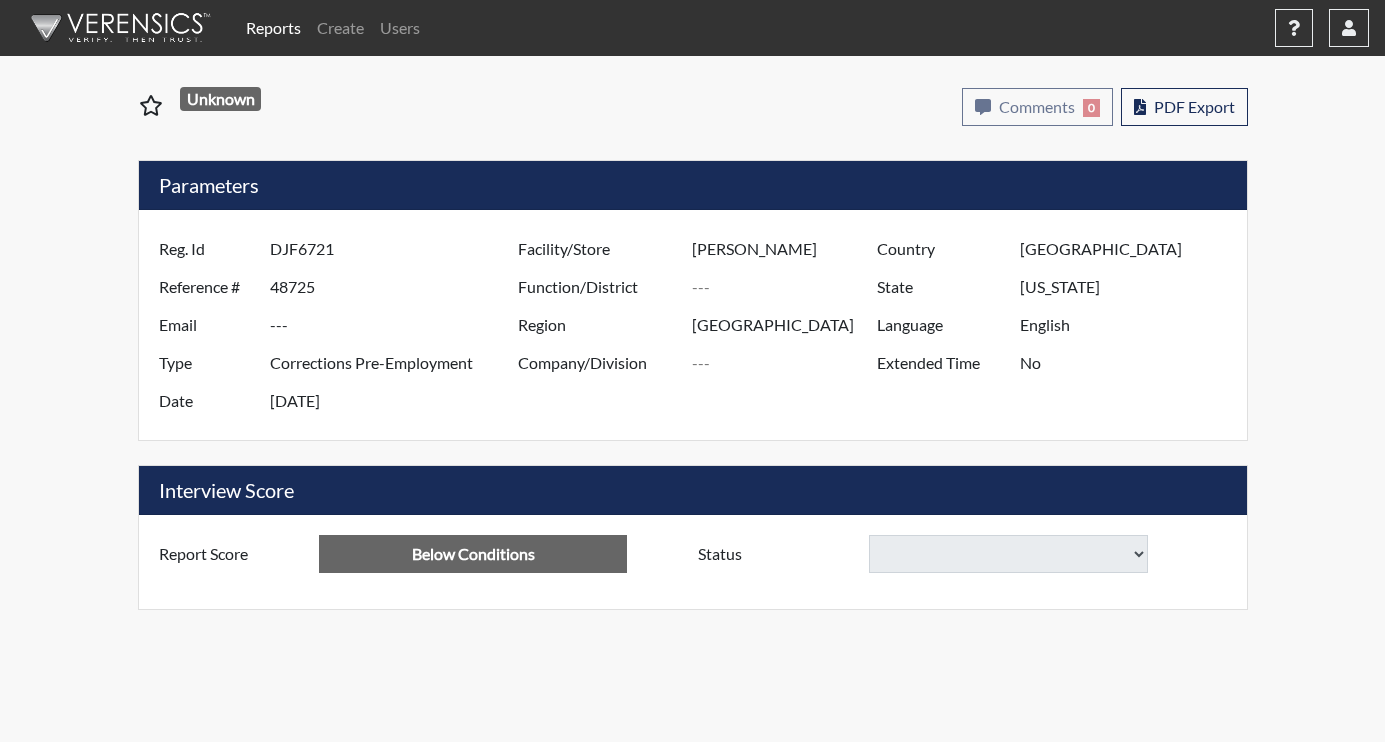 select on "reasonable-explanation-provided" 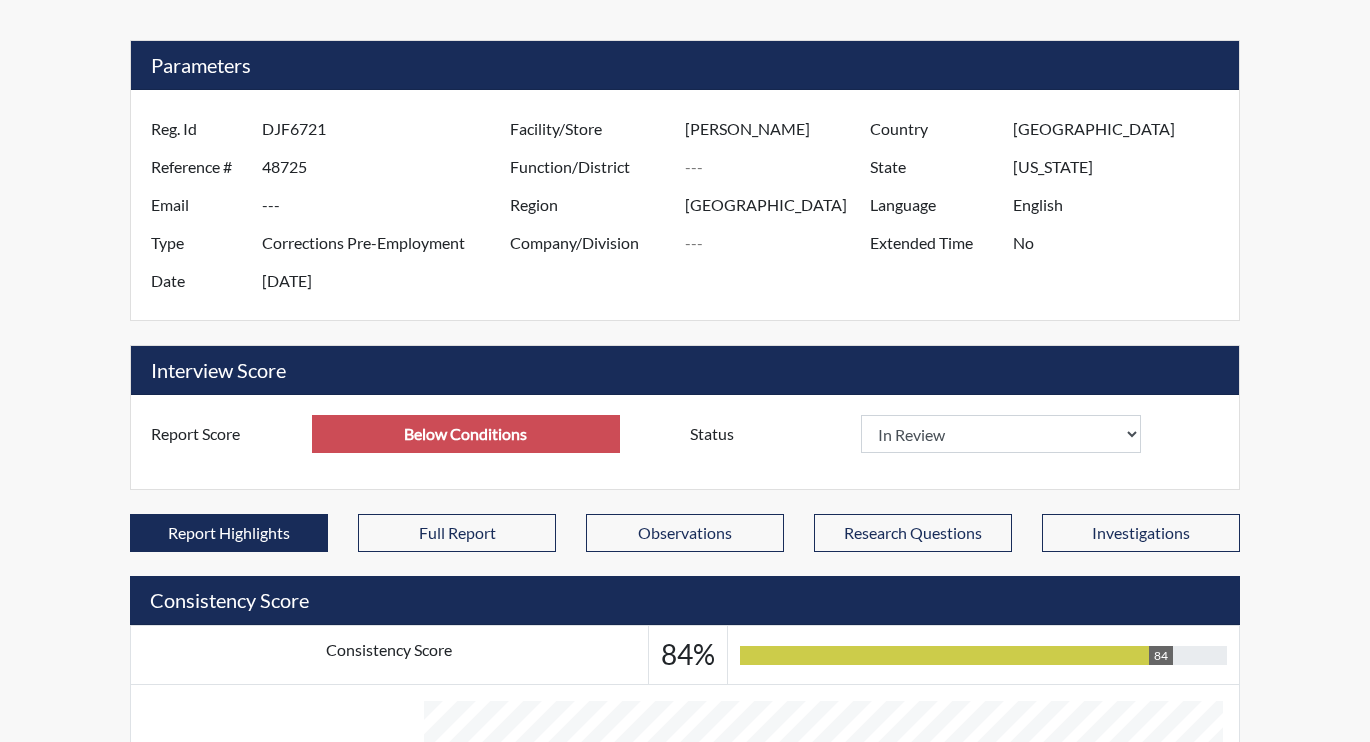 scroll, scrollTop: 293, scrollLeft: 0, axis: vertical 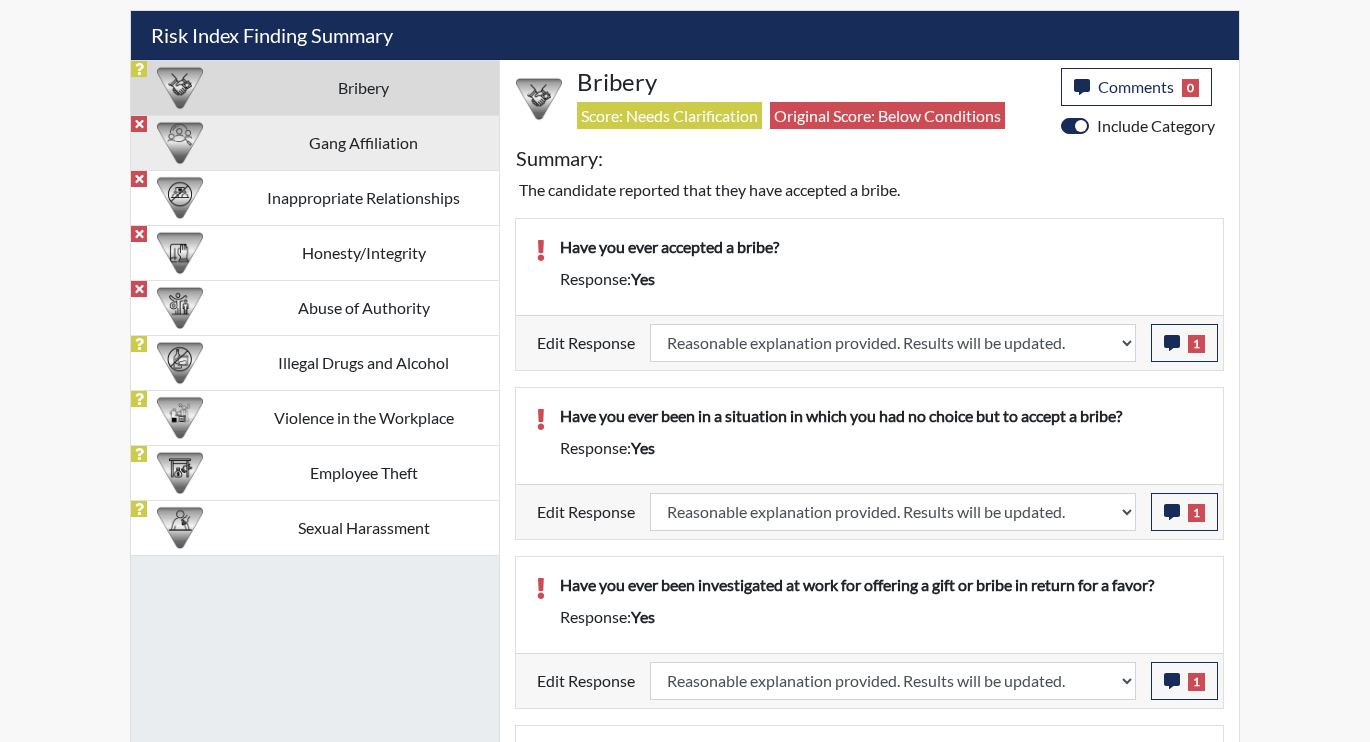 click on "Gang Affiliation" at bounding box center (363, 142) 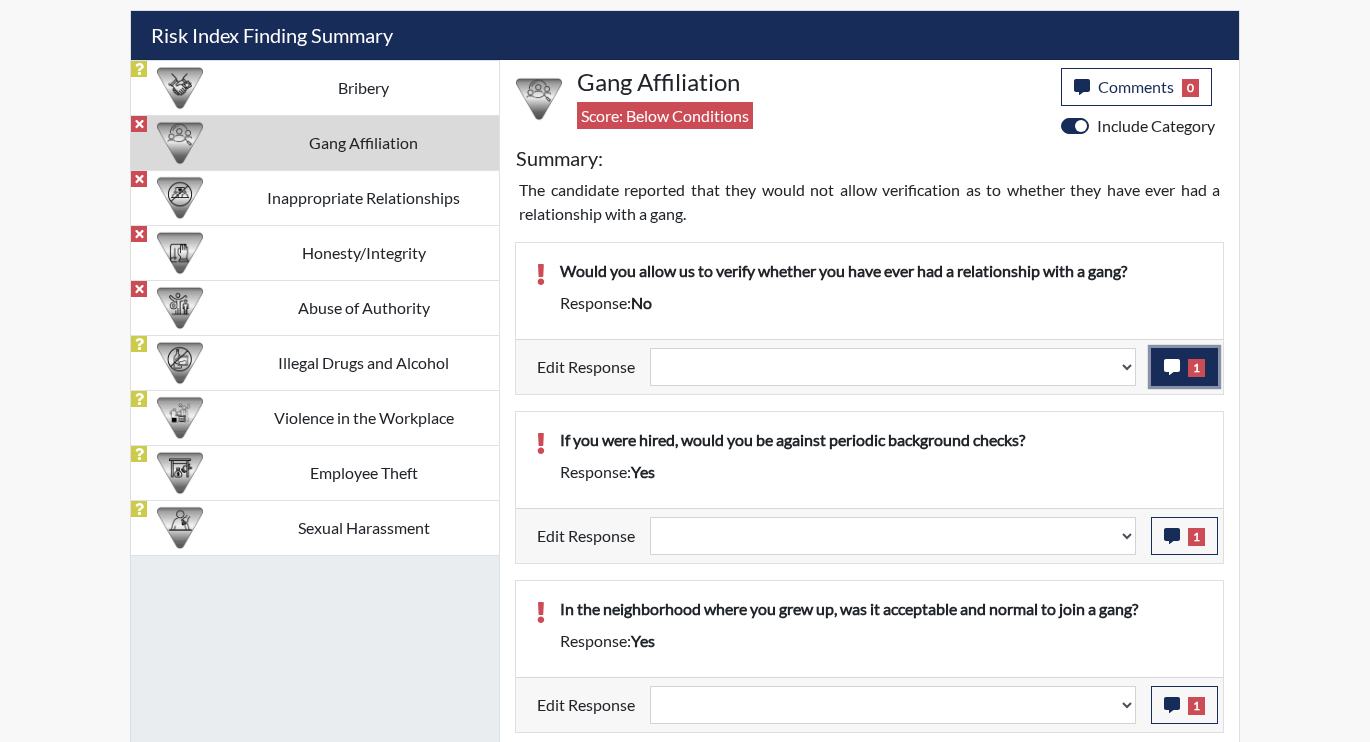 click on "1" at bounding box center (1184, 367) 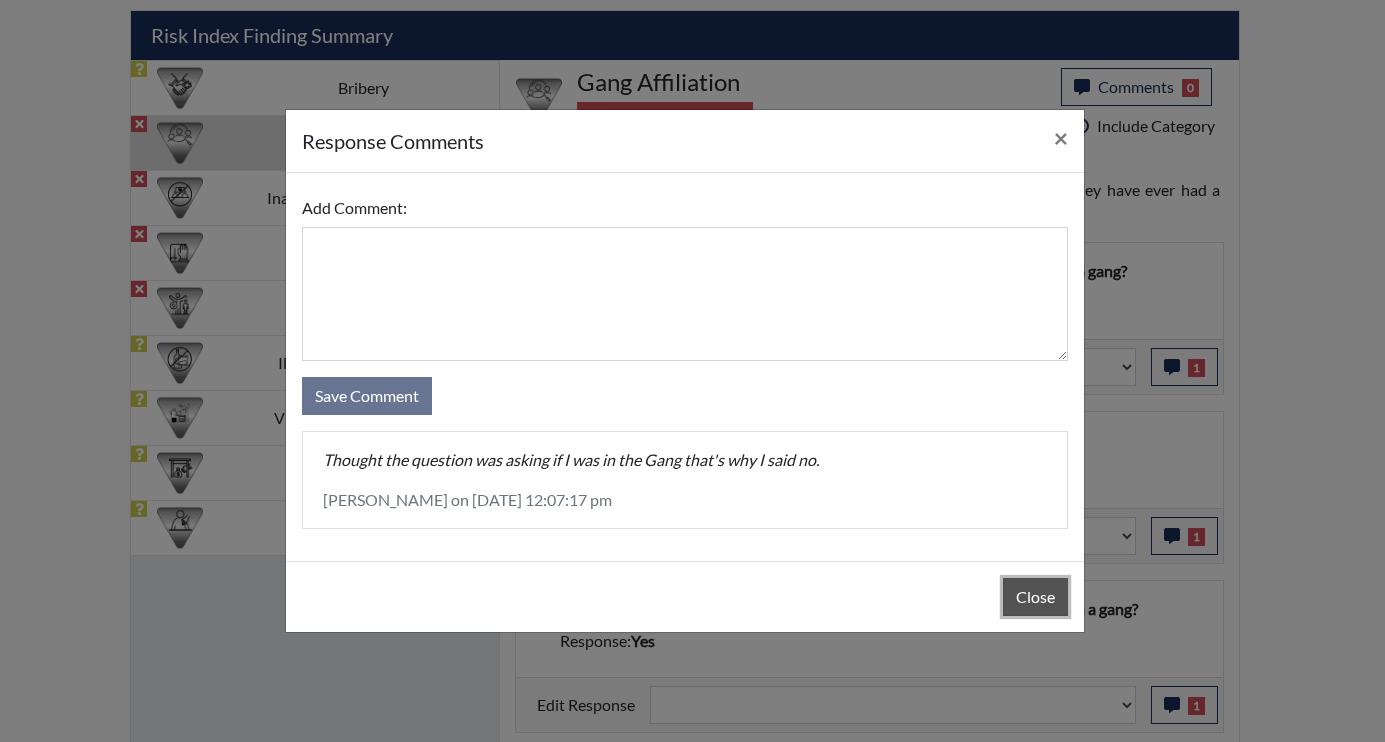 click on "Close" at bounding box center [1035, 597] 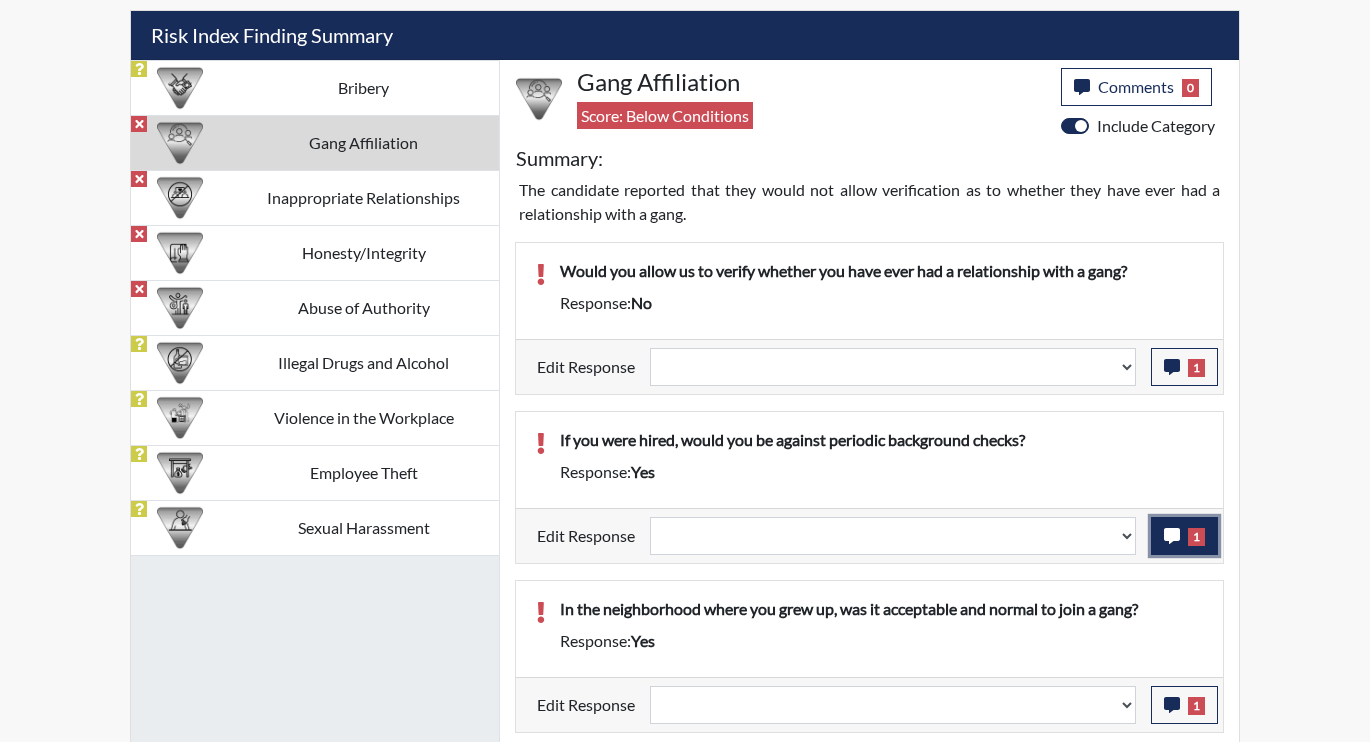 click 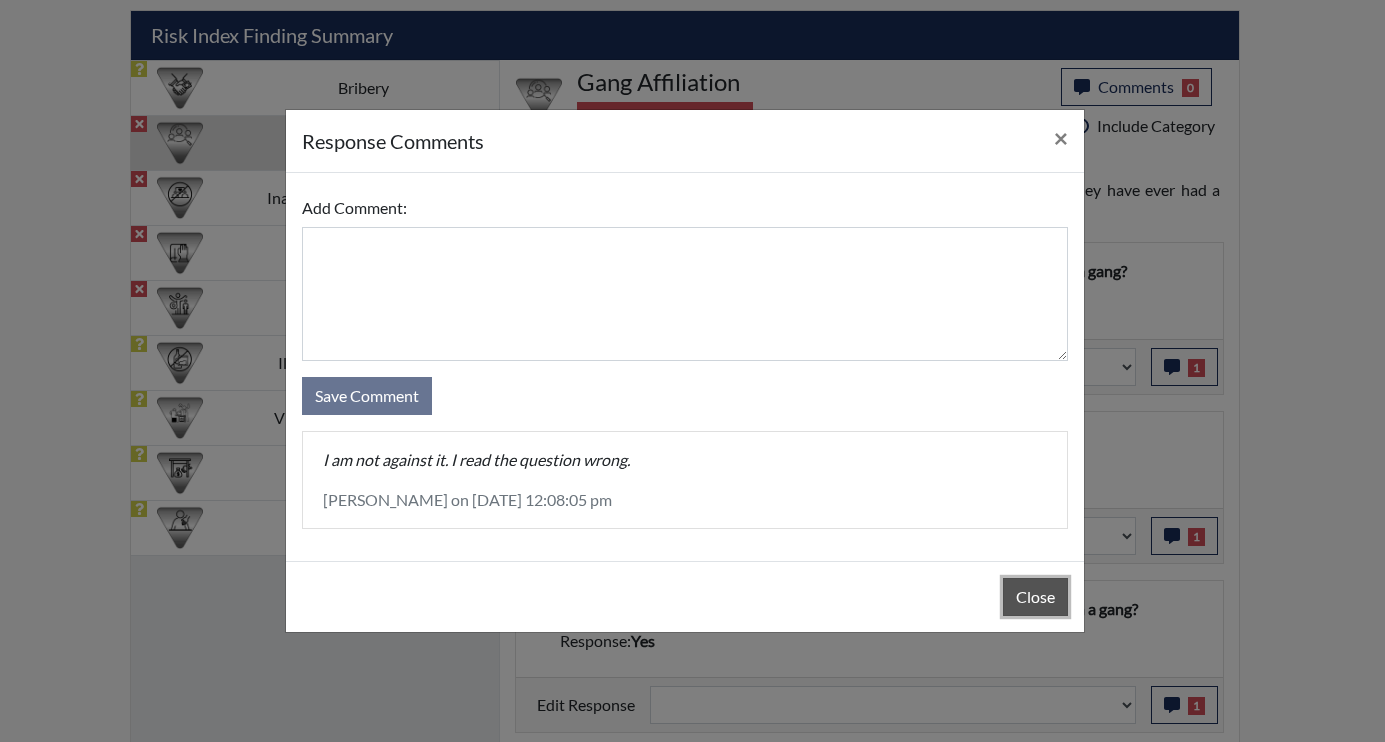 click on "Close" at bounding box center (1035, 597) 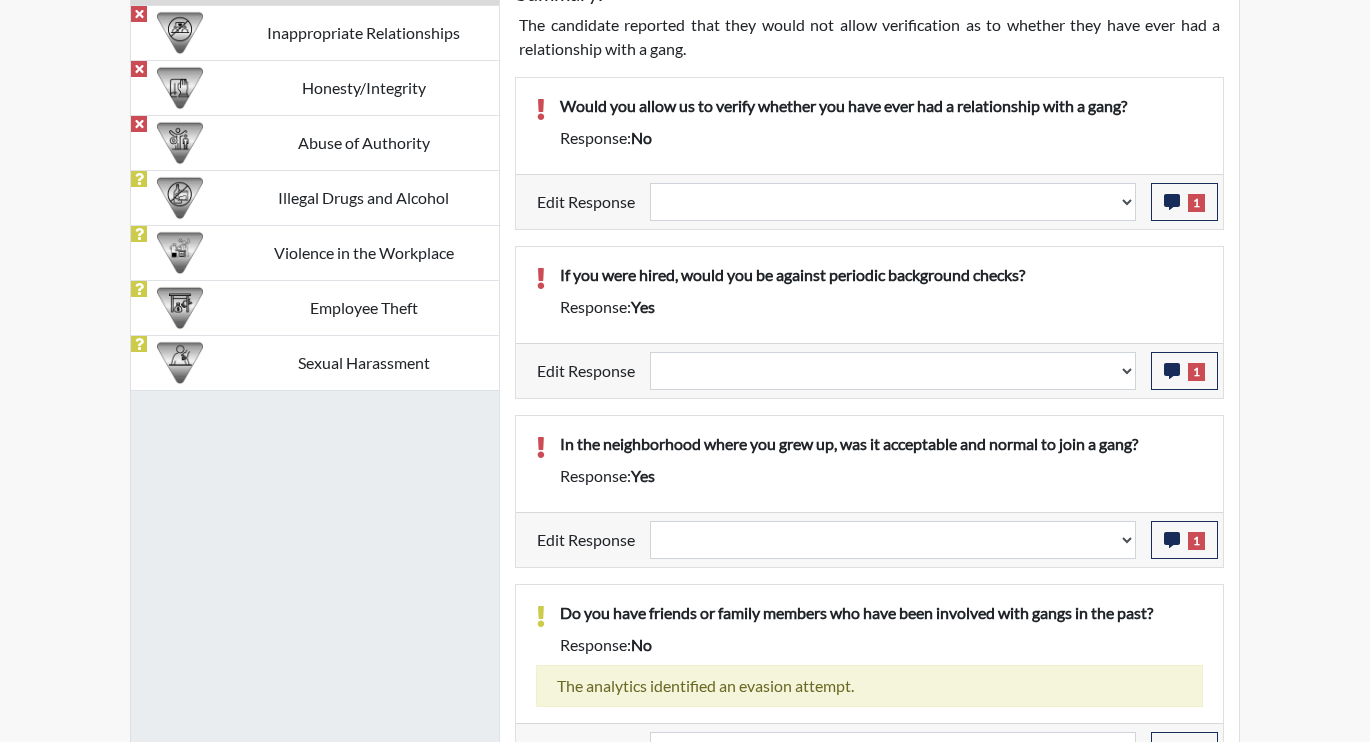 scroll, scrollTop: 1400, scrollLeft: 0, axis: vertical 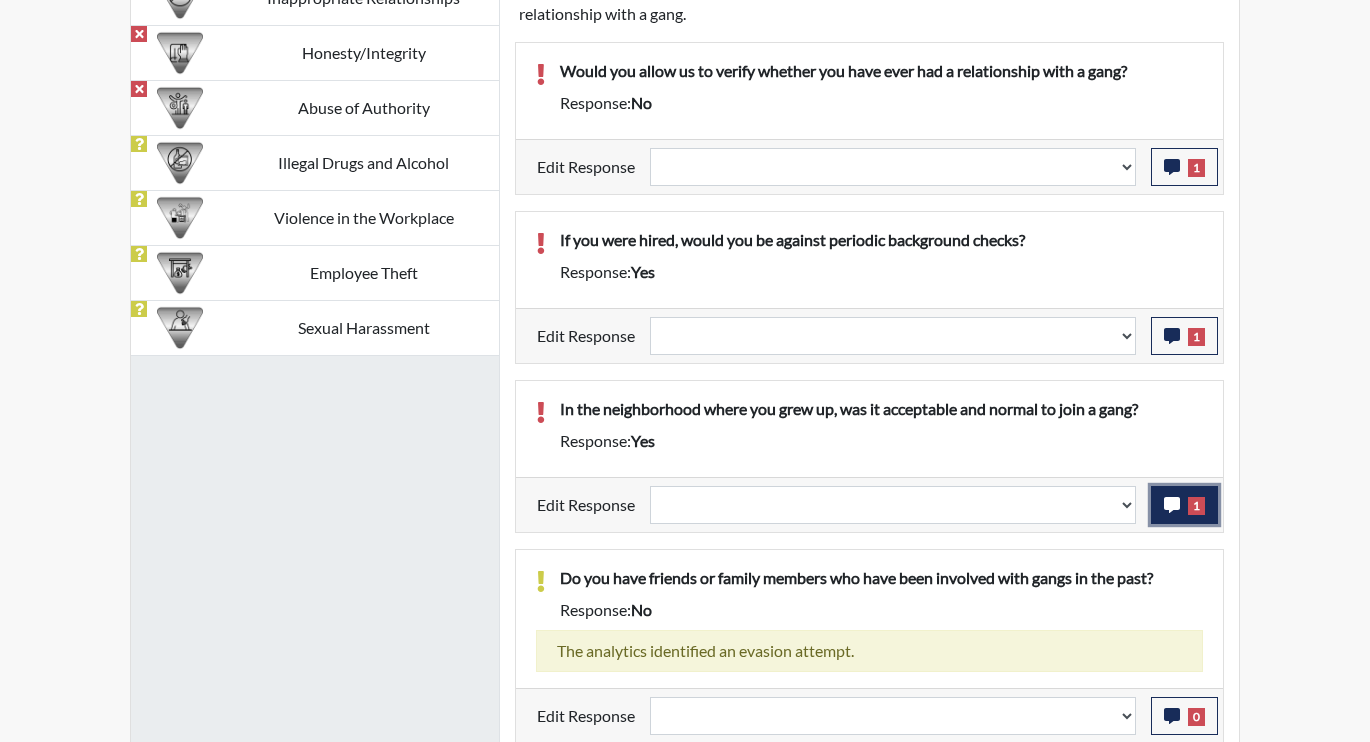 click 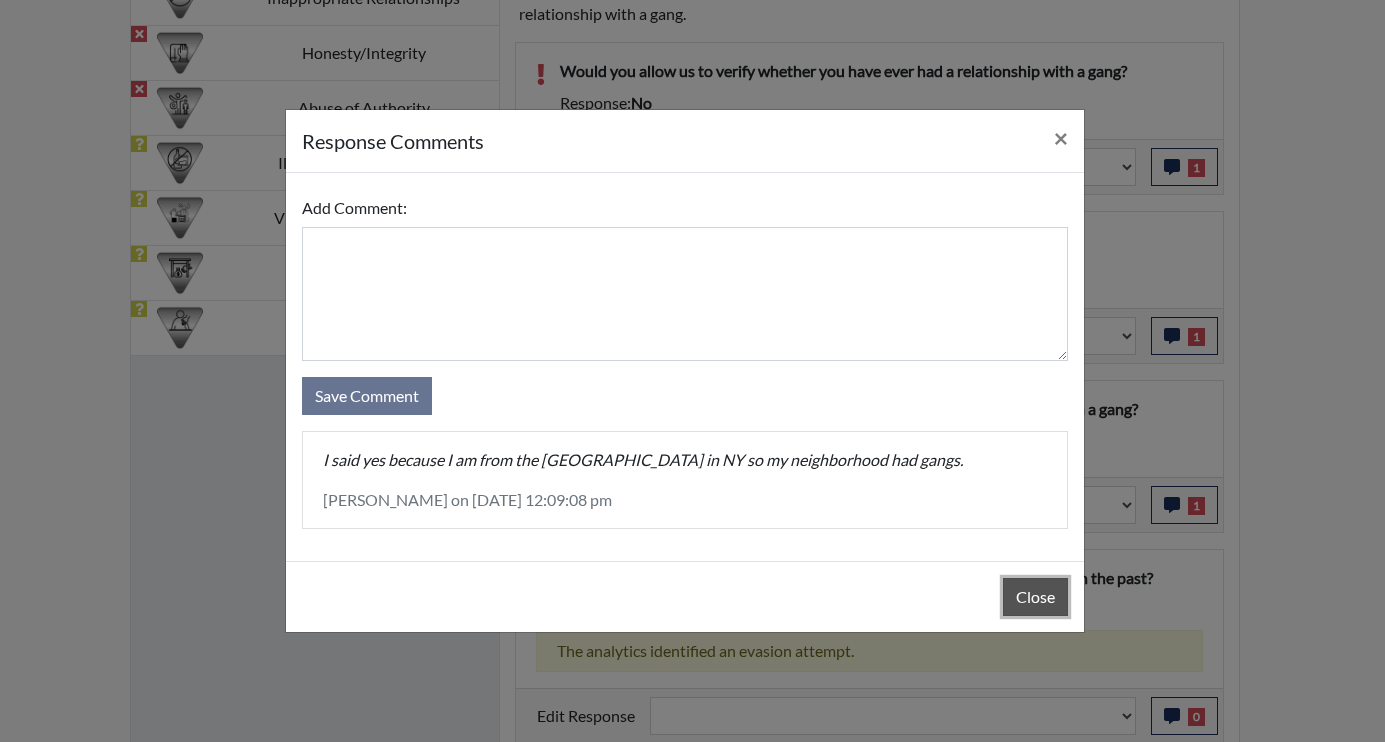click on "Close" at bounding box center (1035, 597) 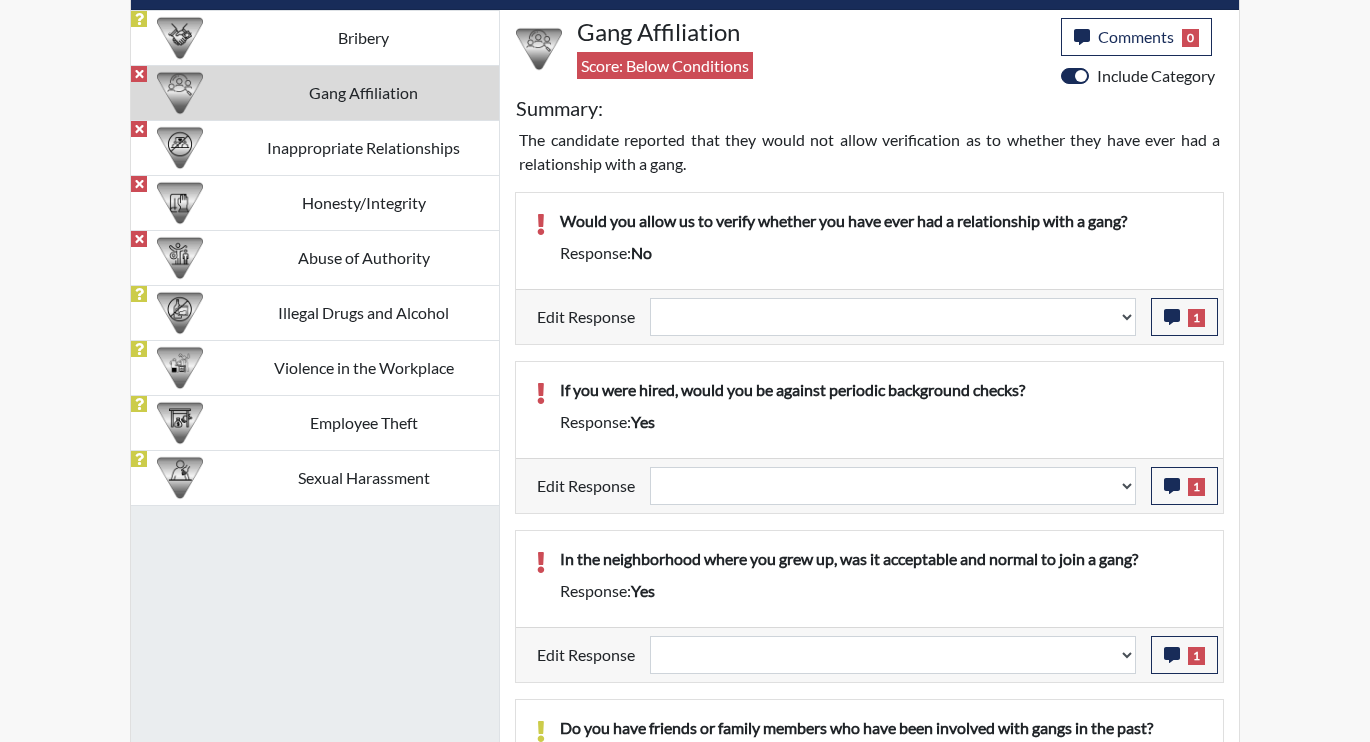 scroll, scrollTop: 1203, scrollLeft: 0, axis: vertical 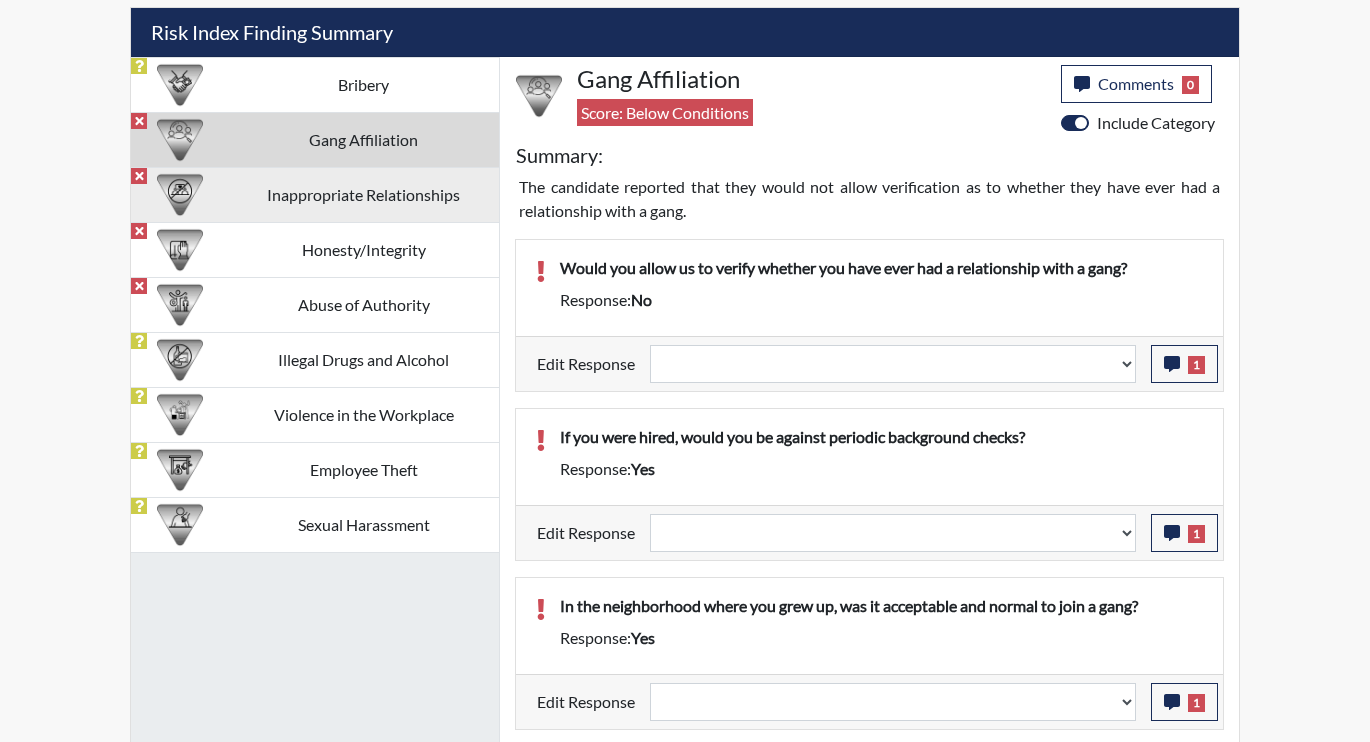 click on "Inappropriate Relationships" at bounding box center (363, 194) 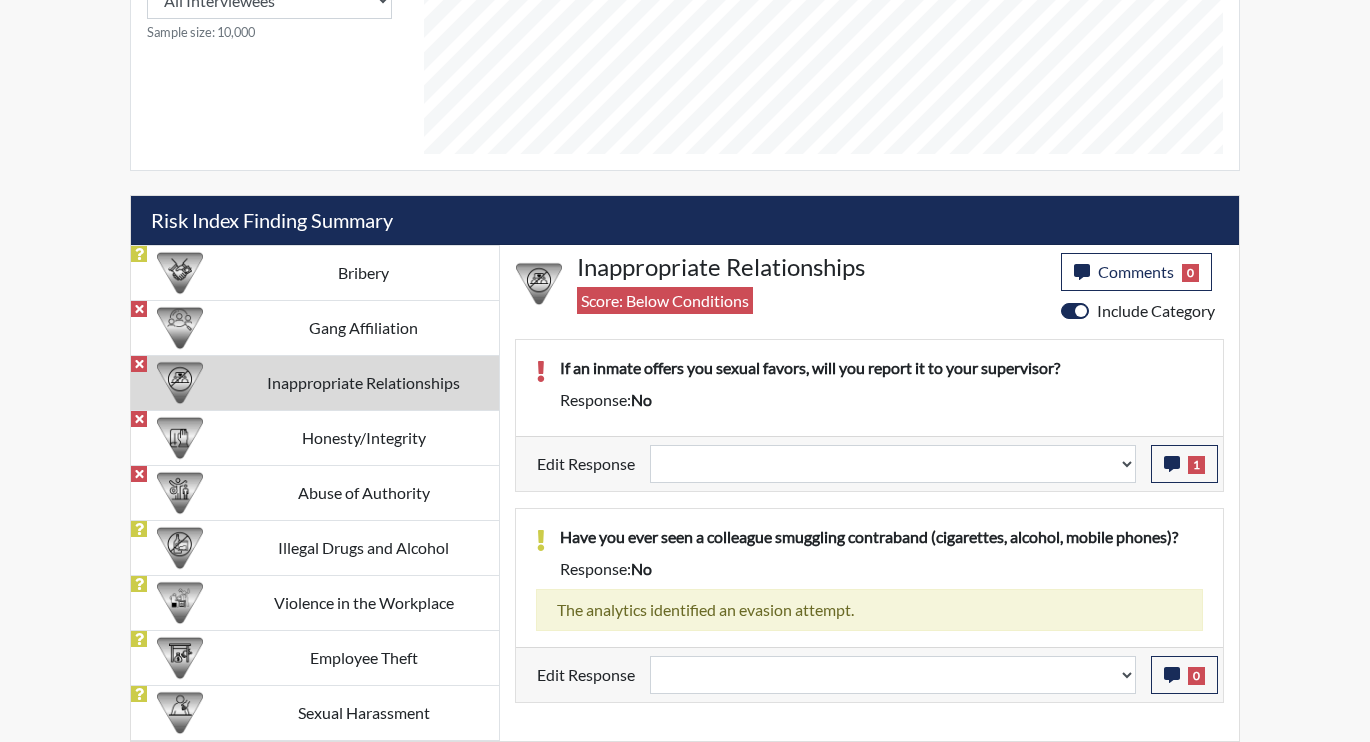 scroll, scrollTop: 1015, scrollLeft: 0, axis: vertical 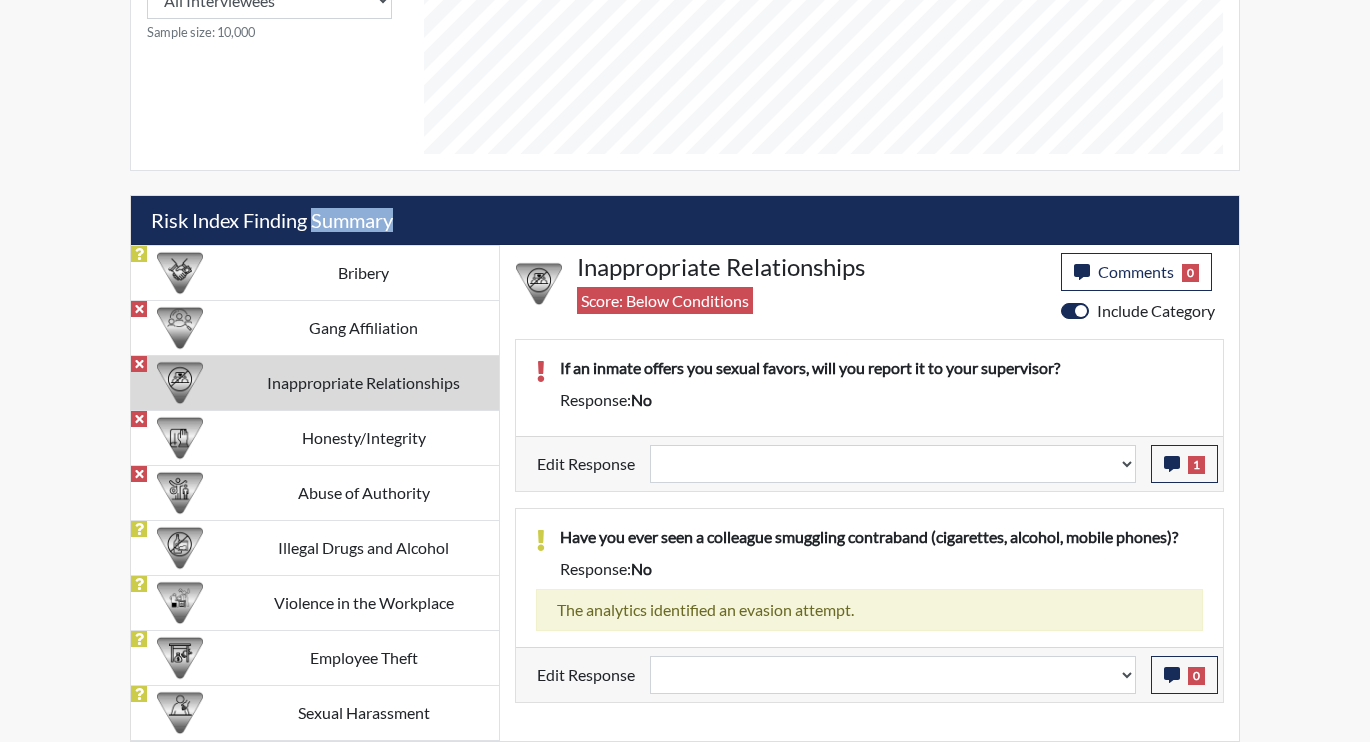 click on "Risk Index Finding Summary" at bounding box center [685, 220] 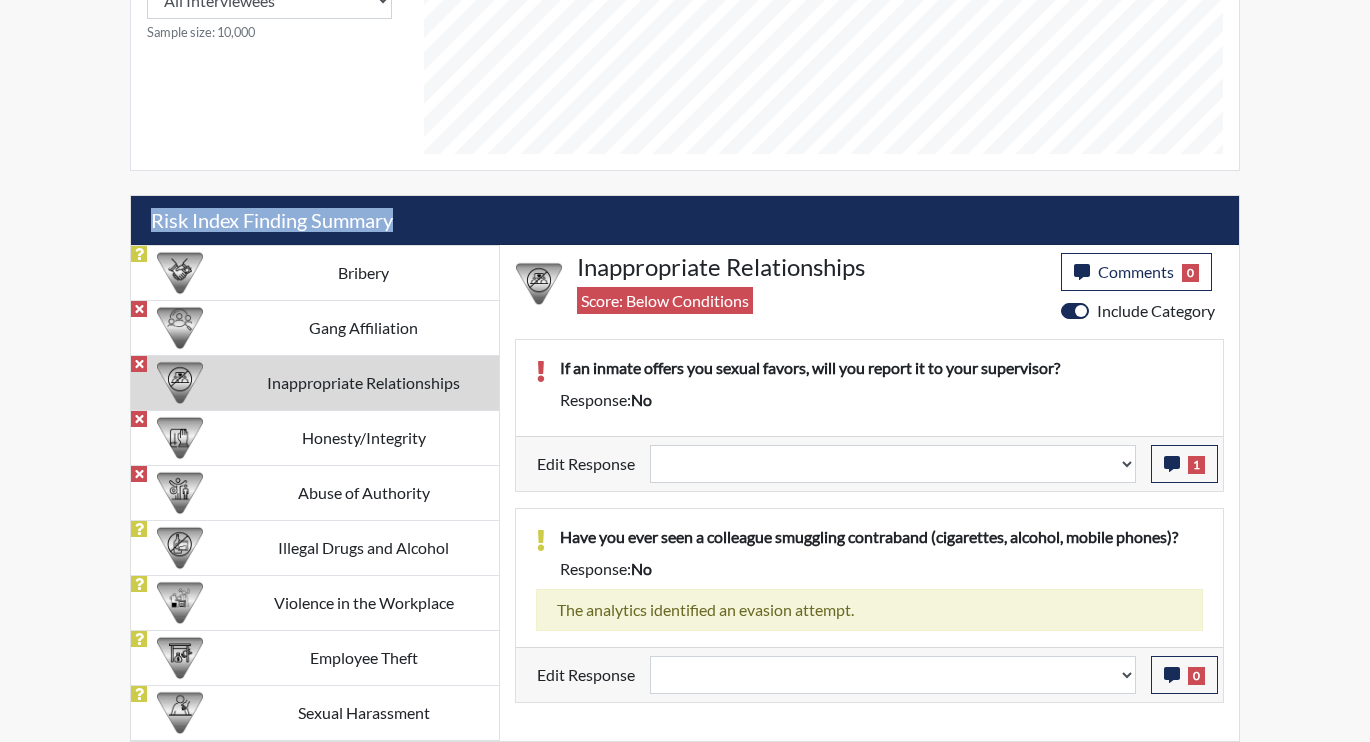 click on "Risk Index Finding Summary" at bounding box center (685, 220) 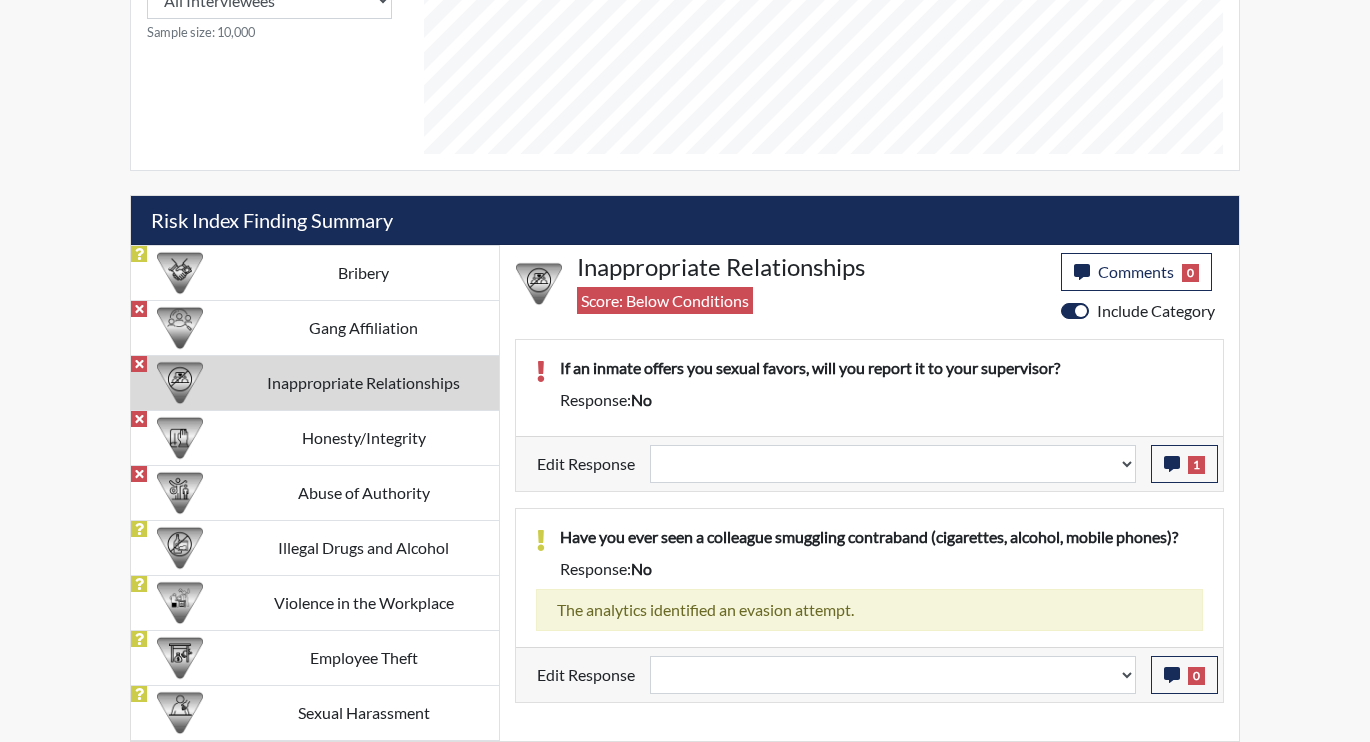 click on "Inappropriate Relationships" at bounding box center (363, 382) 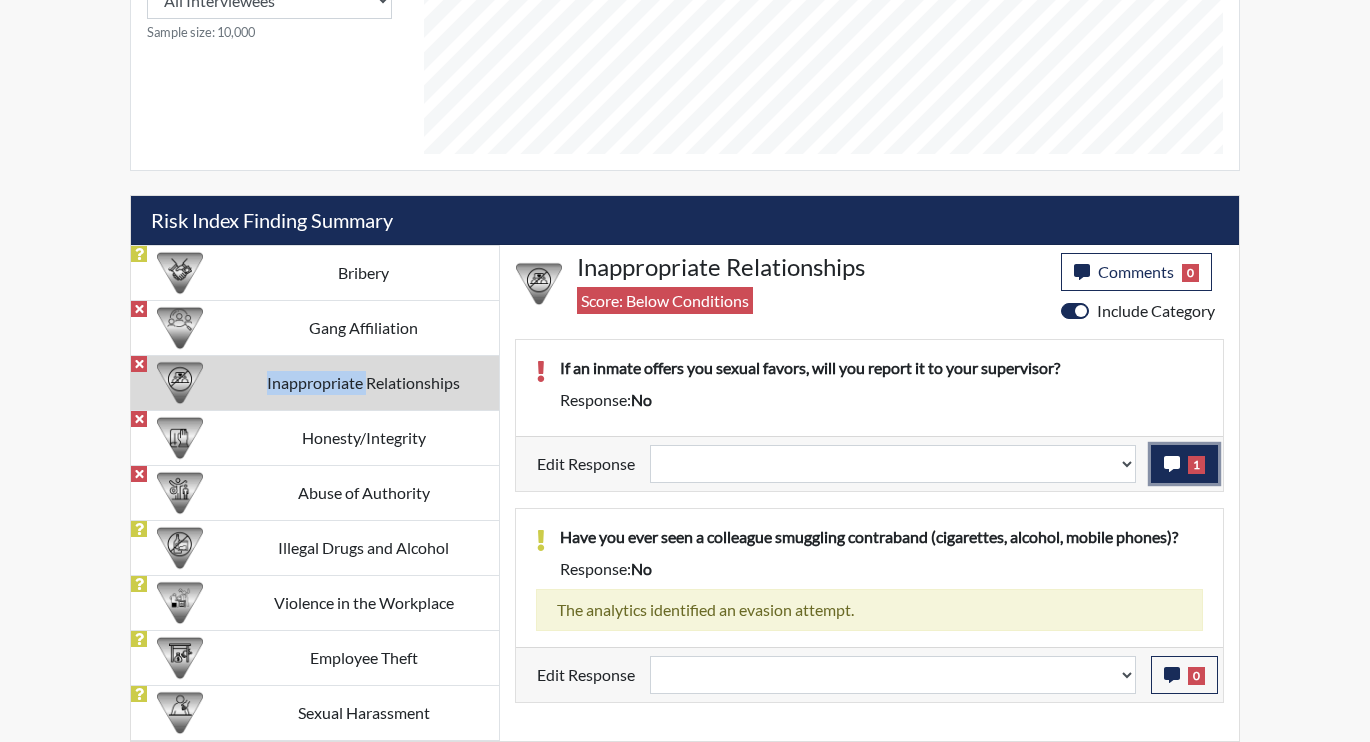 click 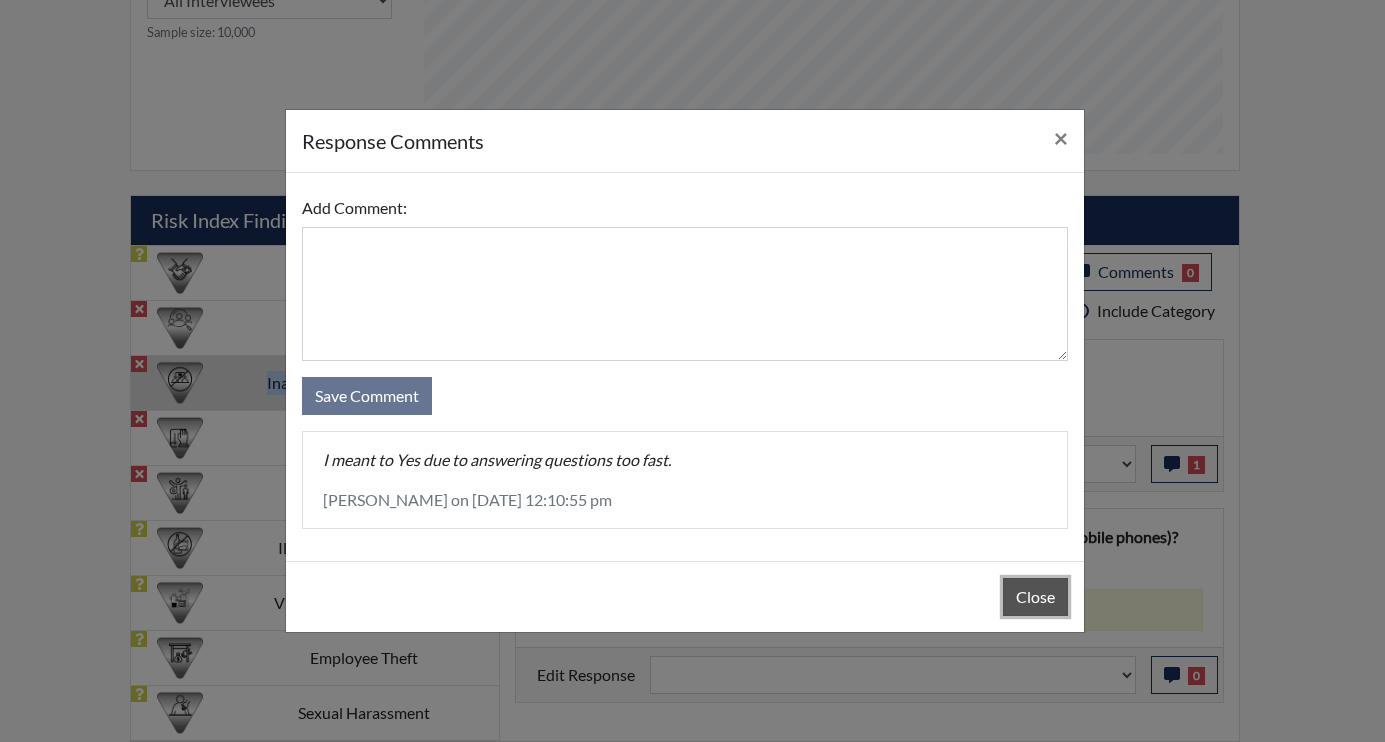 click on "Close" at bounding box center (1035, 597) 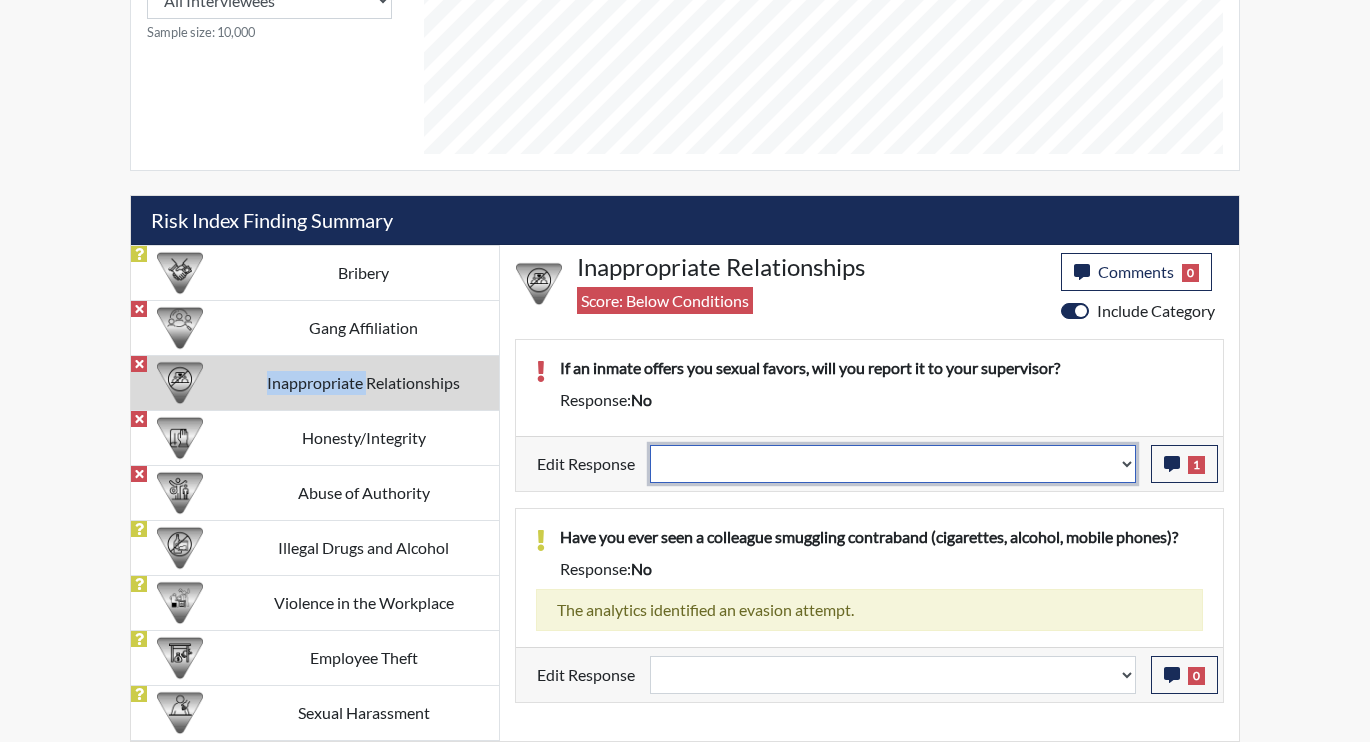 click on "Question is not relevant. Results will be updated. Reasonable explanation provided. Results will be updated. Response confirmed, which places the score below conditions. Clear the response edit. Results will be updated." at bounding box center (893, 464) 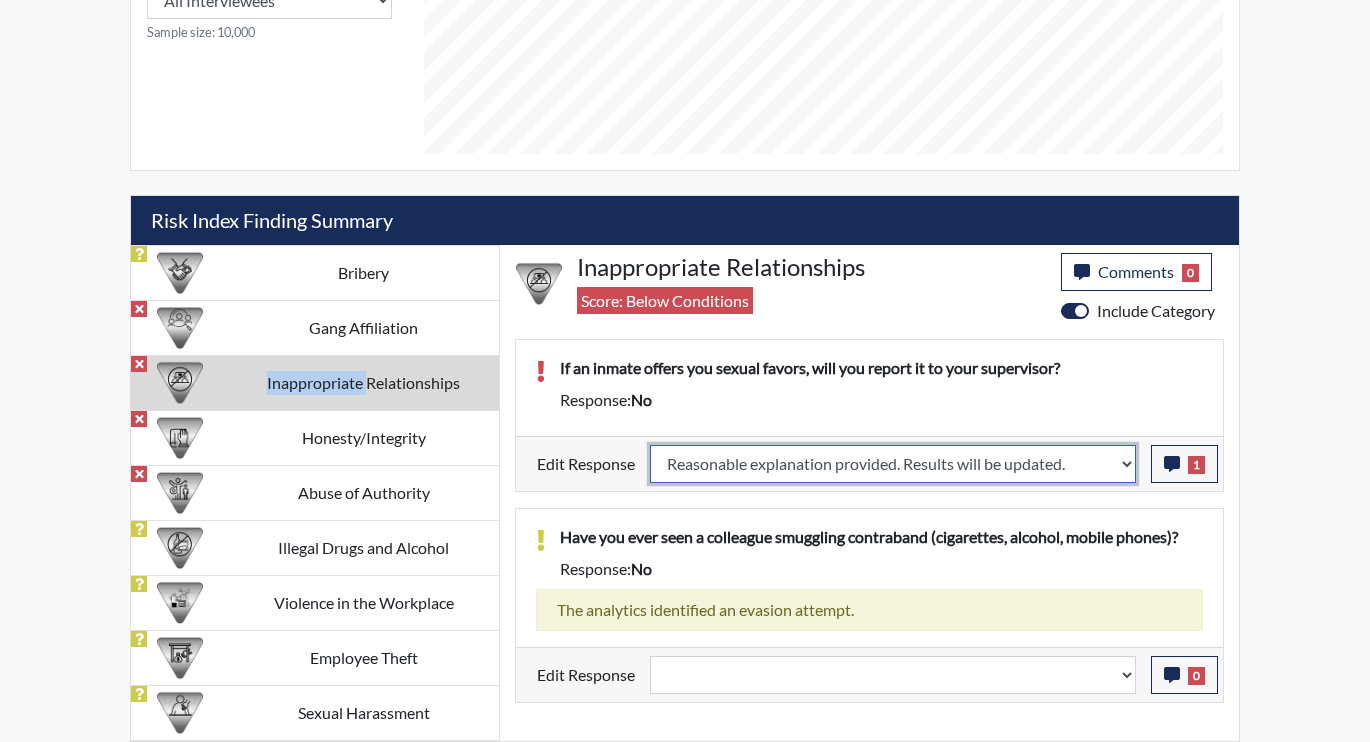 click on "Question is not relevant. Results will be updated. Reasonable explanation provided. Results will be updated. Response confirmed, which places the score below conditions. Clear the response edit. Results will be updated." at bounding box center [893, 464] 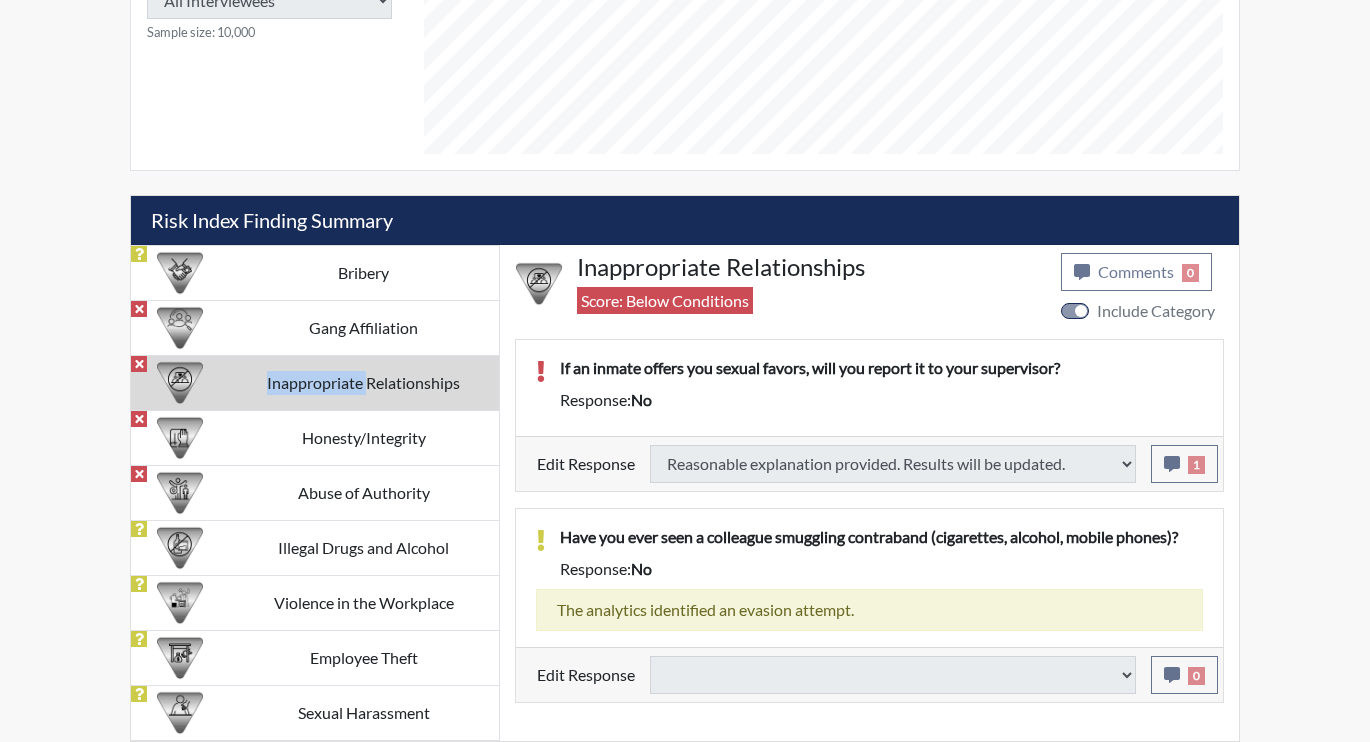 select 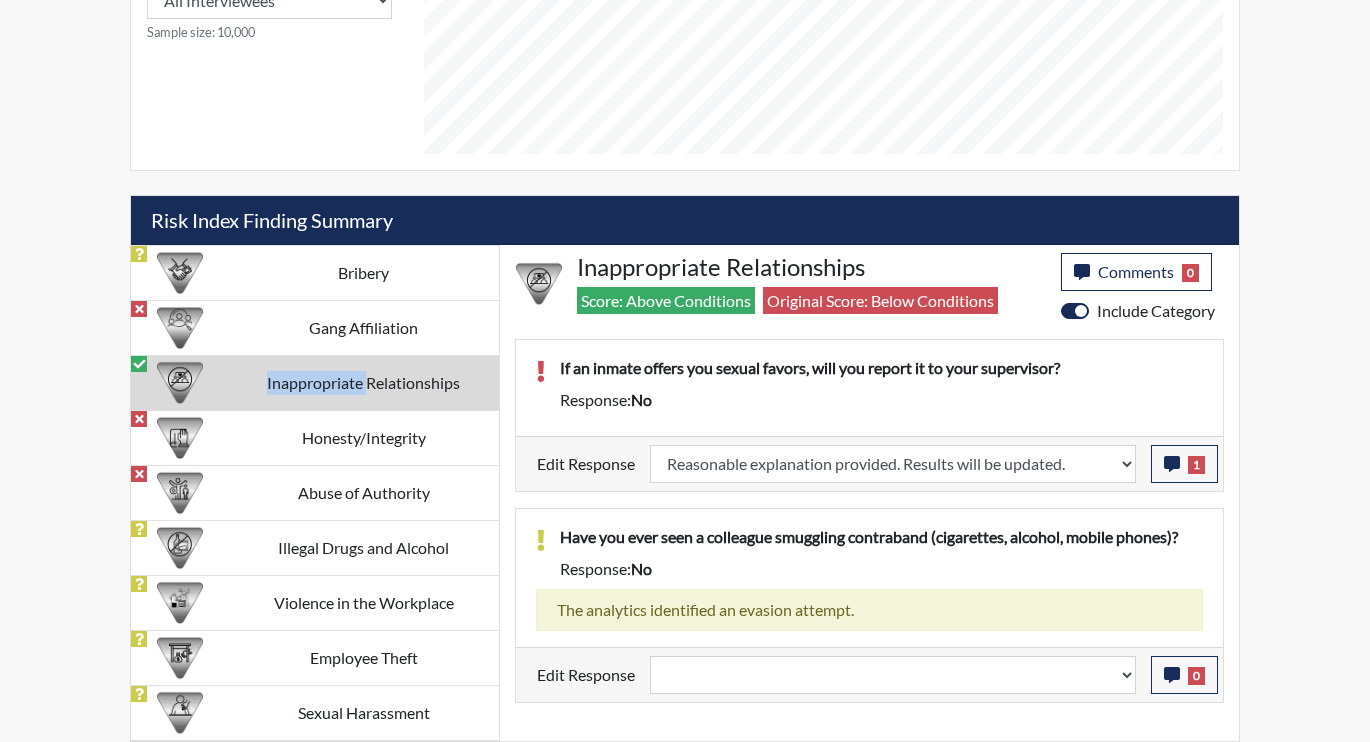 scroll, scrollTop: 999668, scrollLeft: 999169, axis: both 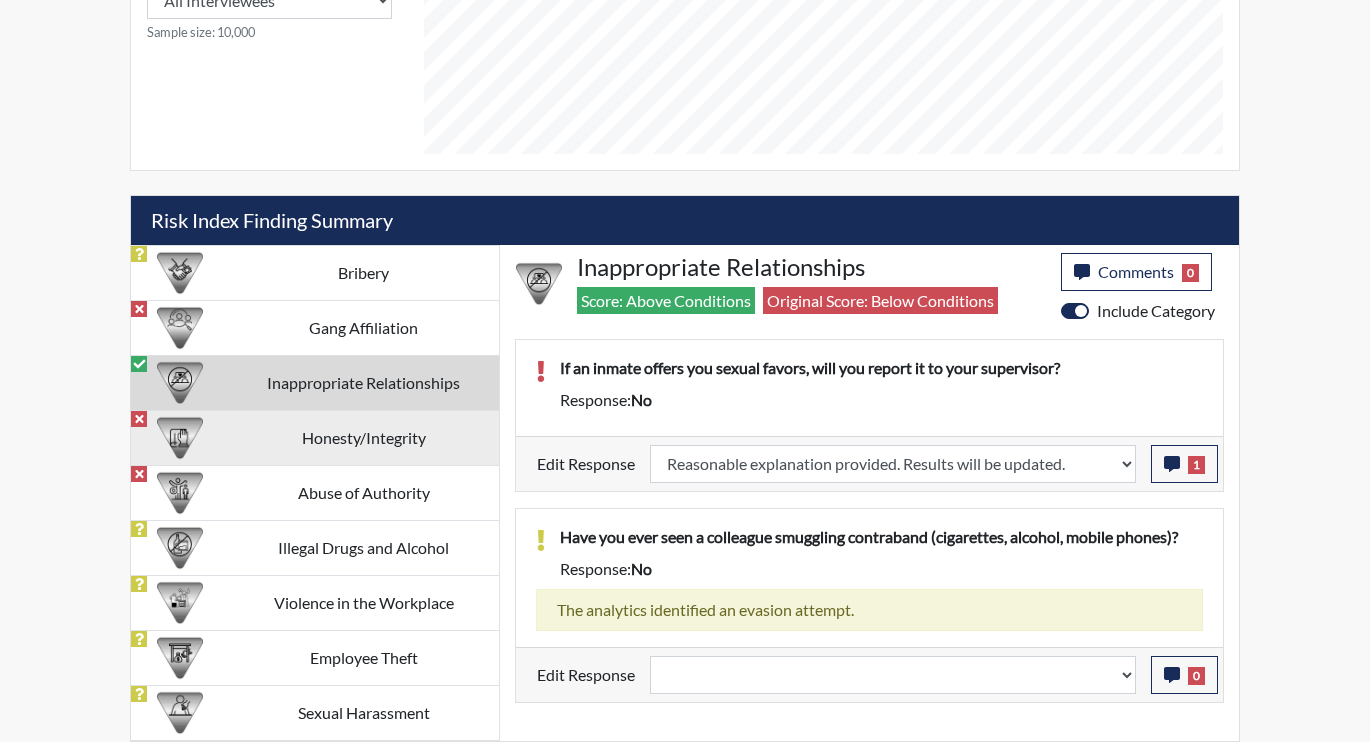 click on "Honesty/Integrity" at bounding box center (363, 437) 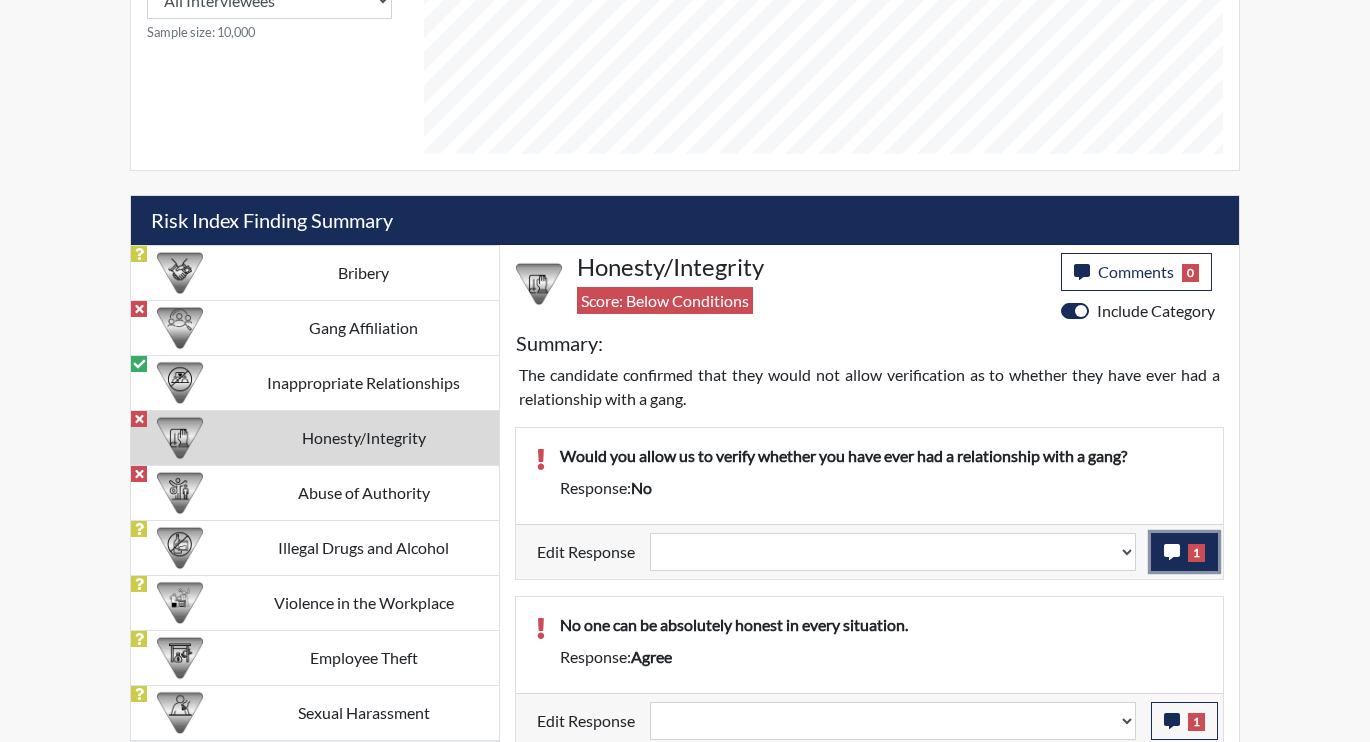 click 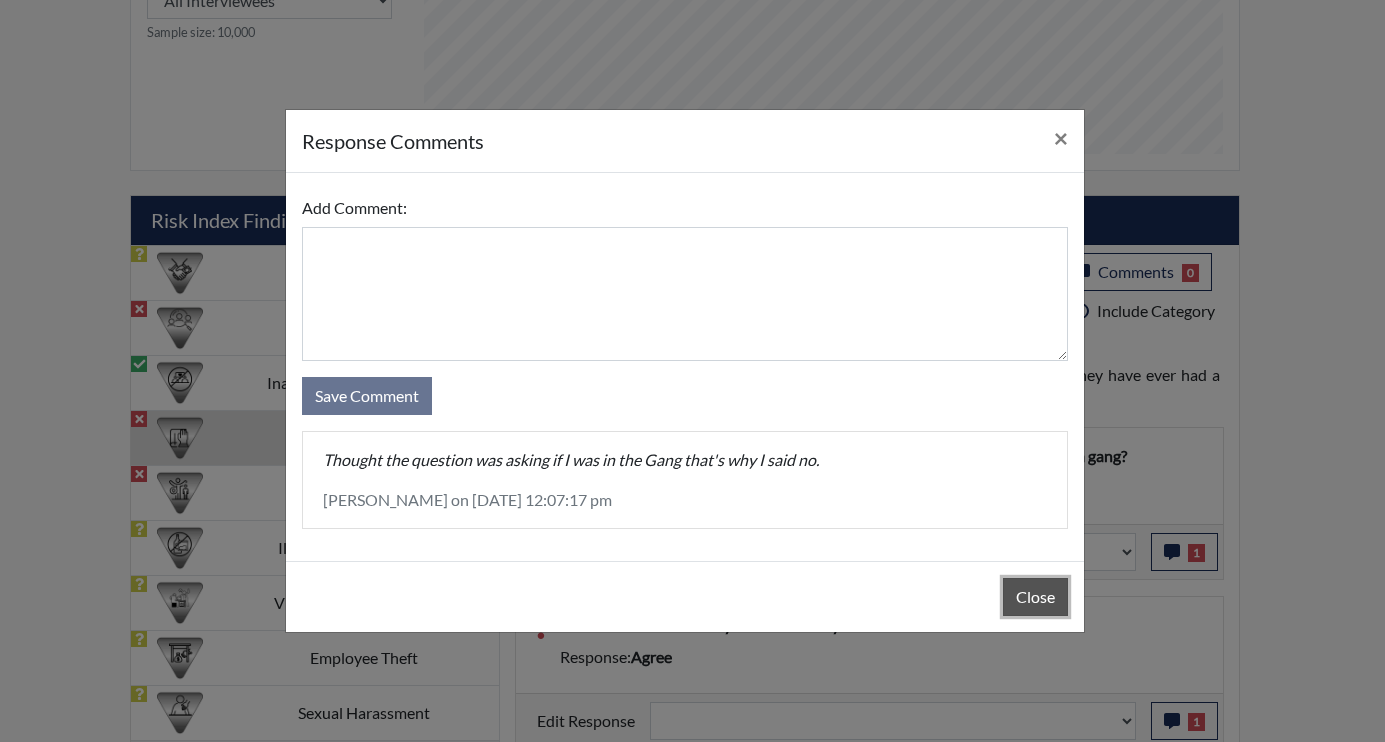 click on "Close" at bounding box center [1035, 597] 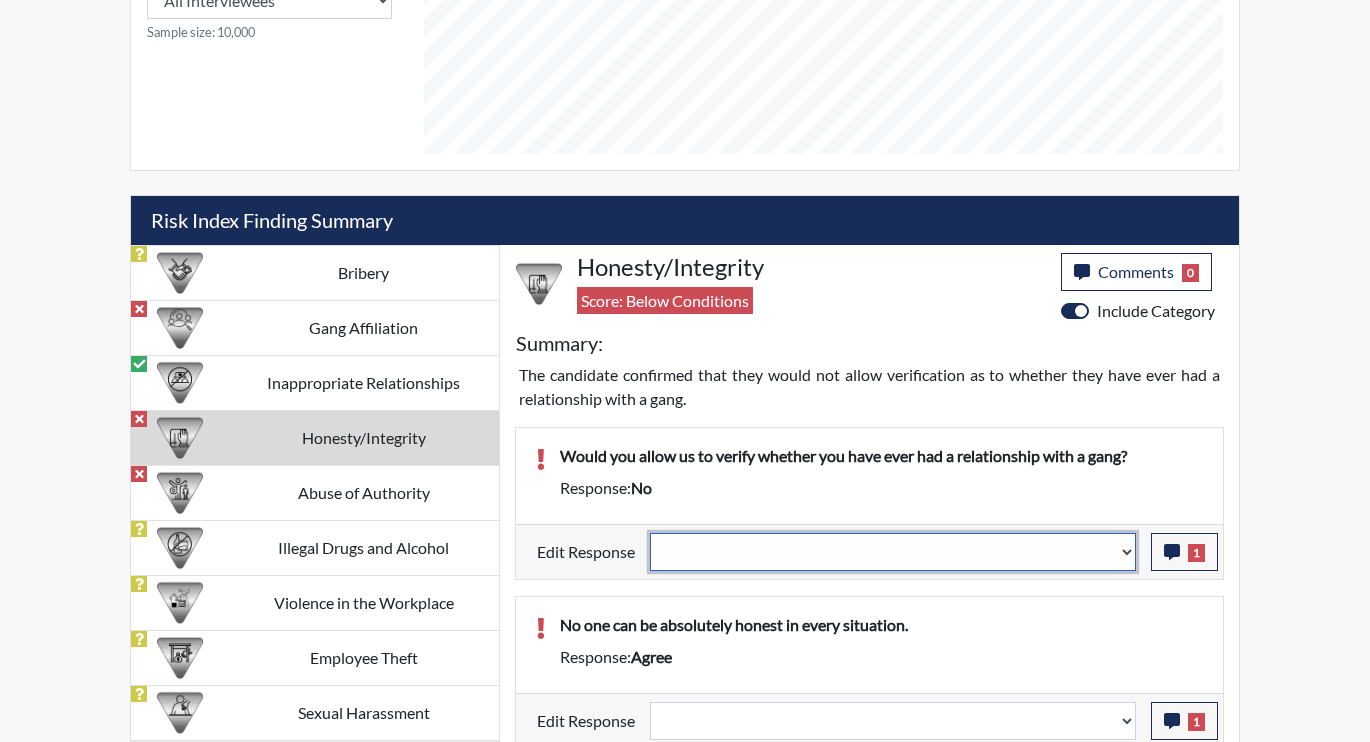 click on "Question is not relevant. Results will be updated. Reasonable explanation provided. Results will be updated. Response confirmed, which places the score below conditions. Clear the response edit. Results will be updated." at bounding box center (893, 552) 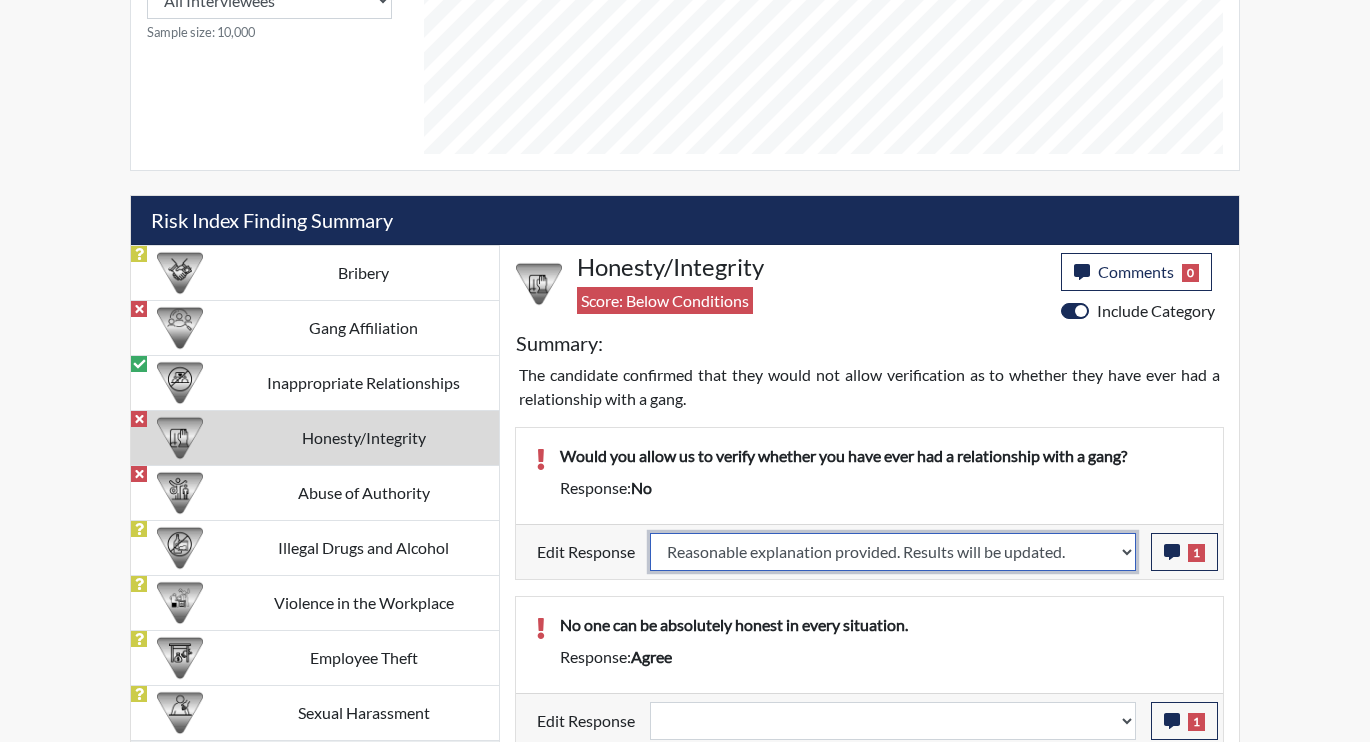 click on "Question is not relevant. Results will be updated. Reasonable explanation provided. Results will be updated. Response confirmed, which places the score below conditions. Clear the response edit. Results will be updated." at bounding box center (893, 552) 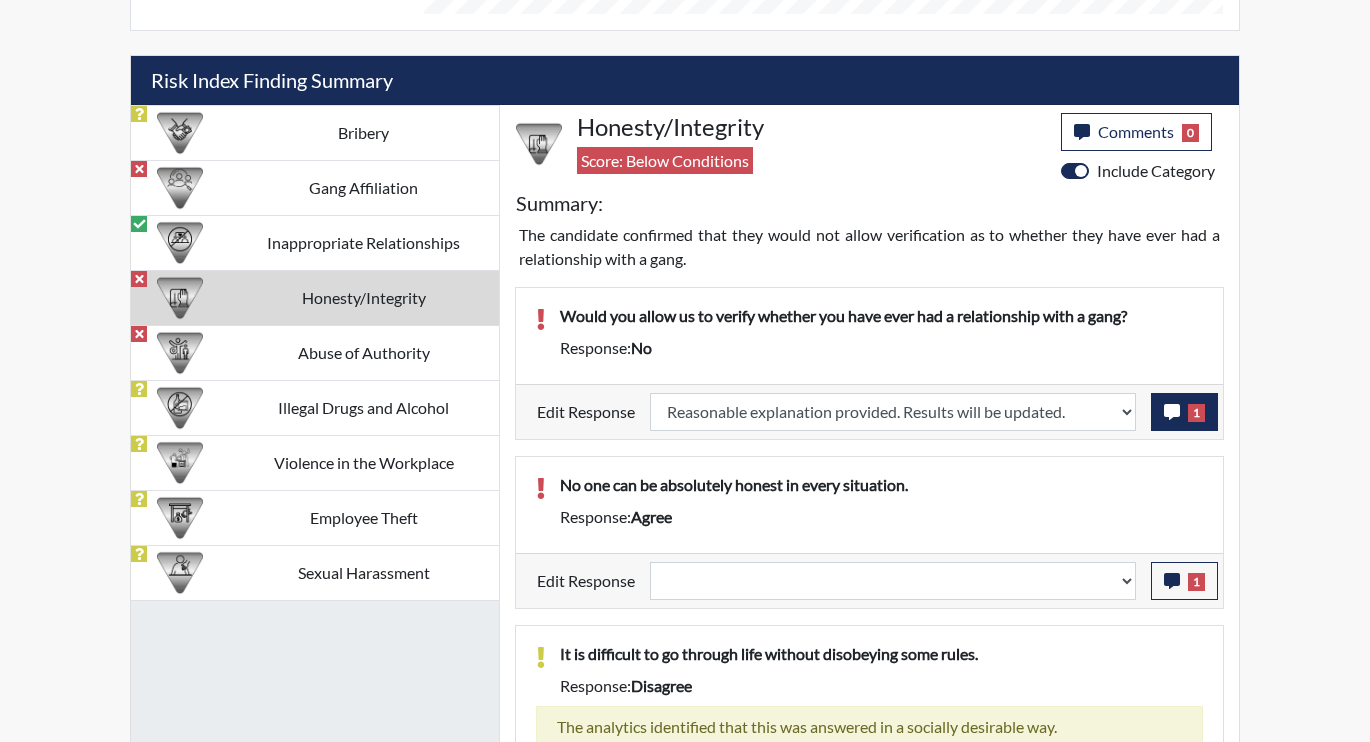 select 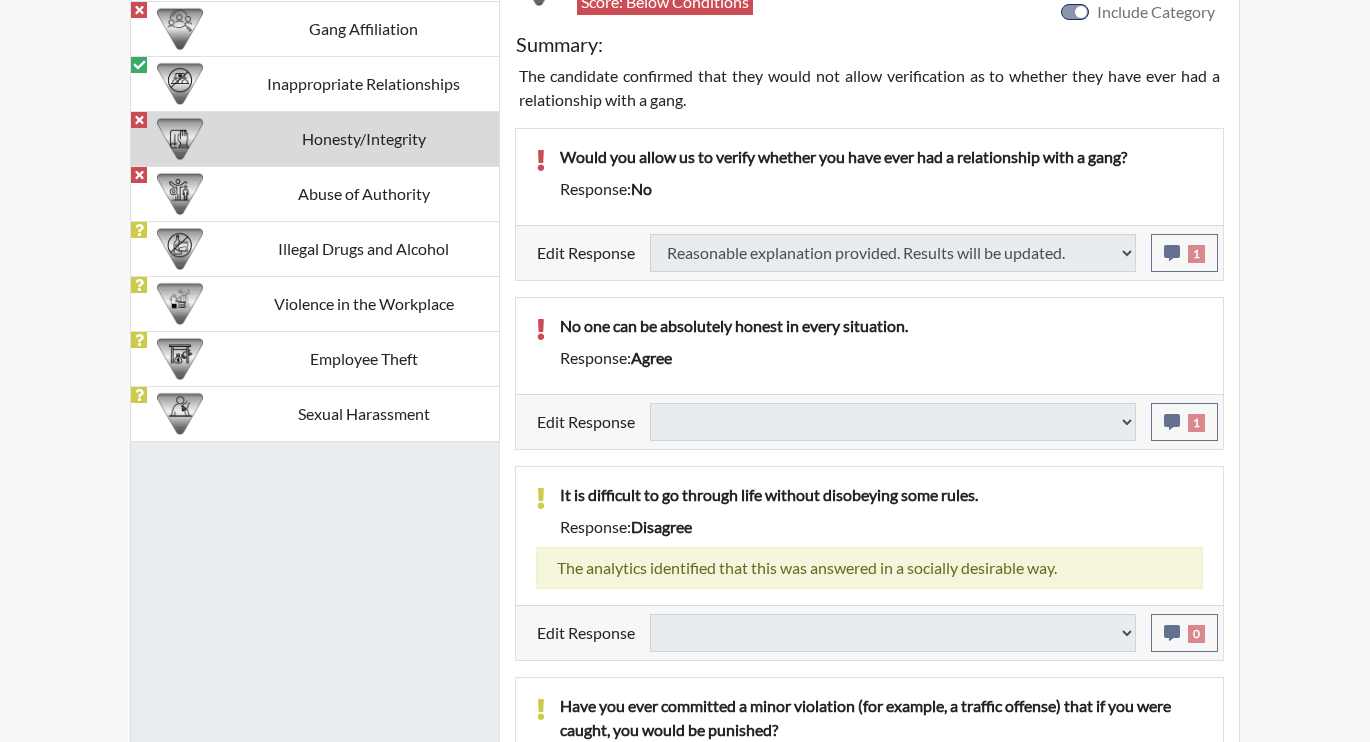 scroll, scrollTop: 1315, scrollLeft: 0, axis: vertical 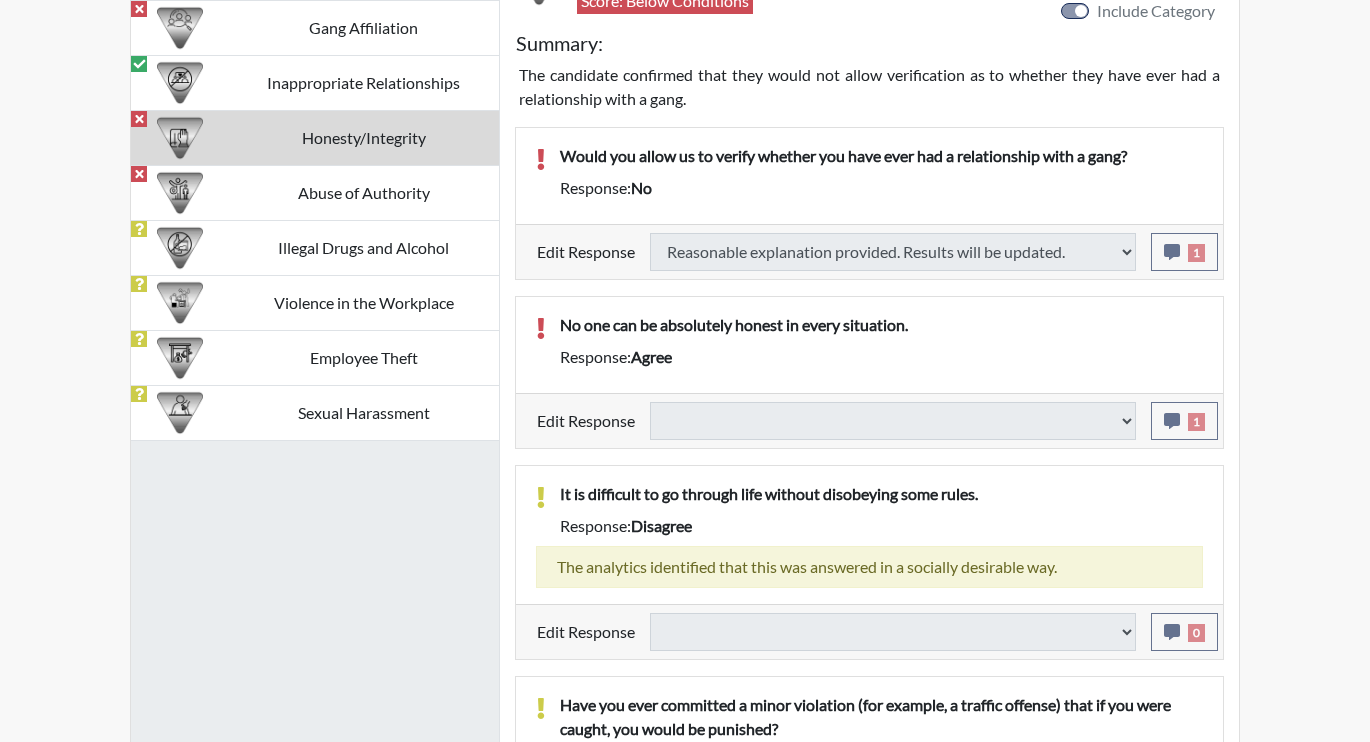 select 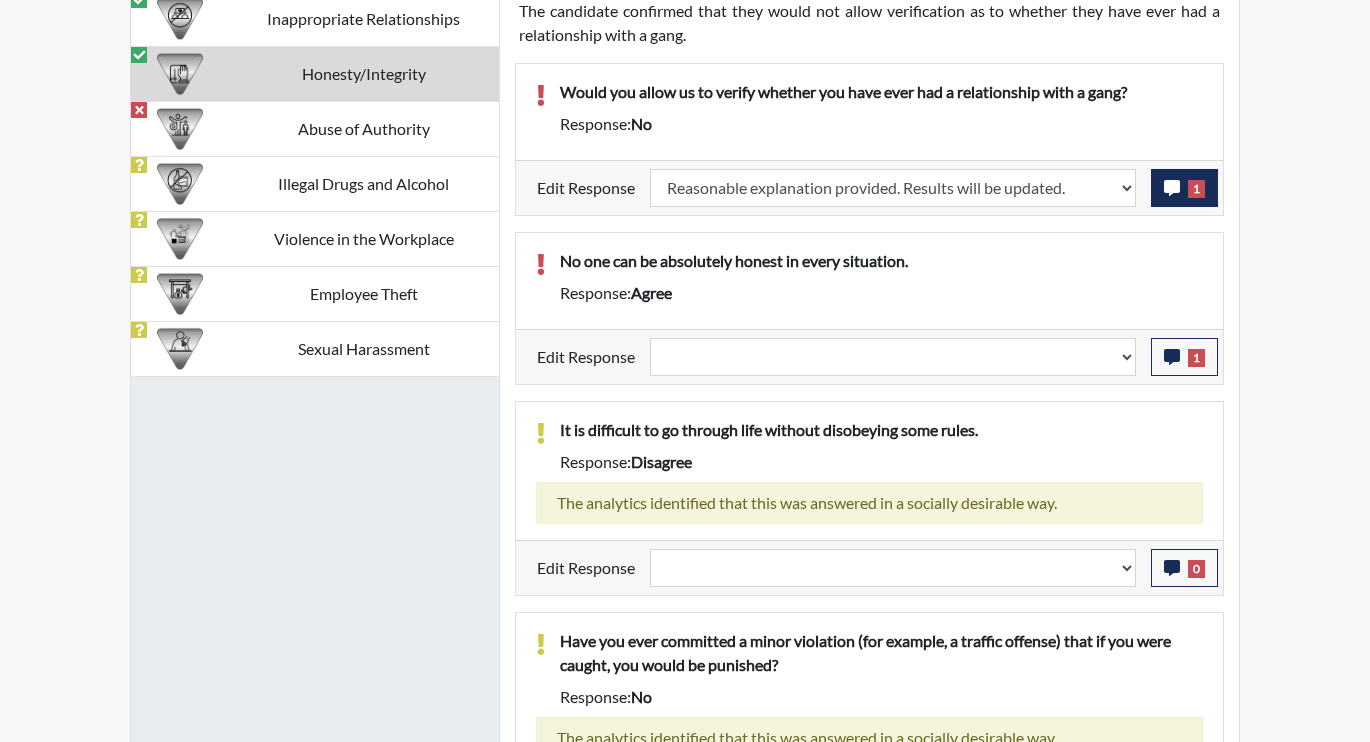 scroll, scrollTop: 1415, scrollLeft: 0, axis: vertical 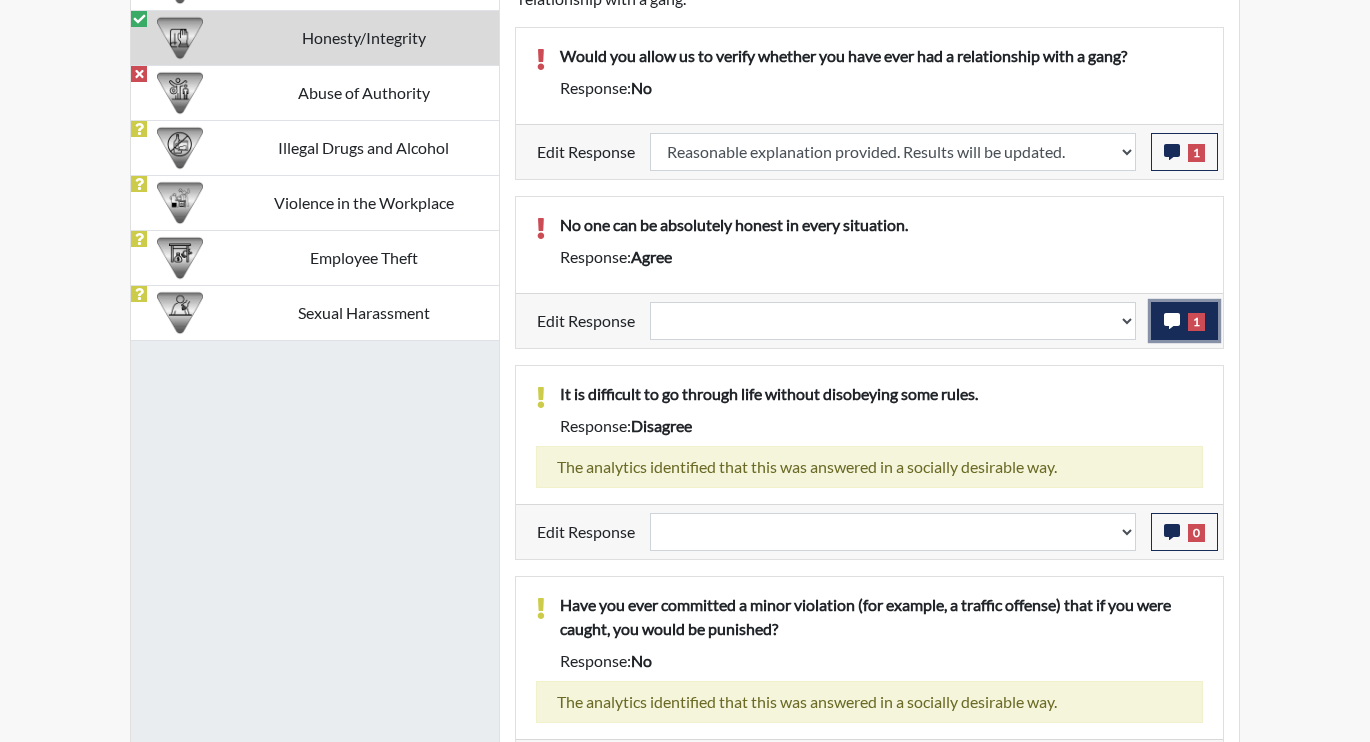 click on "1" at bounding box center [1184, 321] 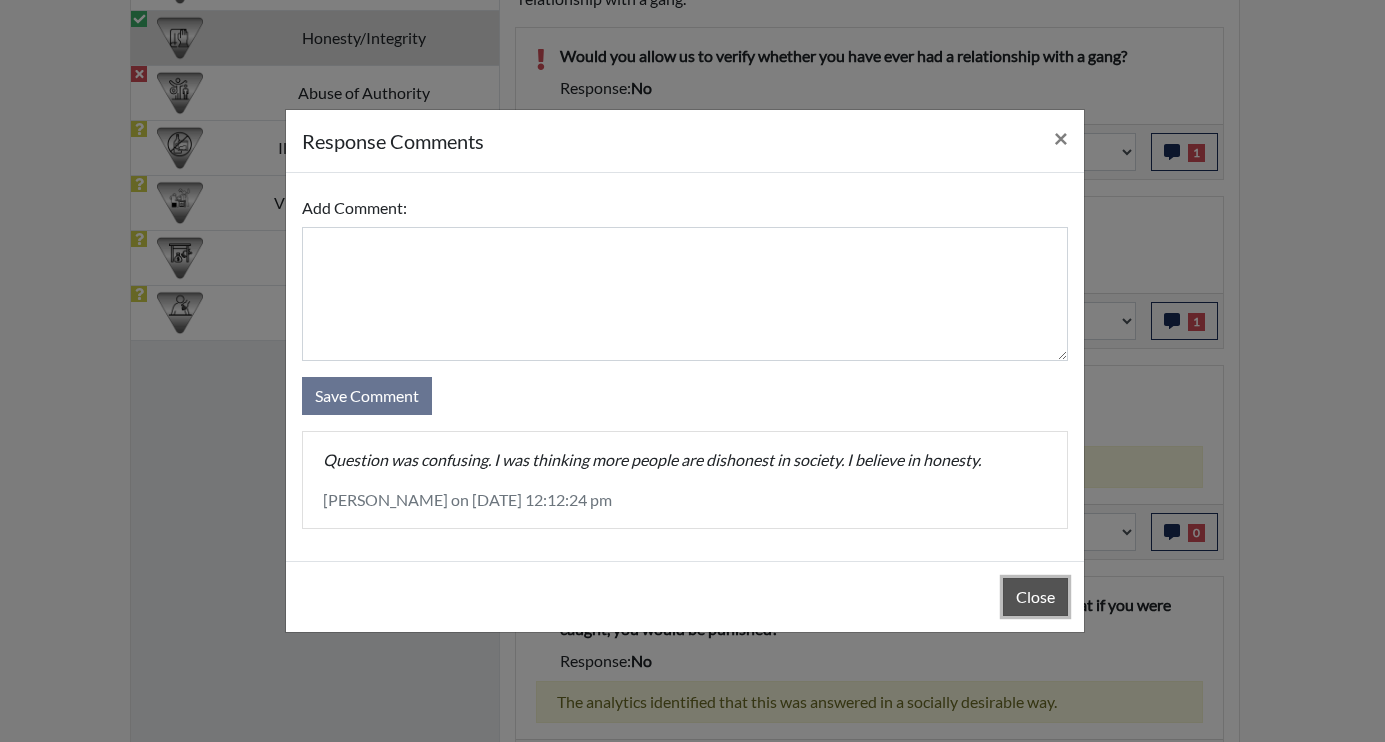click on "Close" at bounding box center (1035, 597) 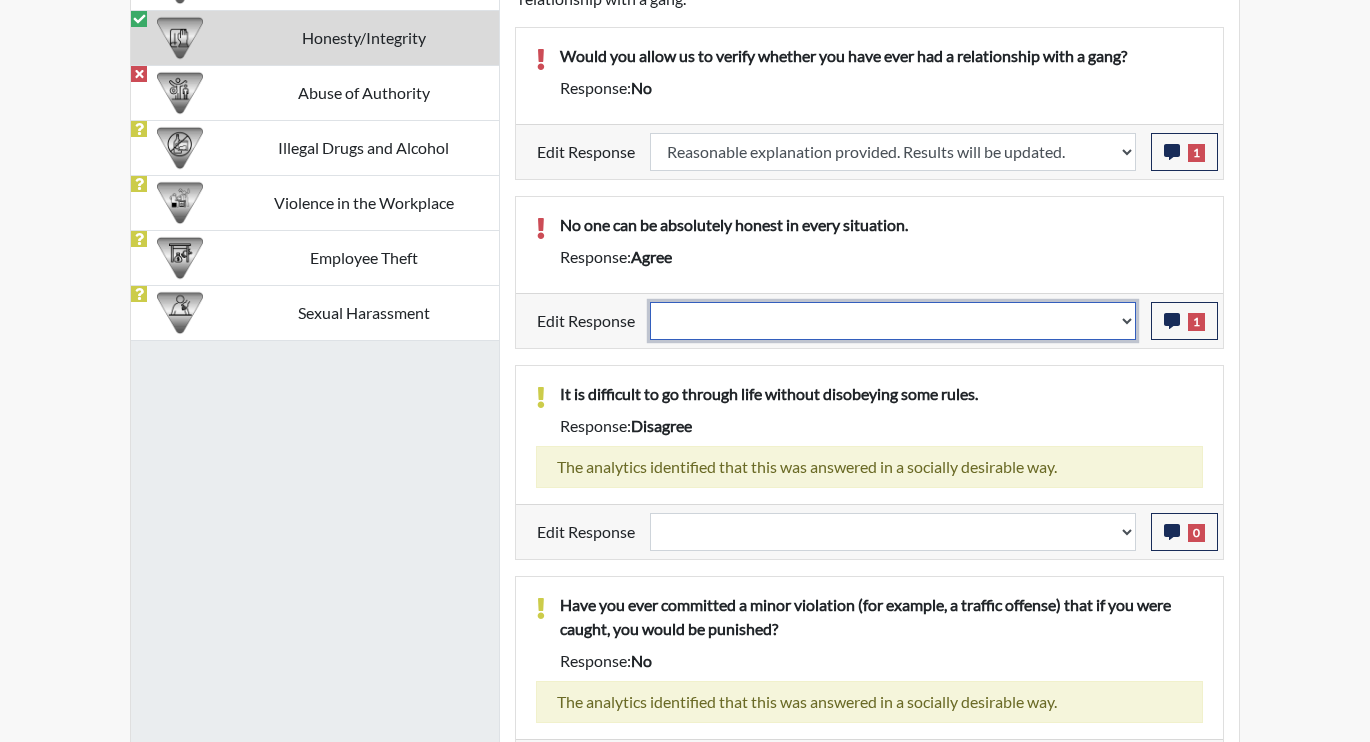 click on "Question is not relevant. Results will be updated. Reasonable explanation provided. Results will be updated. Response confirmed, which places the score below conditions. Clear the response edit. Results will be updated." at bounding box center (893, 321) 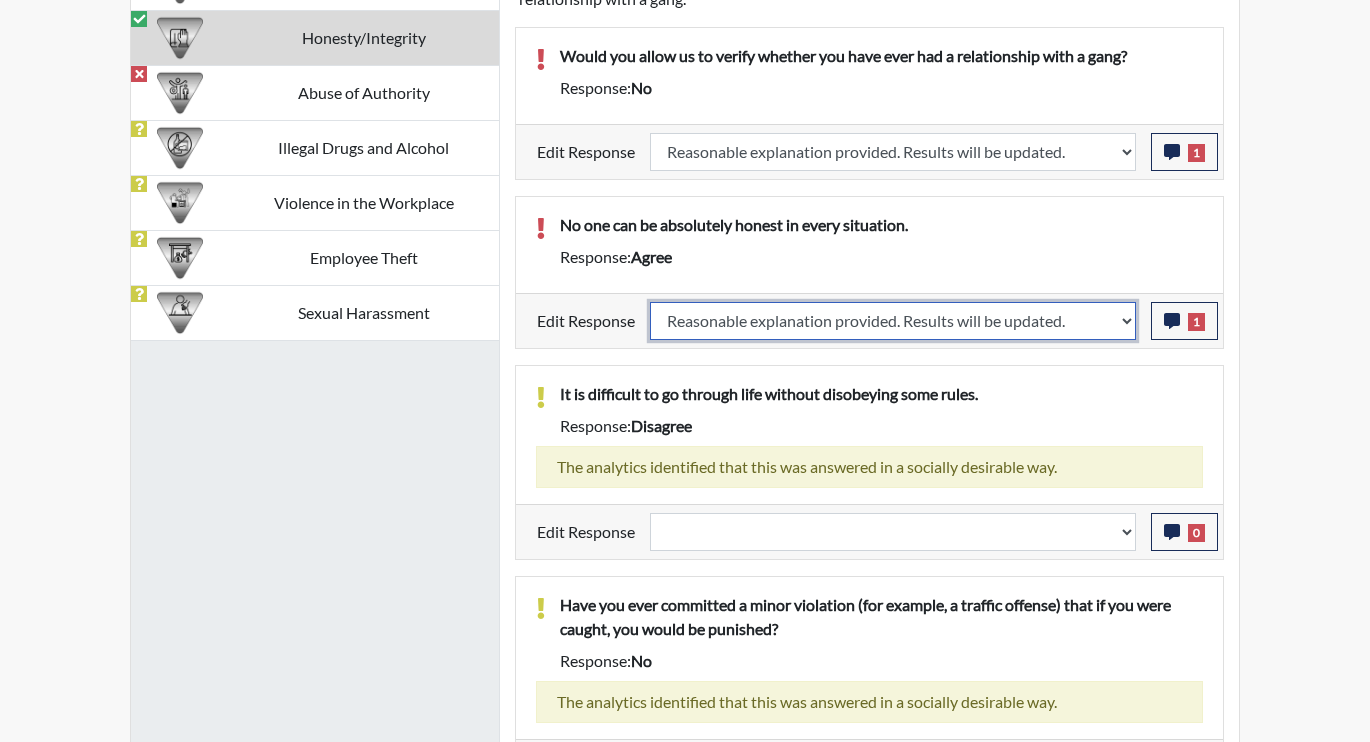 click on "Question is not relevant. Results will be updated. Reasonable explanation provided. Results will be updated. Response confirmed, which places the score below conditions. Clear the response edit. Results will be updated." at bounding box center (893, 321) 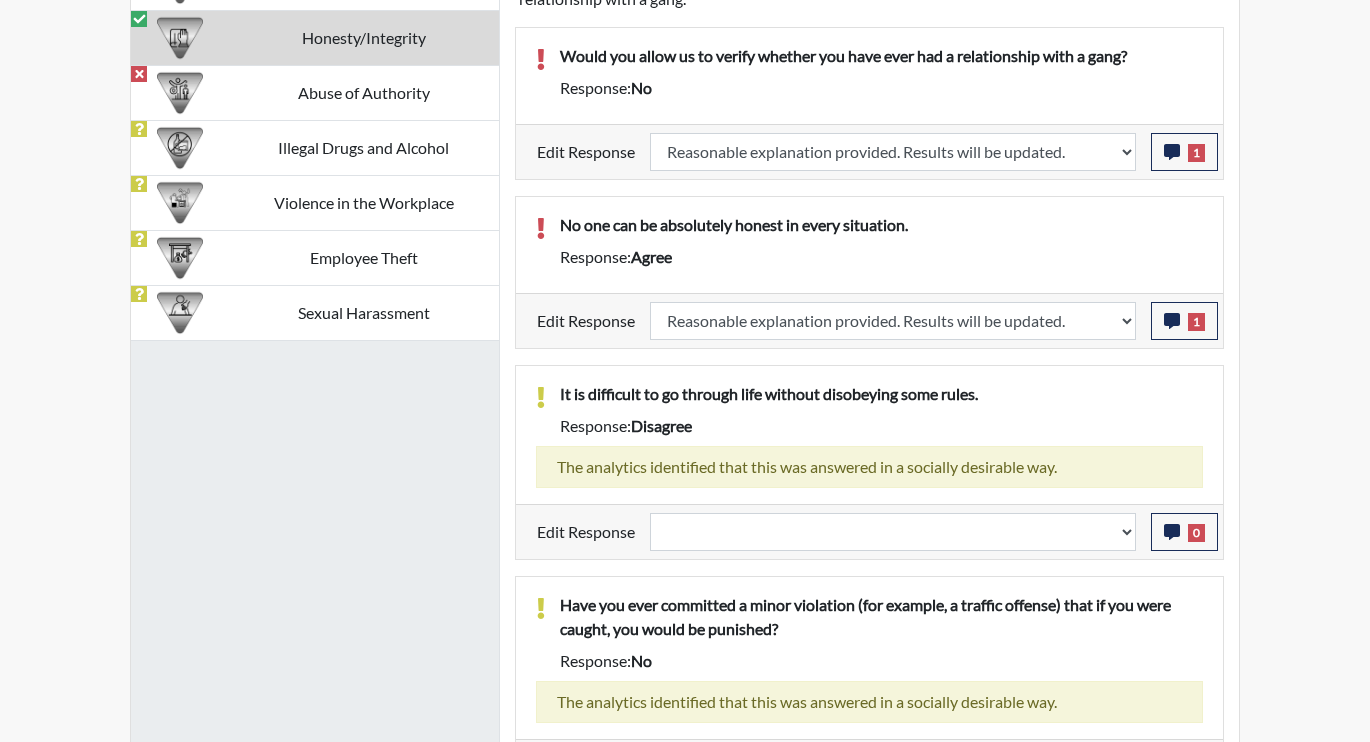 select 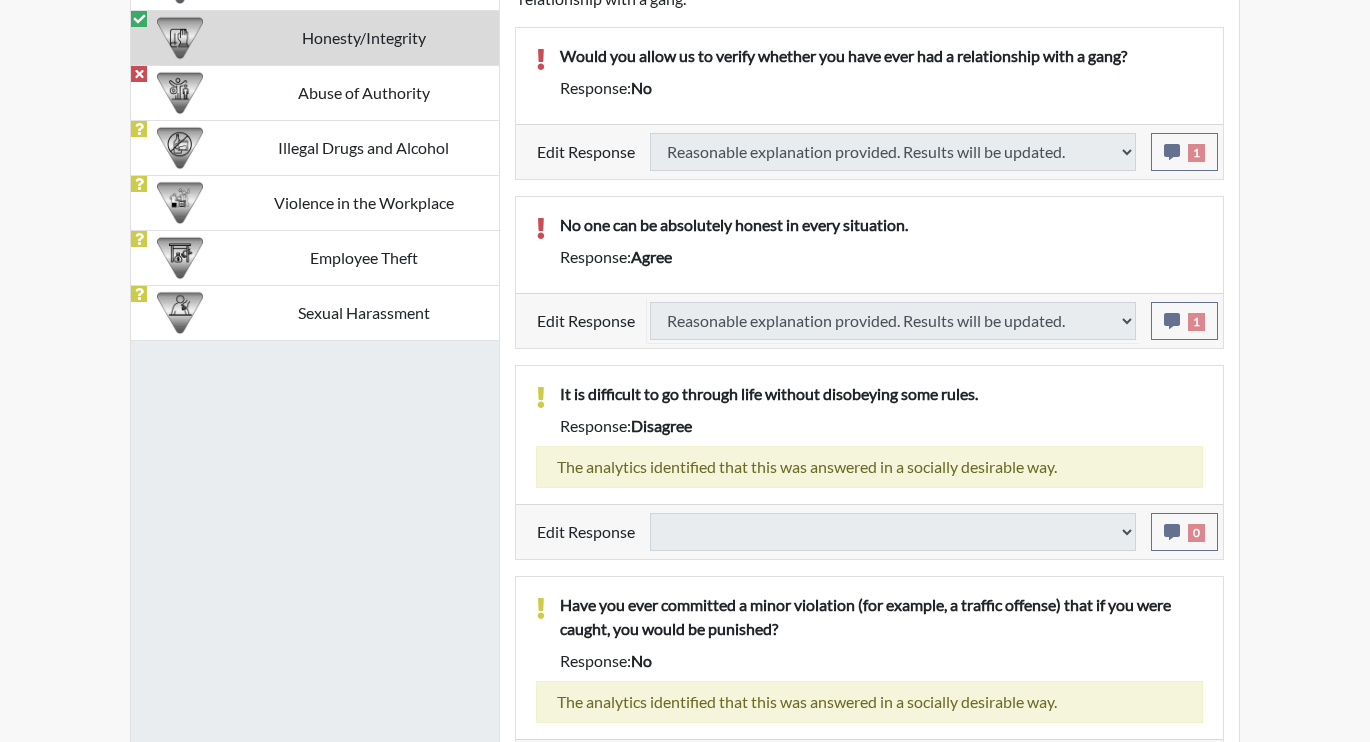 select 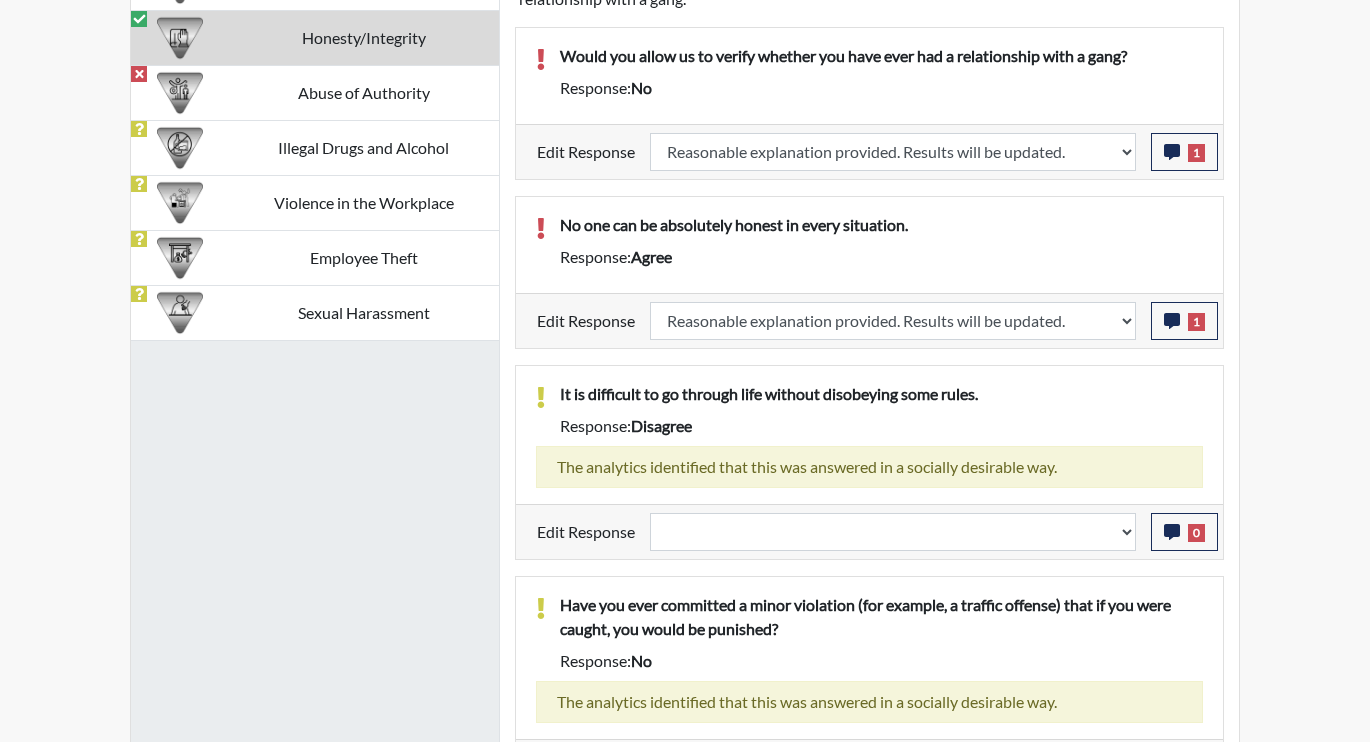 scroll, scrollTop: 999668, scrollLeft: 999169, axis: both 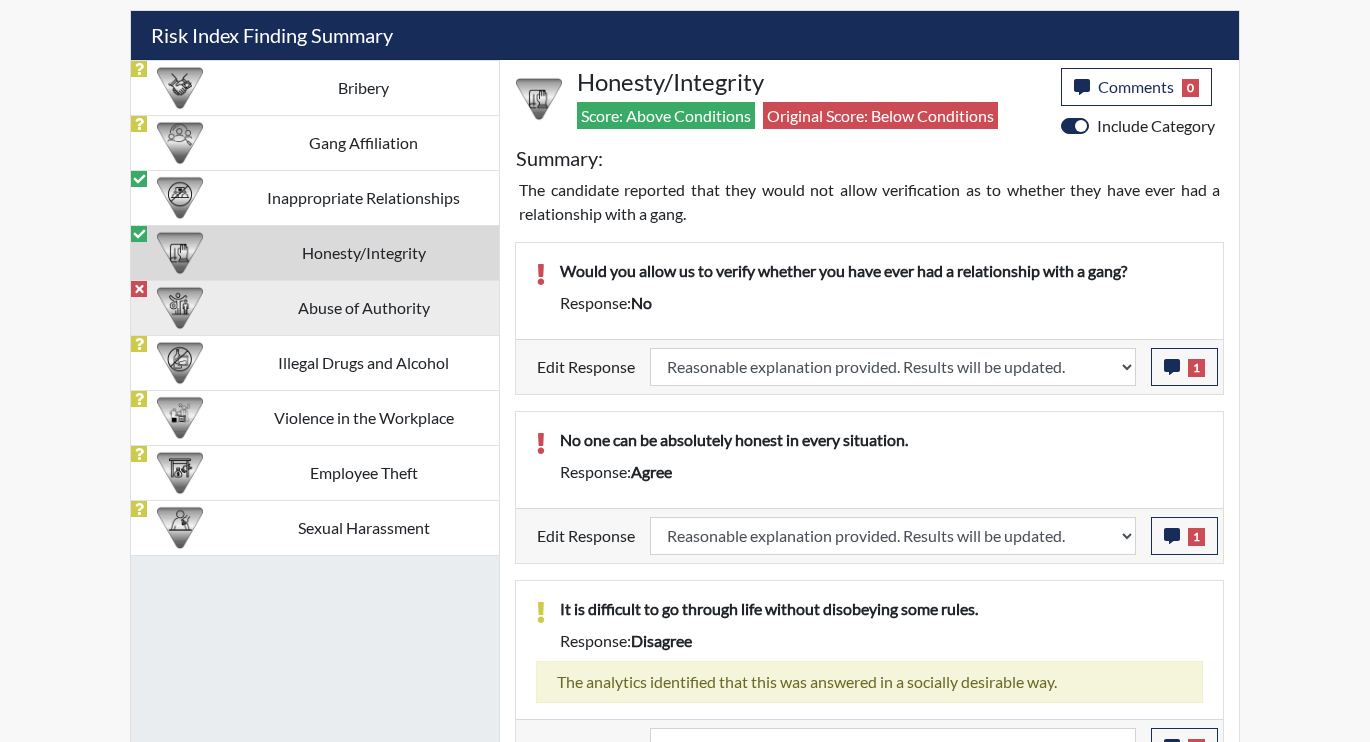 click on "Abuse of Authority" at bounding box center (363, 307) 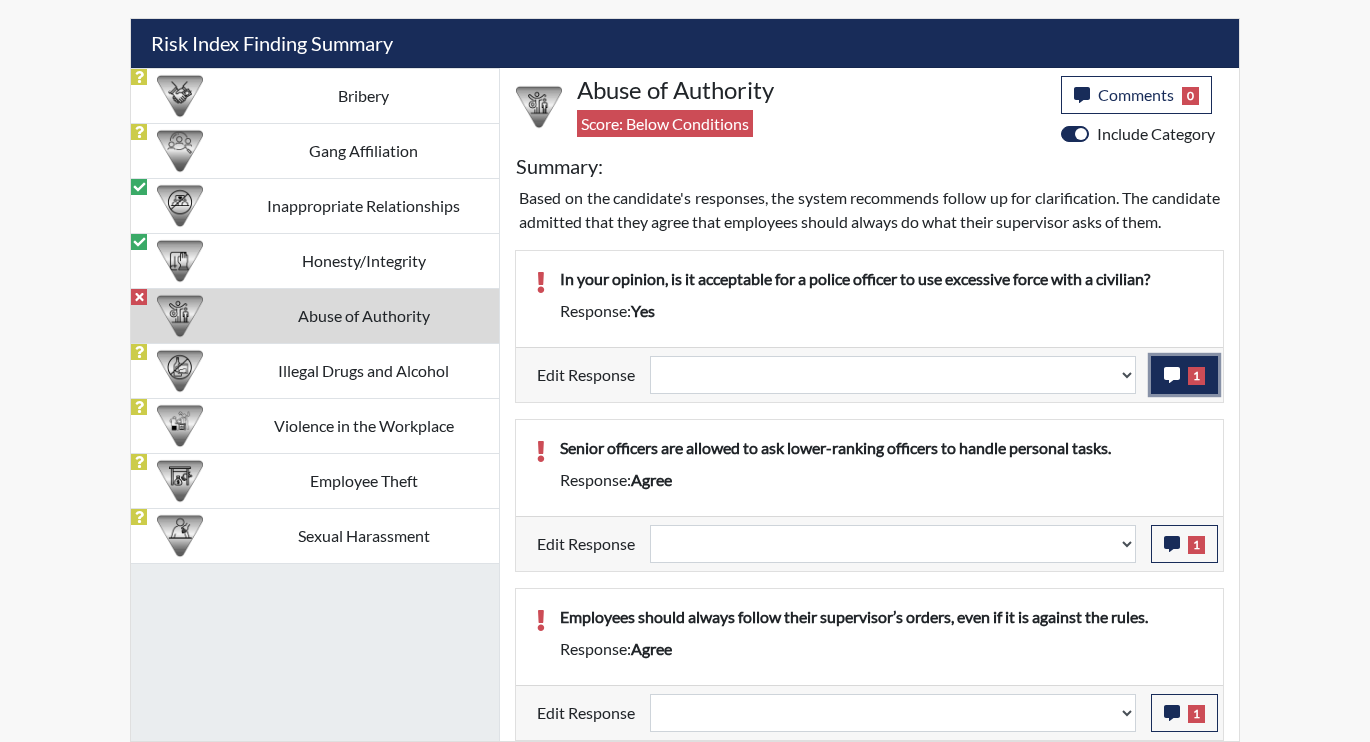 click 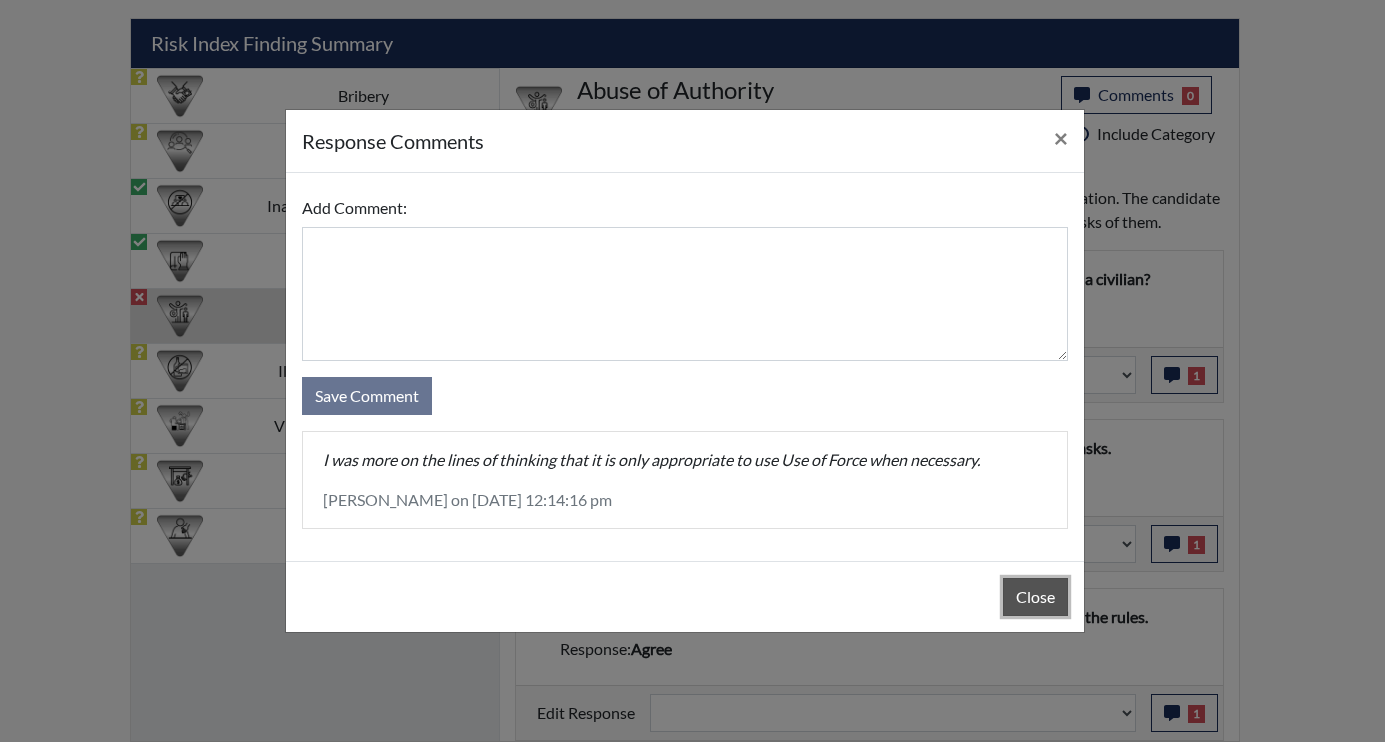 drag, startPoint x: 1034, startPoint y: 588, endPoint x: 1061, endPoint y: 541, distance: 54.20332 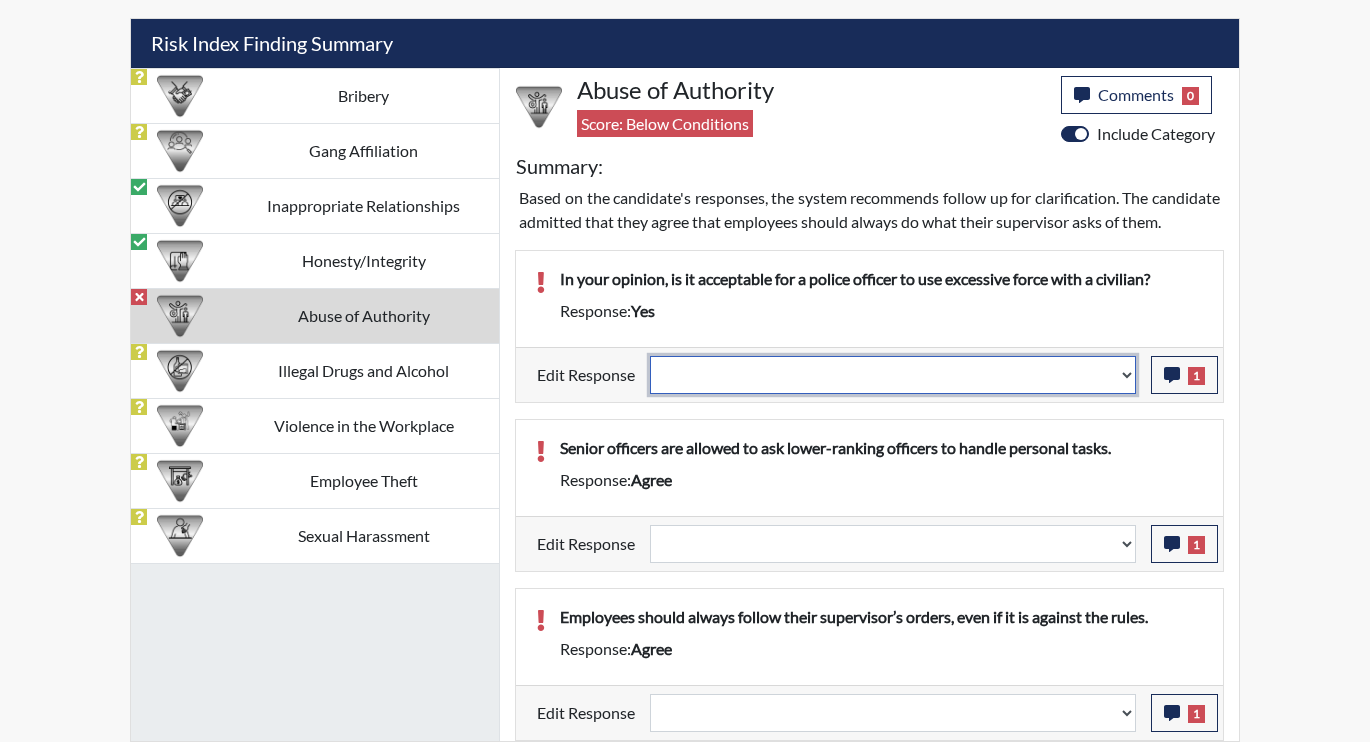 click on "Question is not relevant. Results will be updated. Reasonable explanation provided. Results will be updated. Response confirmed, which places the score below conditions. Clear the response edit. Results will be updated." at bounding box center (893, 375) 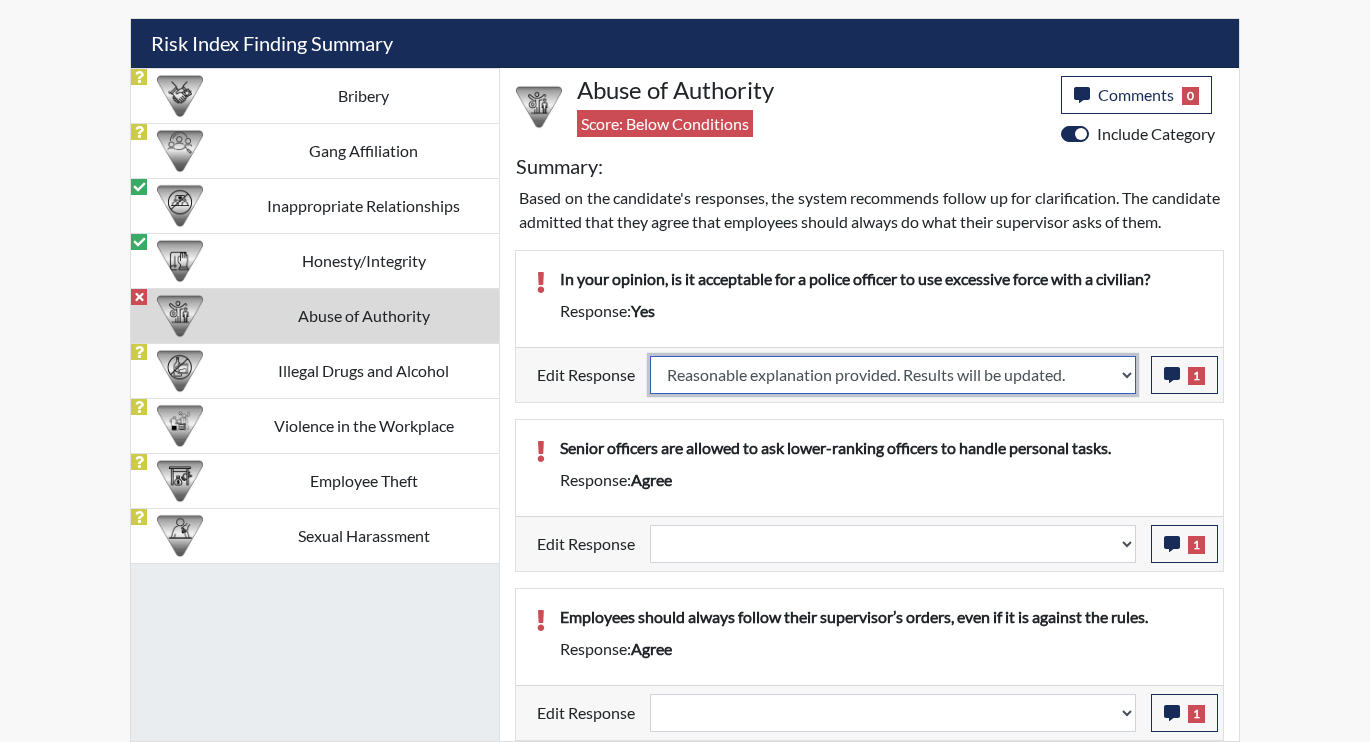 click on "Question is not relevant. Results will be updated. Reasonable explanation provided. Results will be updated. Response confirmed, which places the score below conditions. Clear the response edit. Results will be updated." at bounding box center [893, 375] 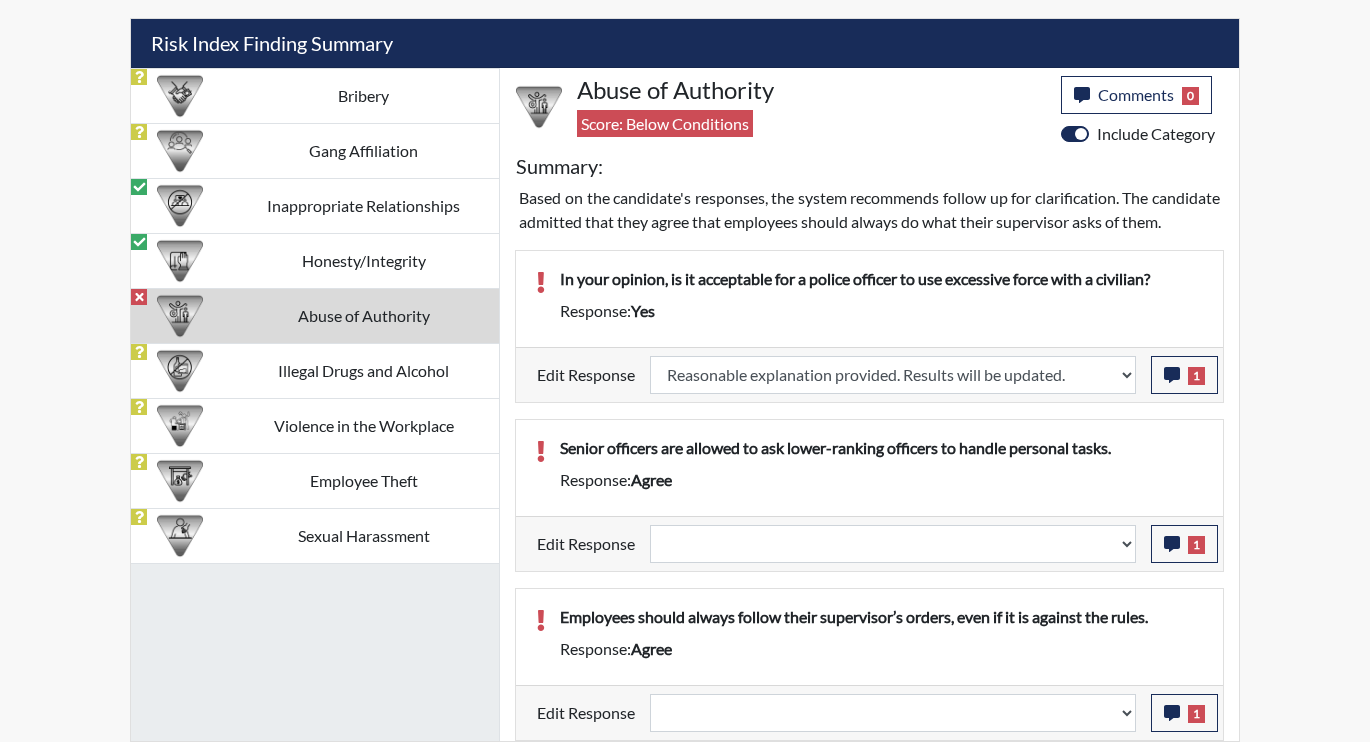 select 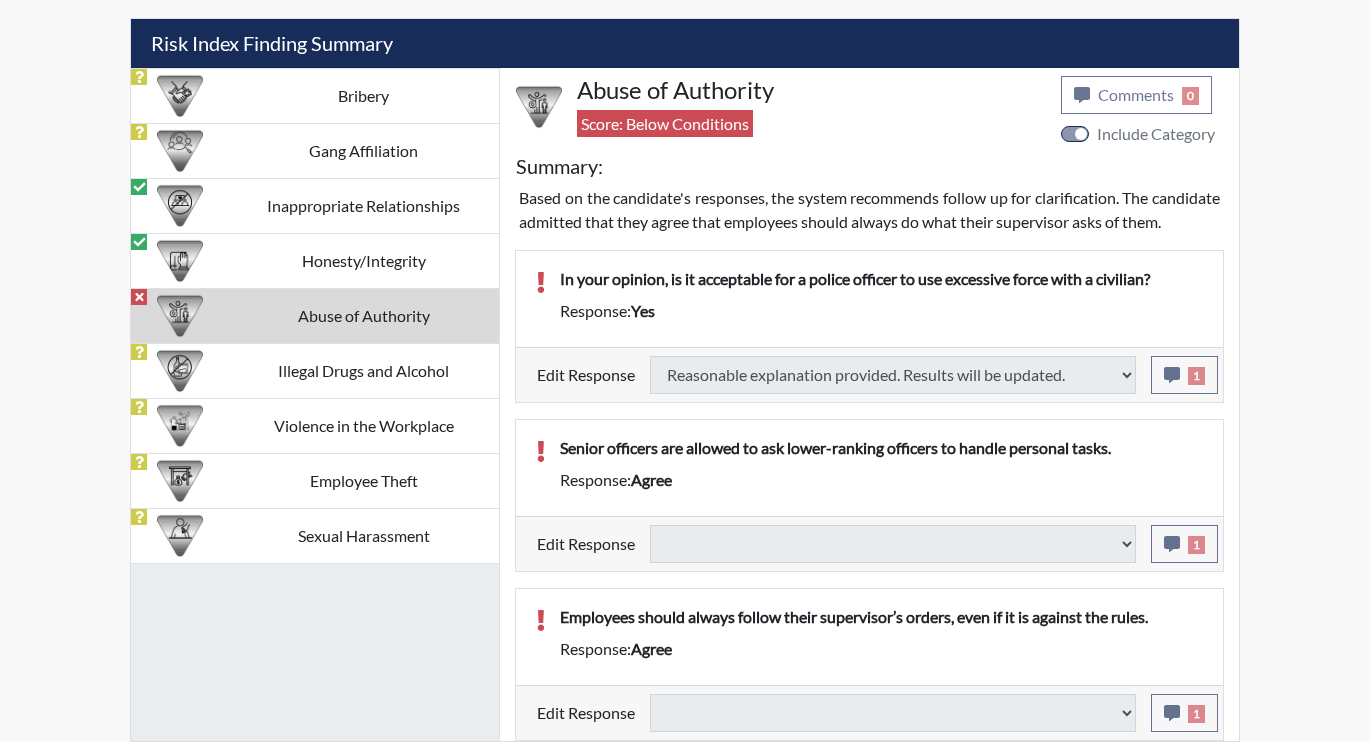 type on "Above Conditions" 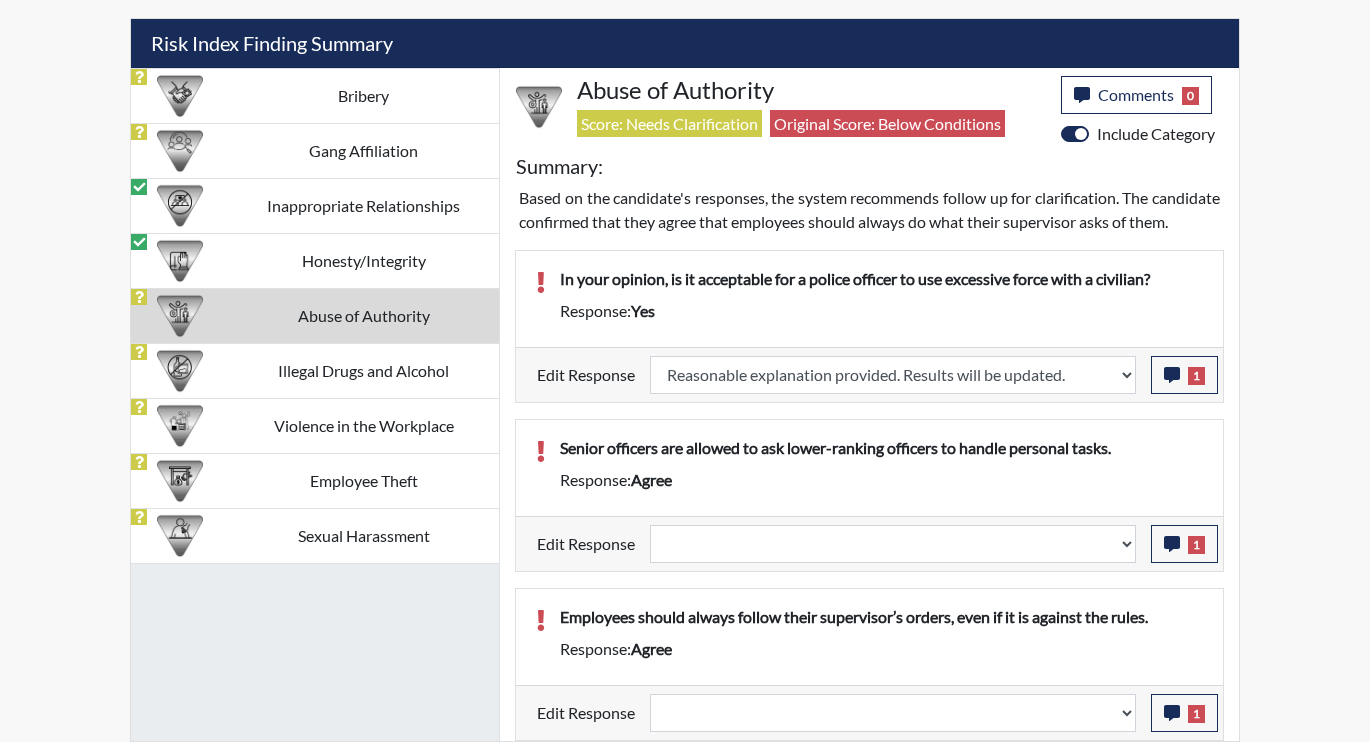 scroll, scrollTop: 999668, scrollLeft: 999169, axis: both 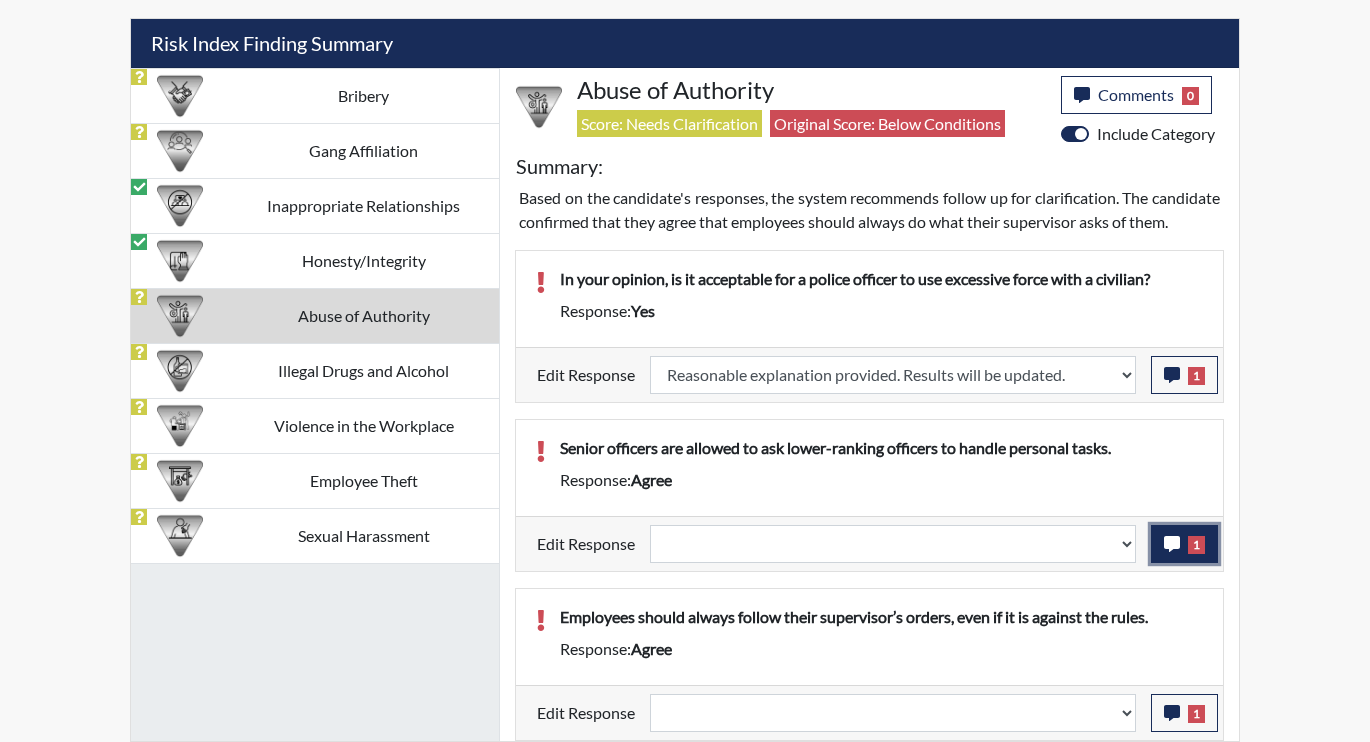 click on "1" at bounding box center [1184, 544] 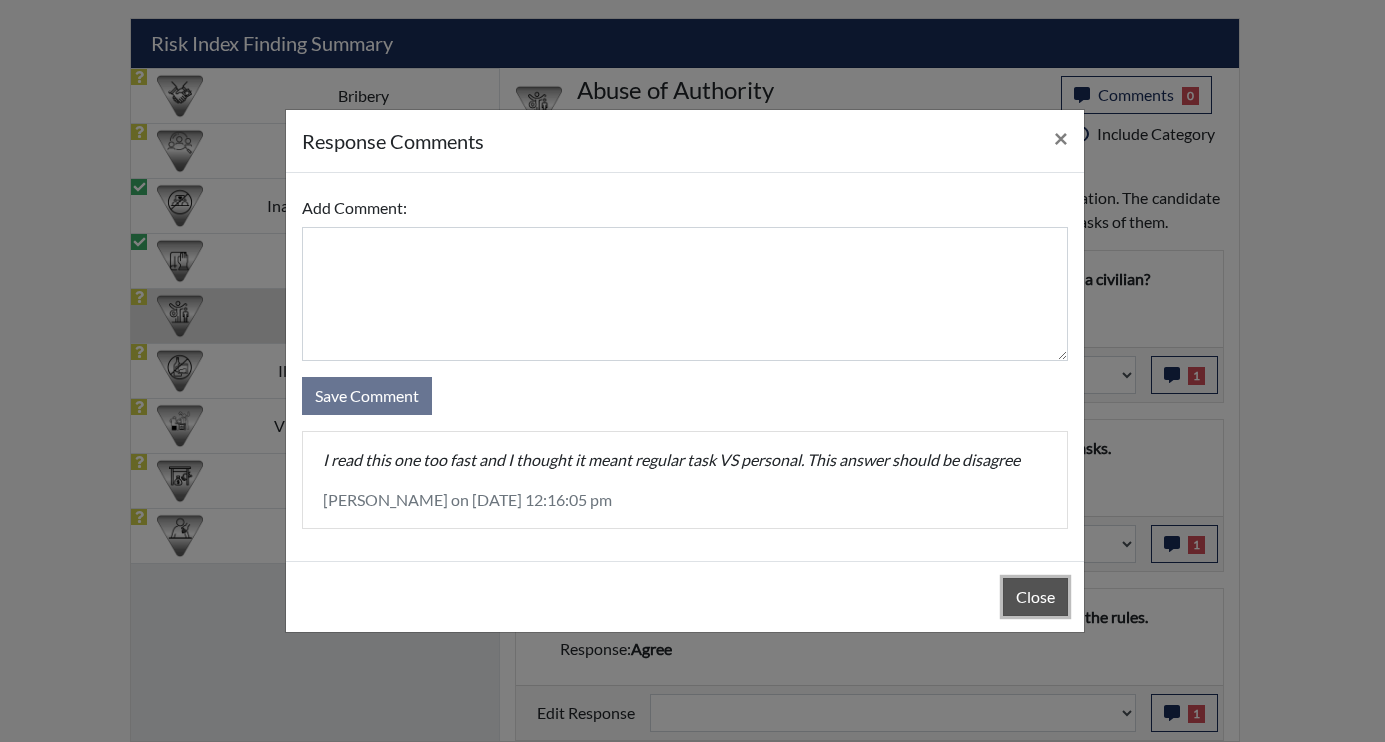 click on "Close" at bounding box center (1035, 597) 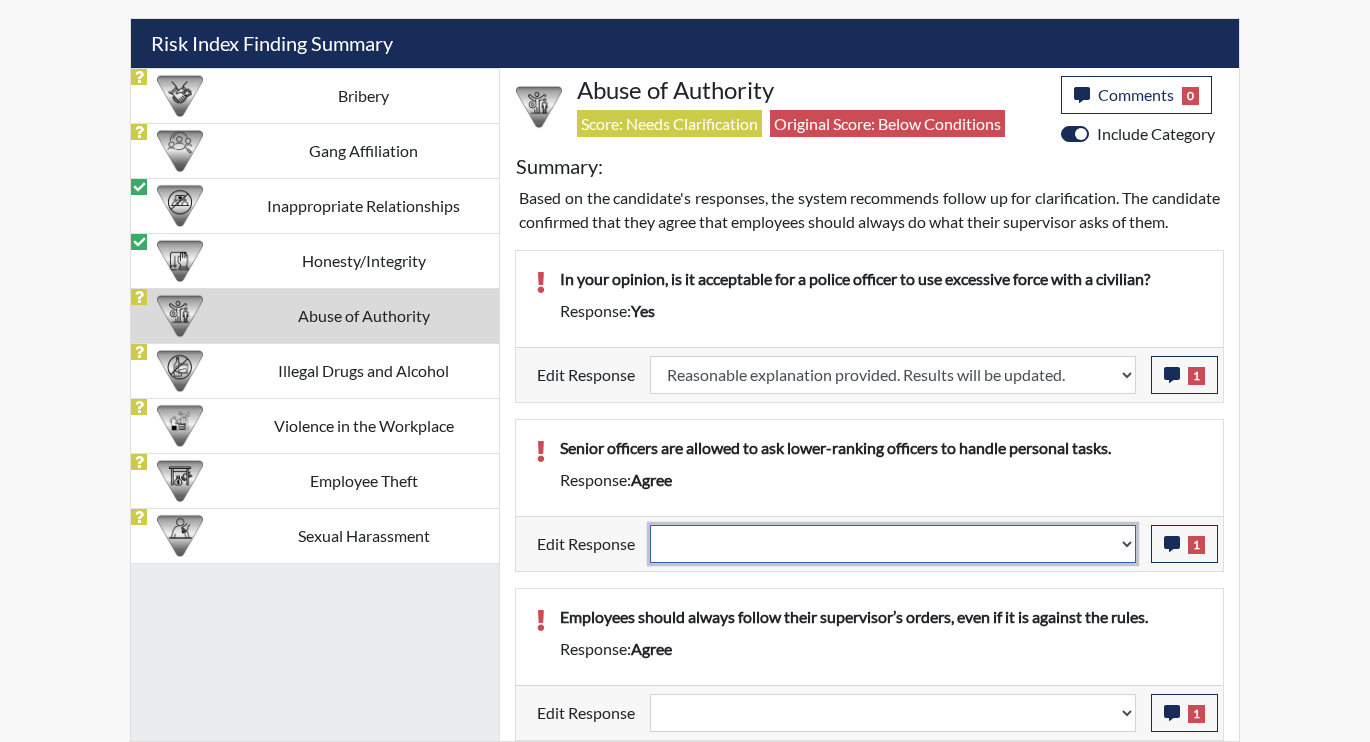 click on "Question is not relevant. Results will be updated. Reasonable explanation provided. Results will be updated. Response confirmed, which places the score below conditions. Clear the response edit. Results will be updated." at bounding box center (893, 544) 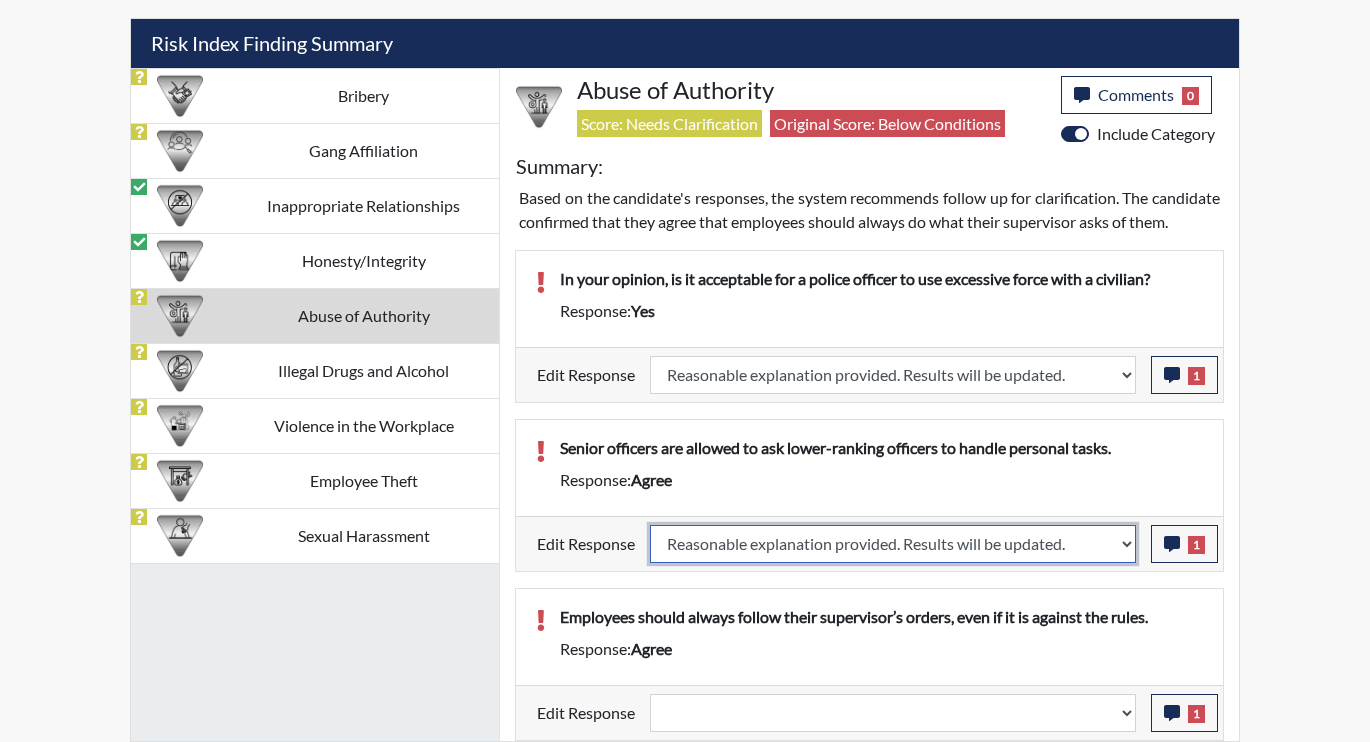 click on "Question is not relevant. Results will be updated. Reasonable explanation provided. Results will be updated. Response confirmed, which places the score below conditions. Clear the response edit. Results will be updated." at bounding box center [893, 544] 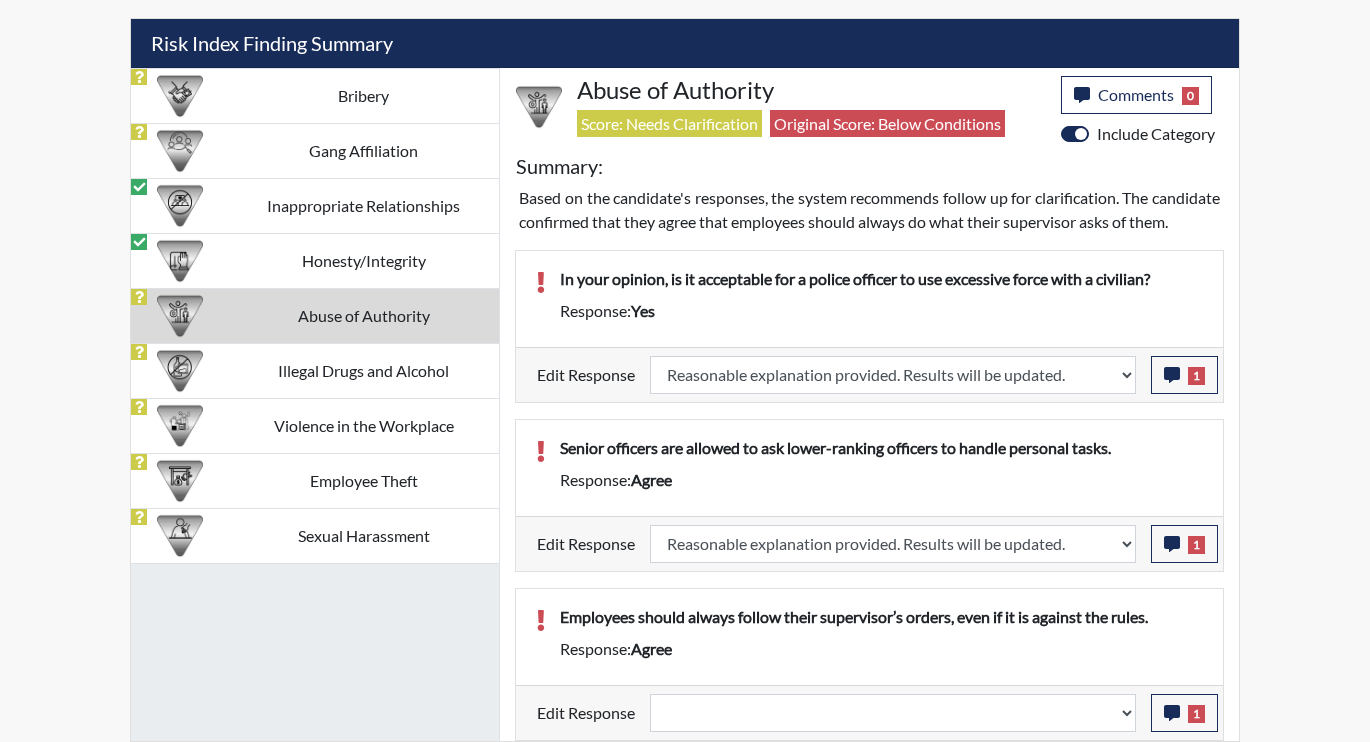 scroll, scrollTop: 1216, scrollLeft: 0, axis: vertical 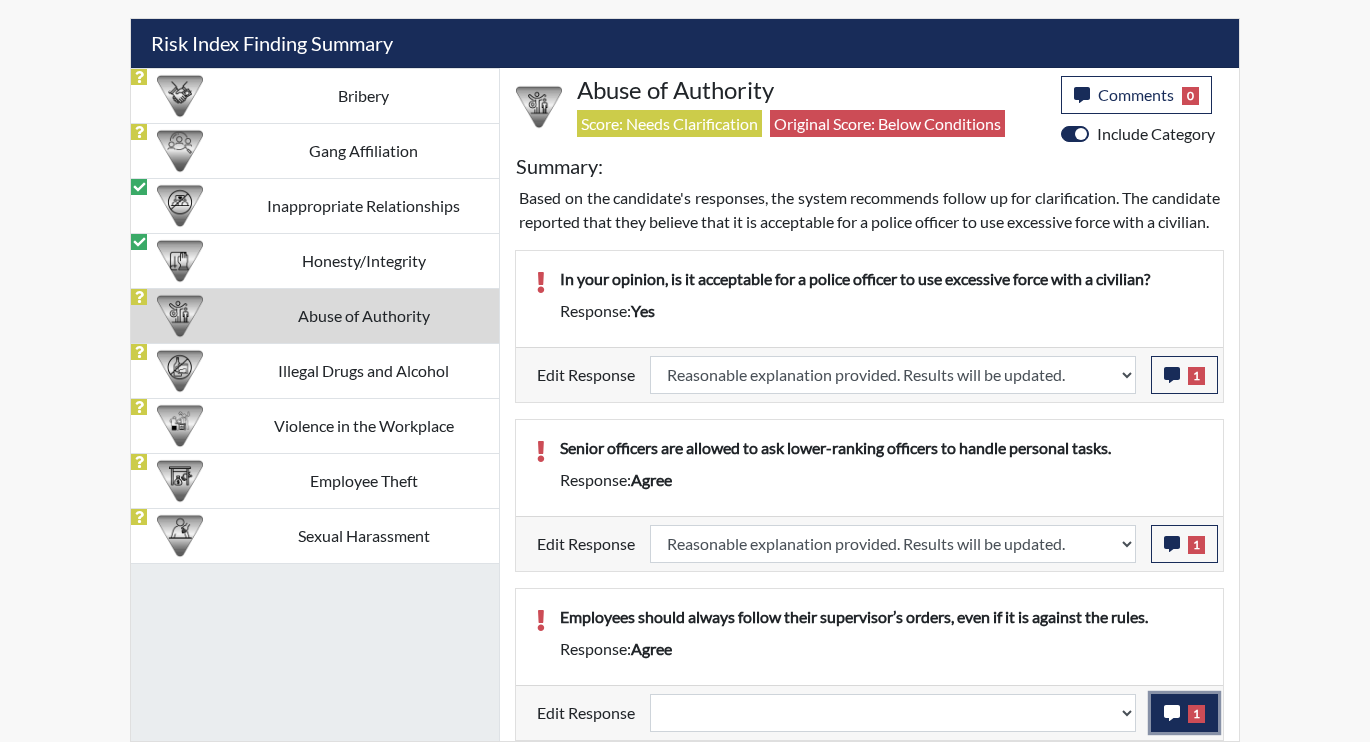 click 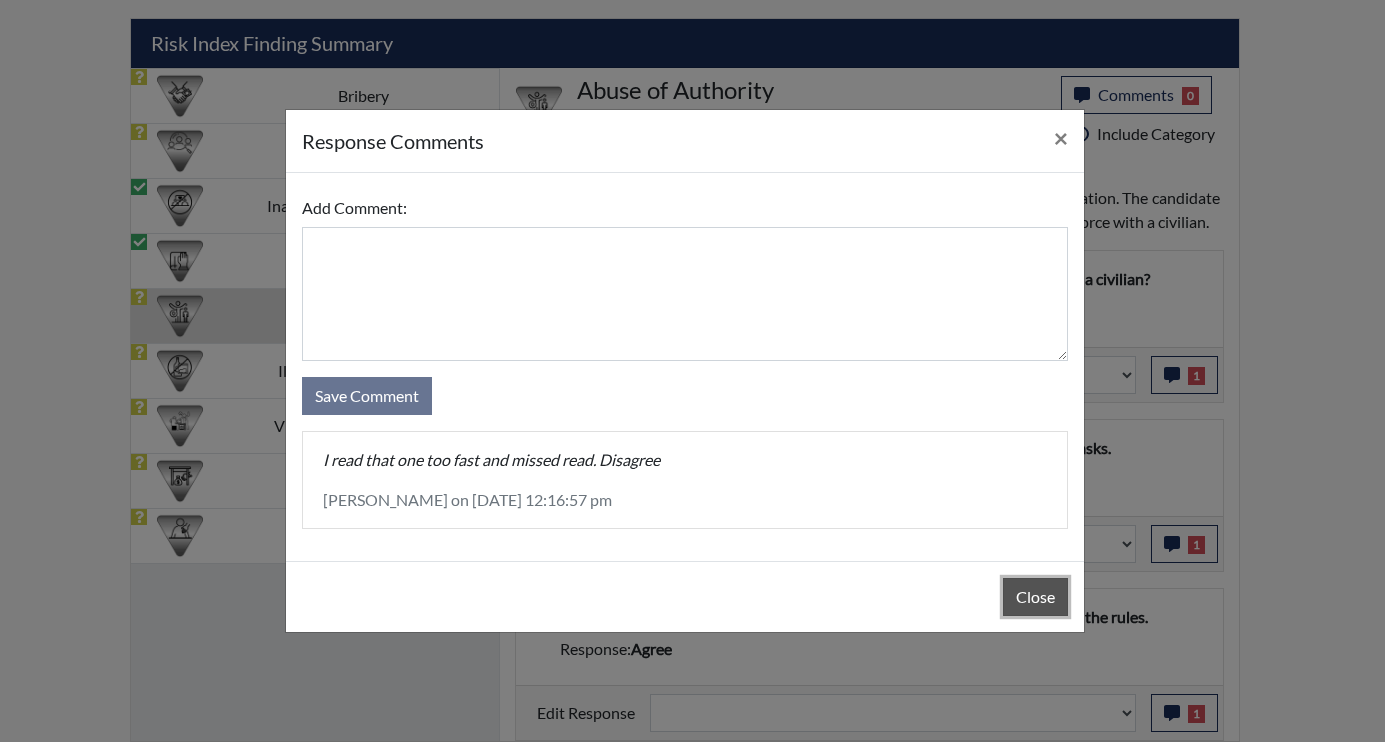 click on "Close" at bounding box center [1035, 597] 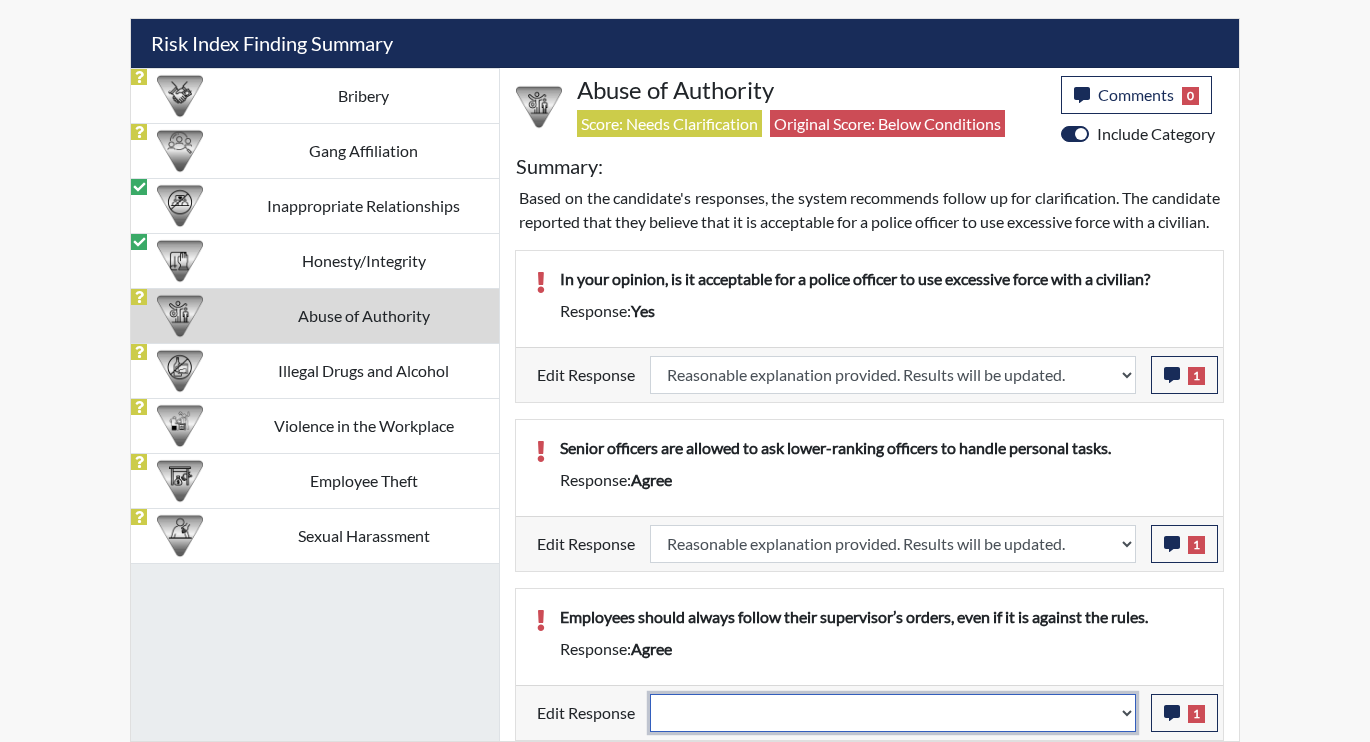 click on "Question is not relevant. Results will be updated. Reasonable explanation provided. Results will be updated. Response confirmed, which places the score below conditions. Clear the response edit. Results will be updated." at bounding box center (893, 713) 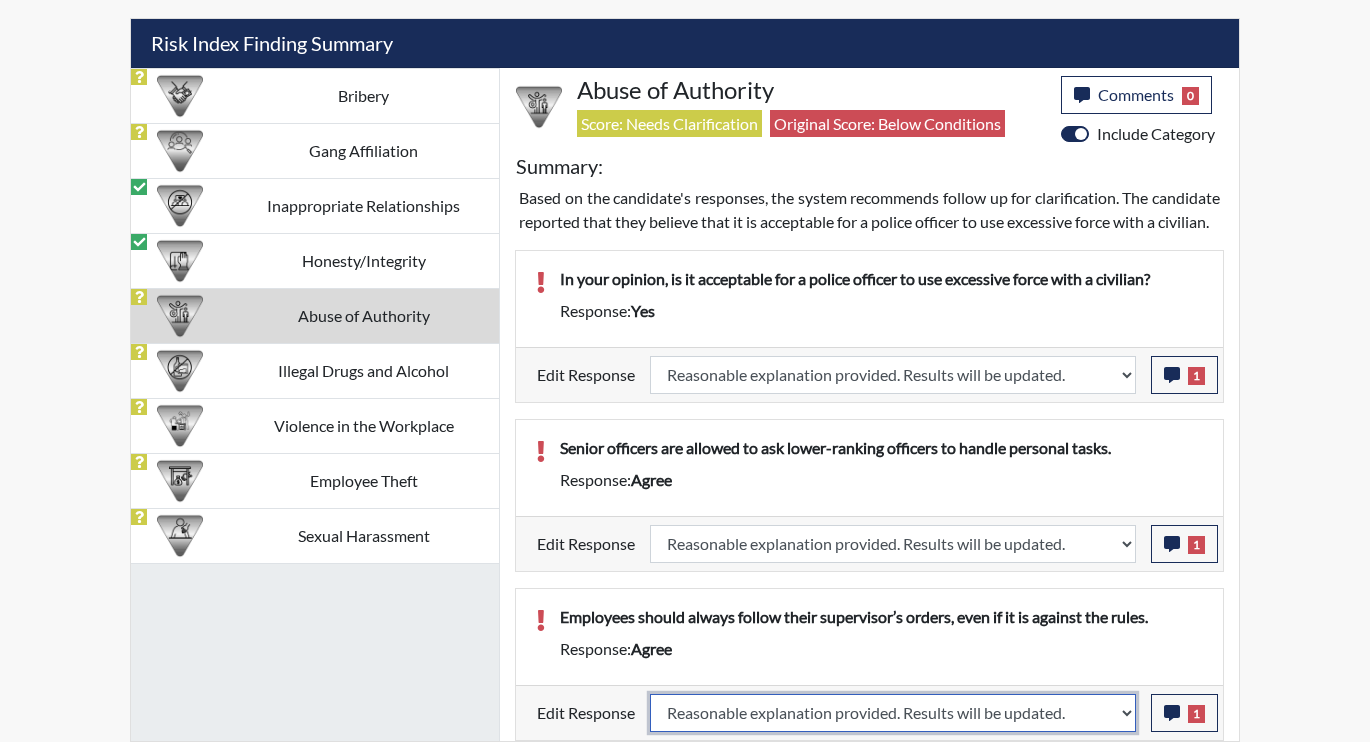 click on "Question is not relevant. Results will be updated. Reasonable explanation provided. Results will be updated. Response confirmed, which places the score below conditions. Clear the response edit. Results will be updated." at bounding box center [893, 713] 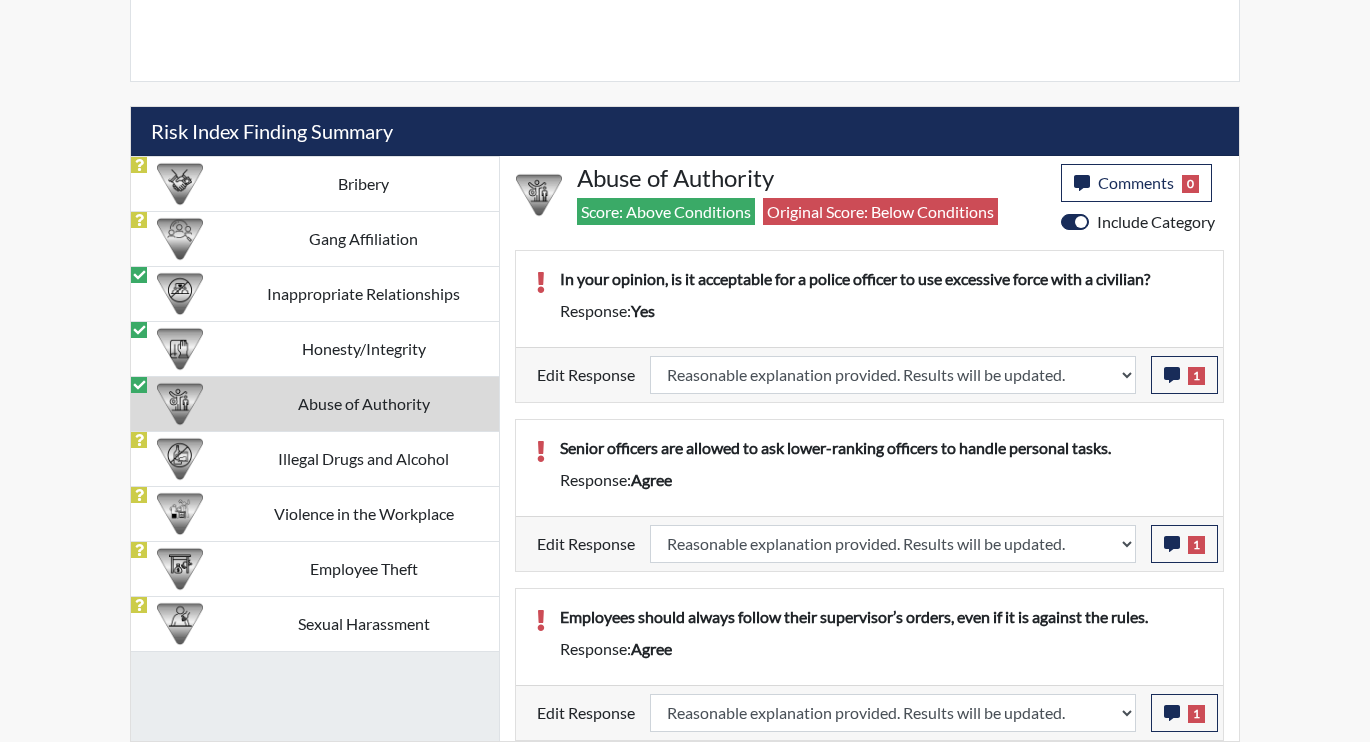 scroll, scrollTop: 1104, scrollLeft: 0, axis: vertical 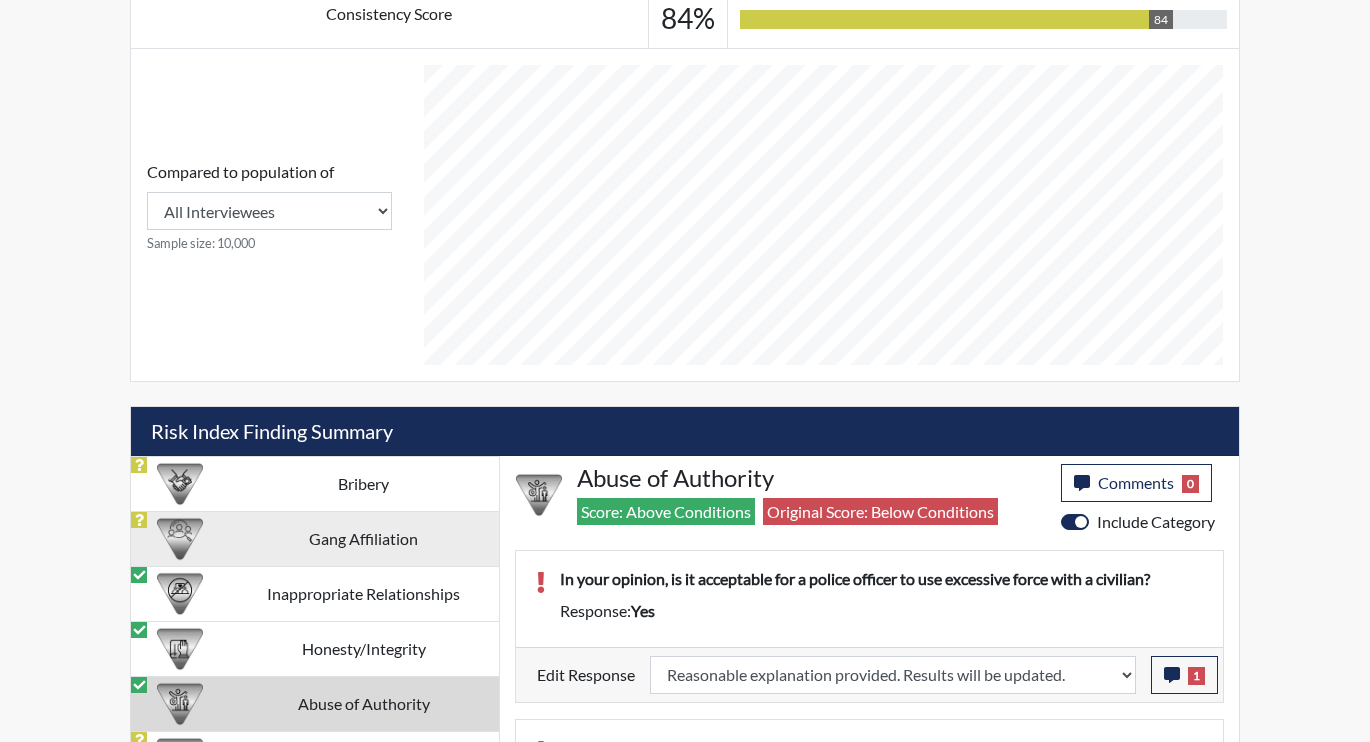 click on "Gang Affiliation" at bounding box center [363, 538] 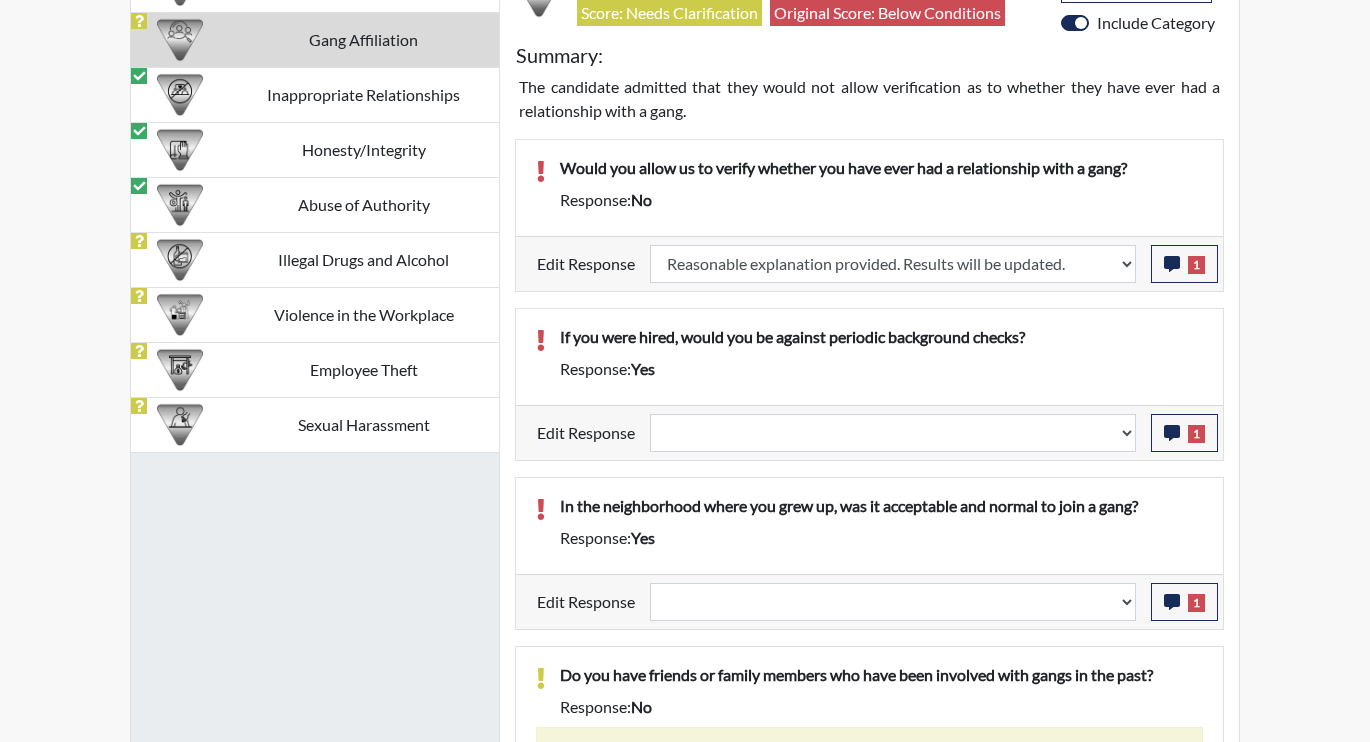 scroll, scrollTop: 1304, scrollLeft: 0, axis: vertical 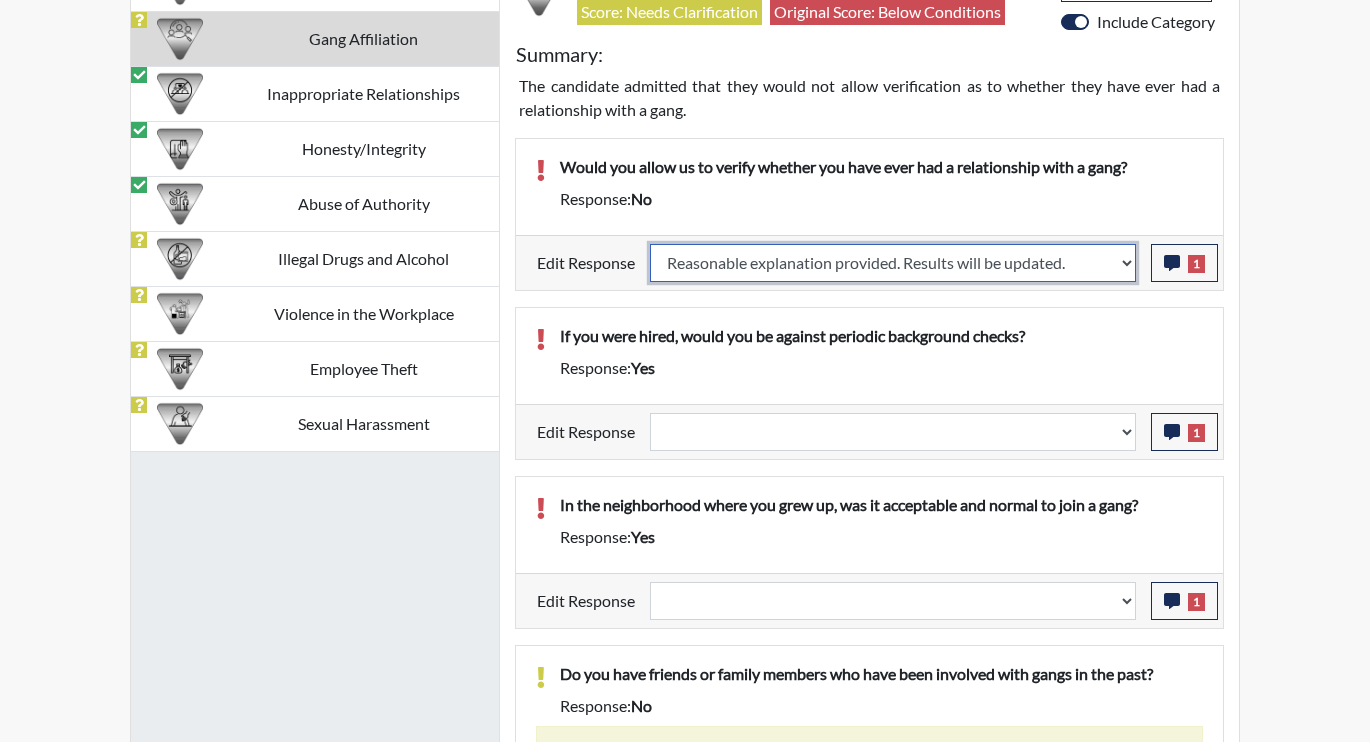 click on "Question is not relevant. Results will be updated. Reasonable explanation provided. Results will be updated. Response confirmed, which places the score below conditions. Clear the response edit. Results will be updated." at bounding box center [893, 263] 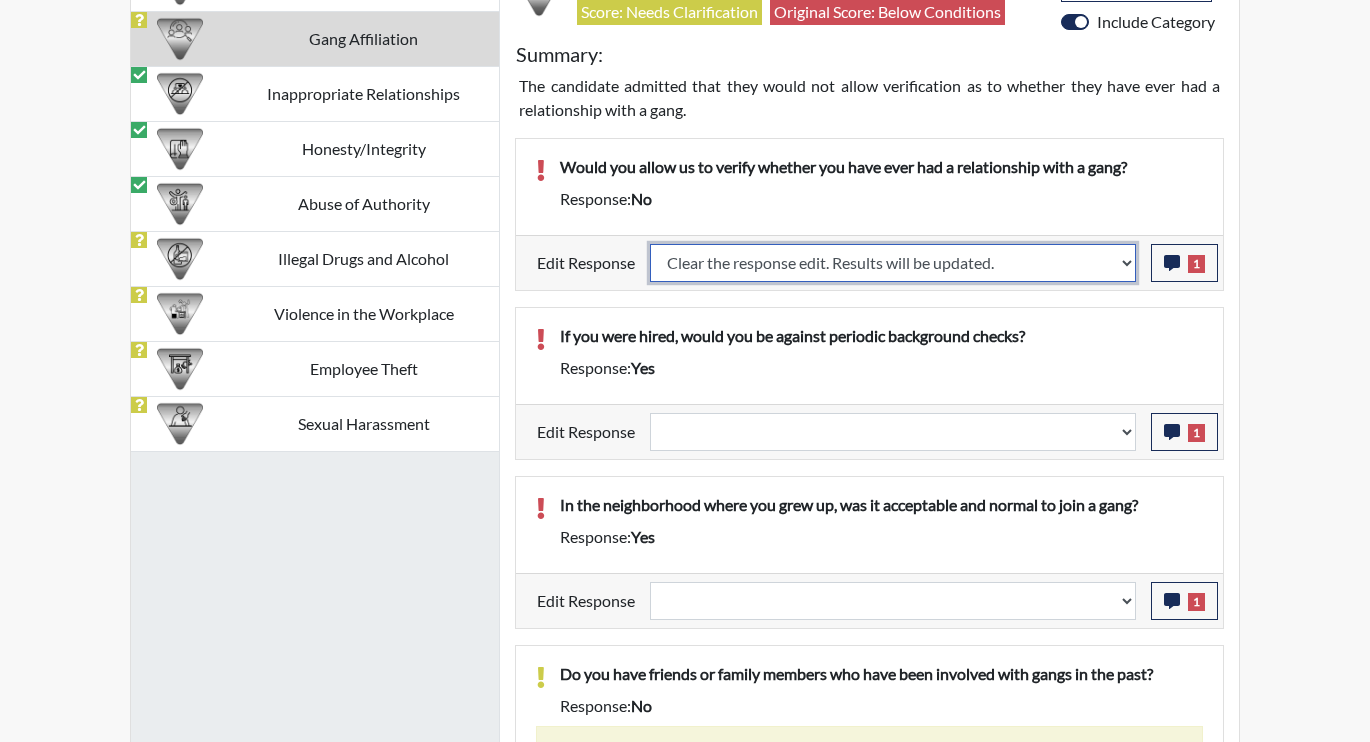 click on "Question is not relevant. Results will be updated. Reasonable explanation provided. Results will be updated. Response confirmed, which places the score below conditions. Clear the response edit. Results will be updated." at bounding box center [893, 263] 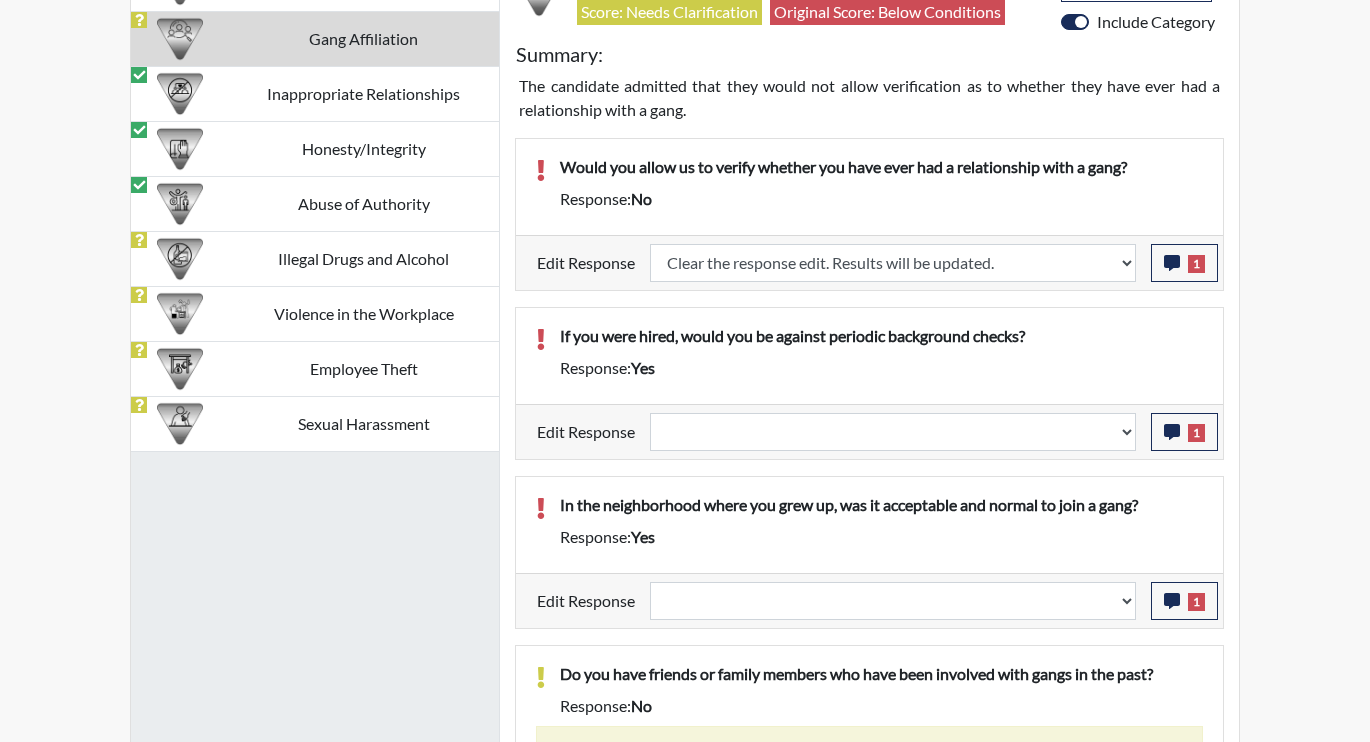 select 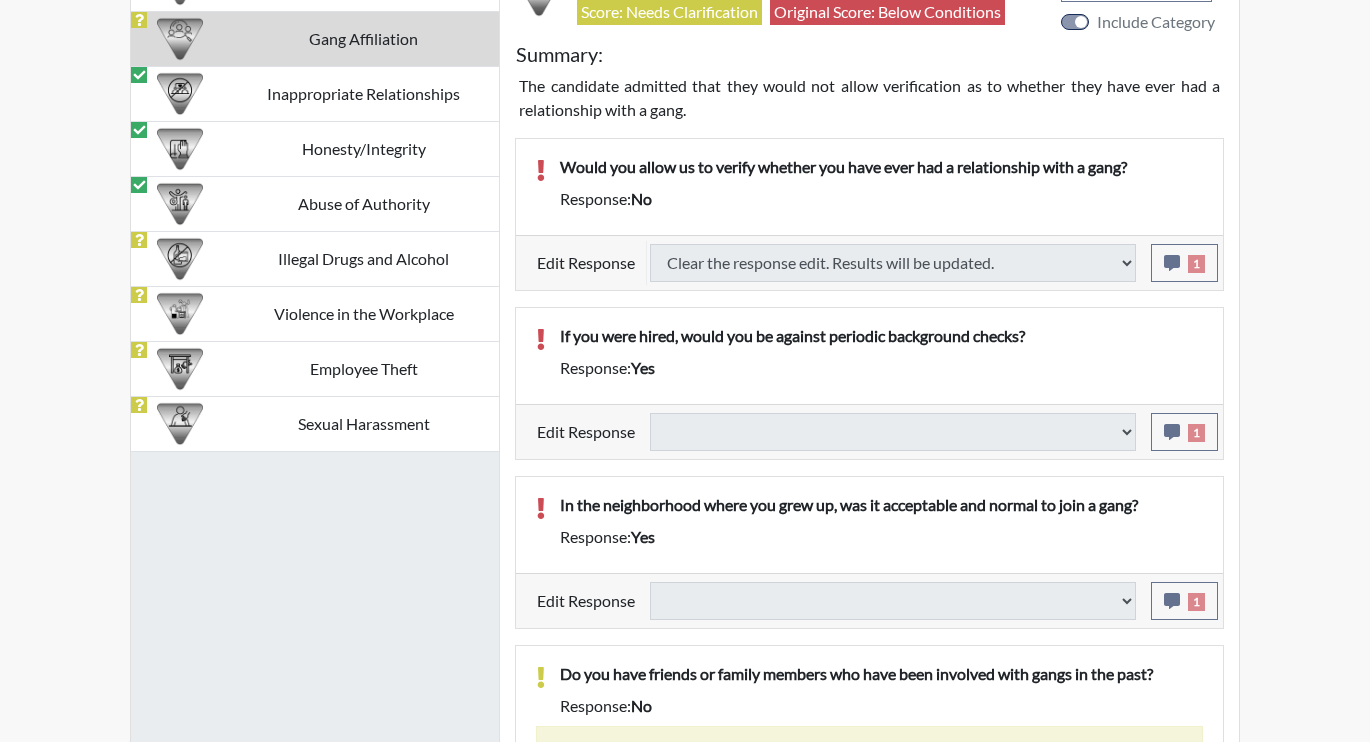 type on "Below Conditions" 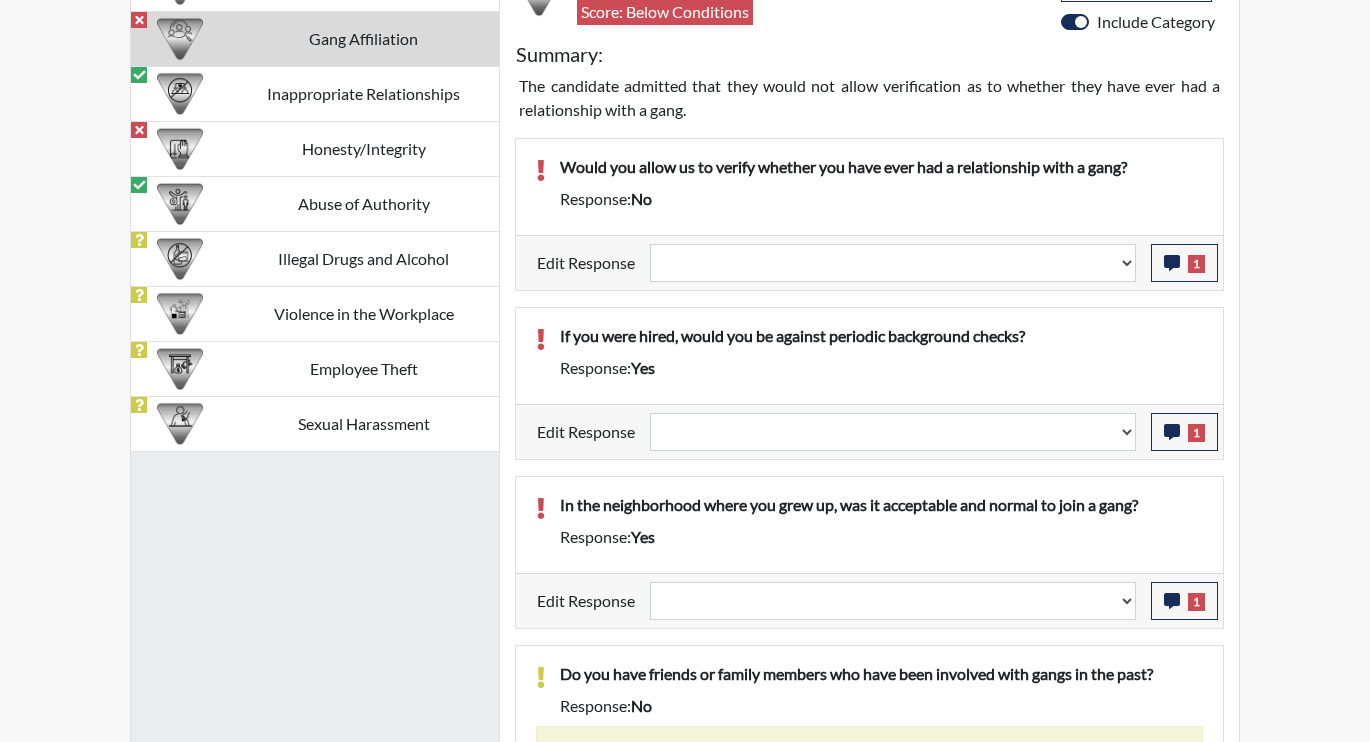 scroll, scrollTop: 999668, scrollLeft: 999169, axis: both 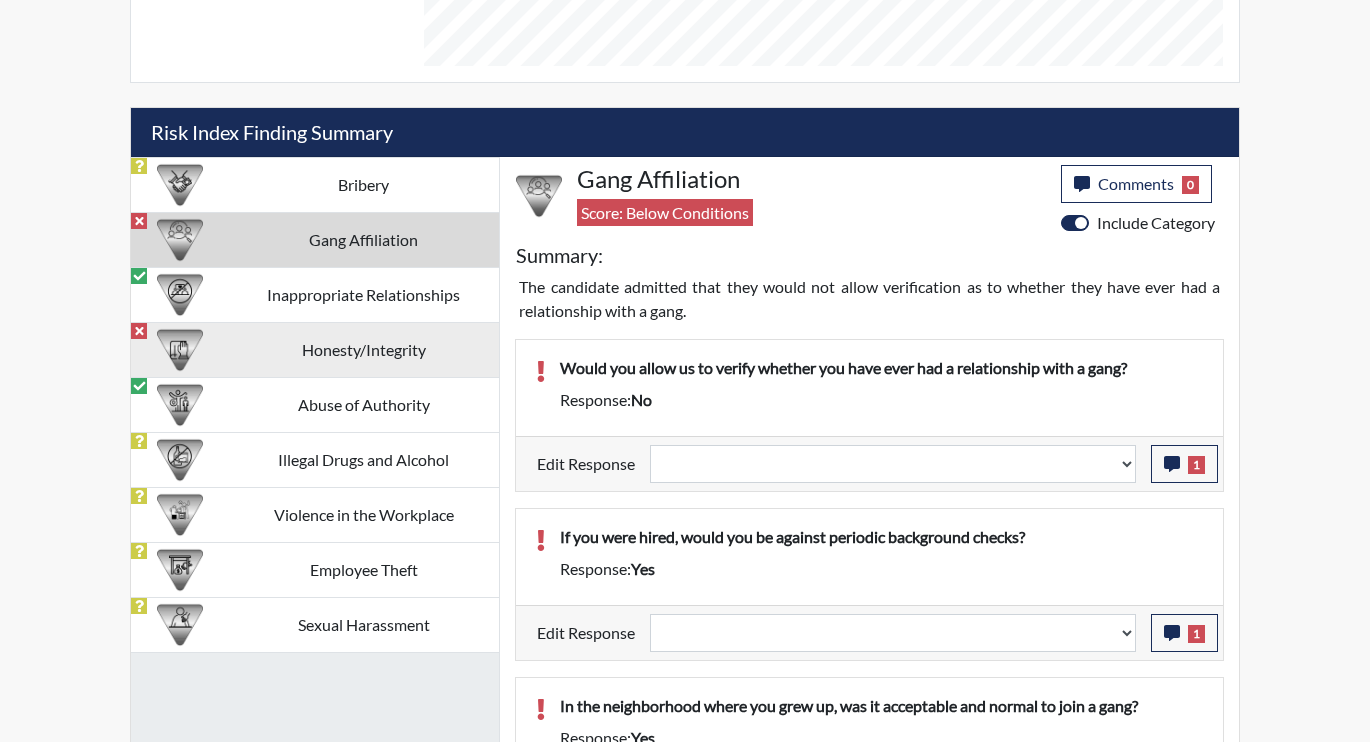 click on "Honesty/Integrity" at bounding box center [363, 349] 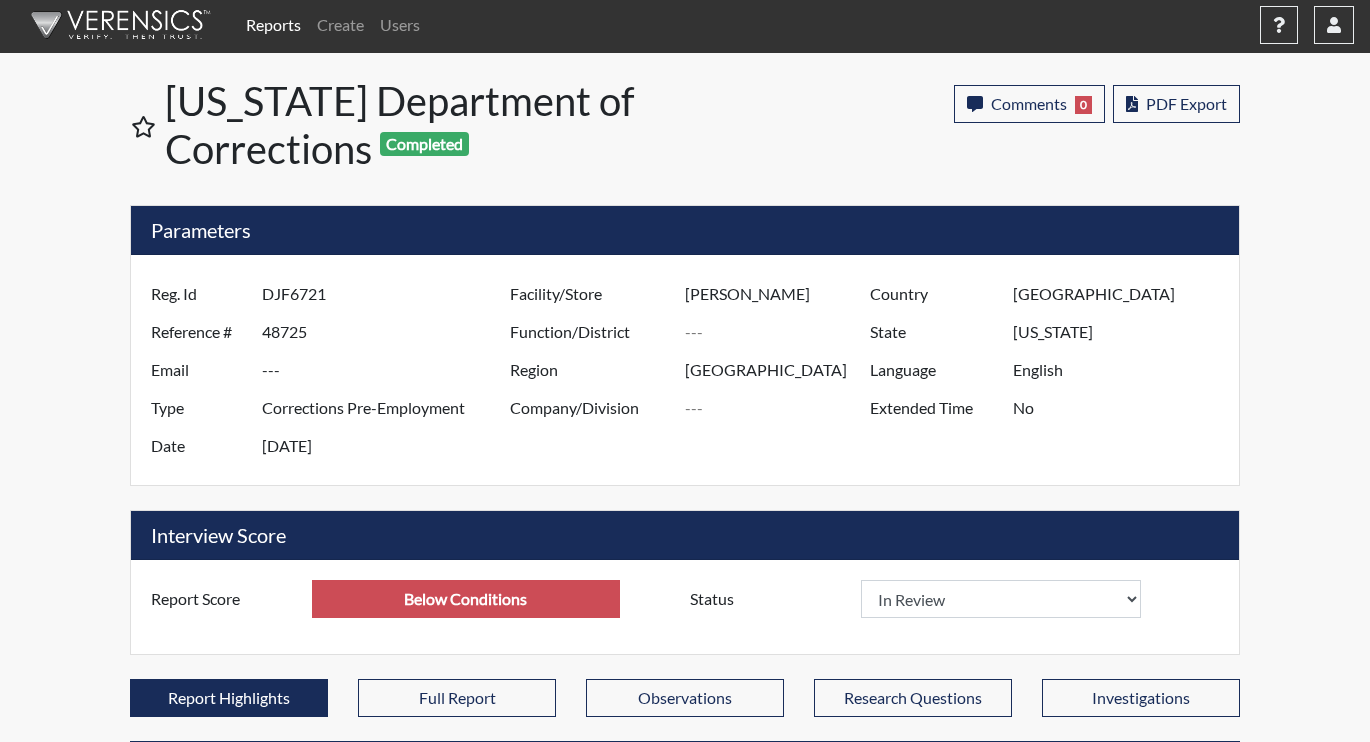 scroll, scrollTop: 0, scrollLeft: 0, axis: both 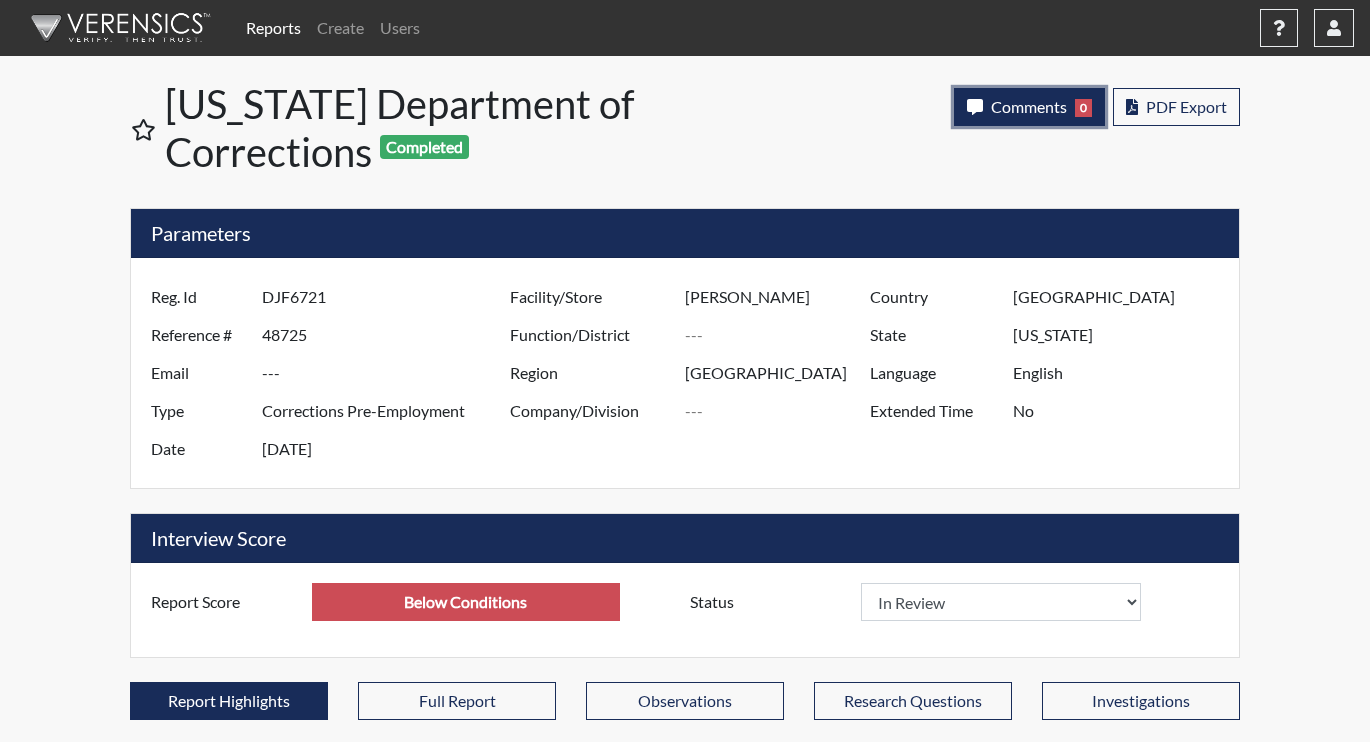 click on "Comments" at bounding box center (1029, 106) 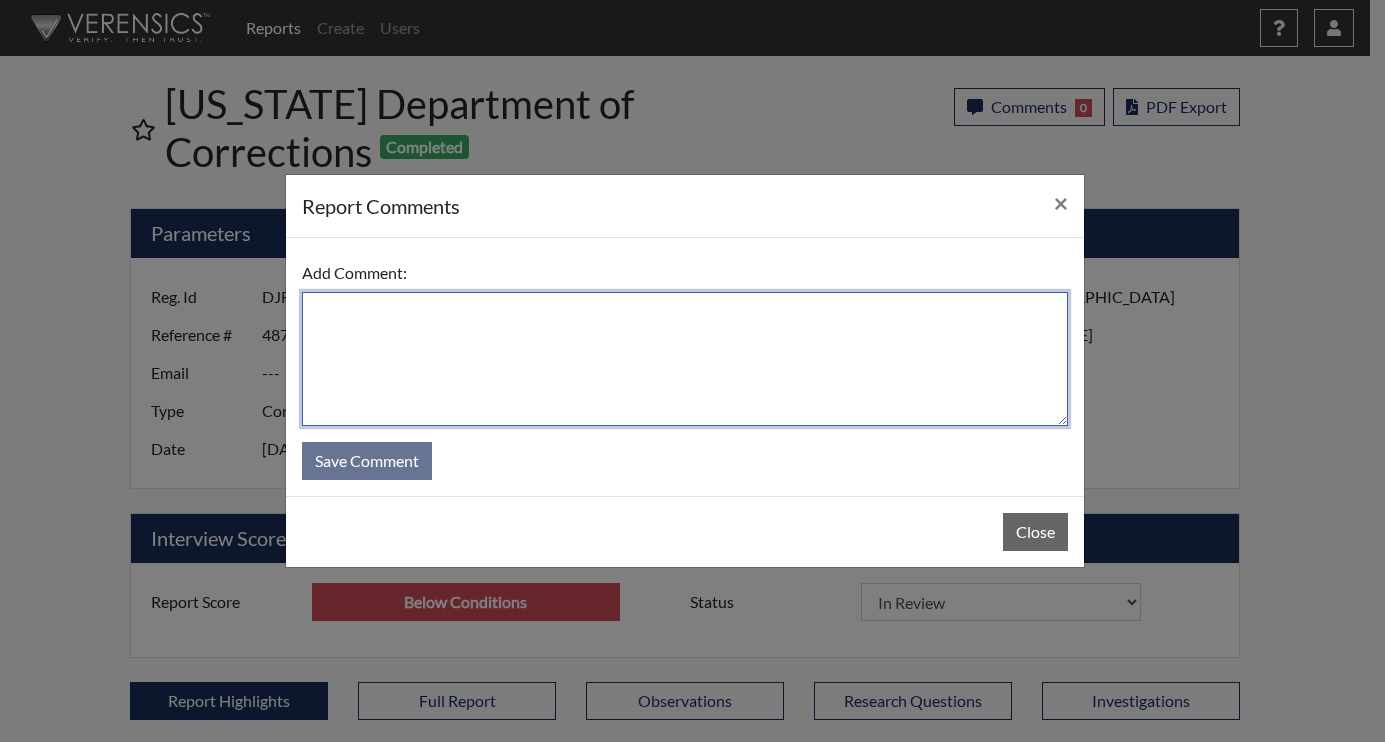 click at bounding box center [685, 359] 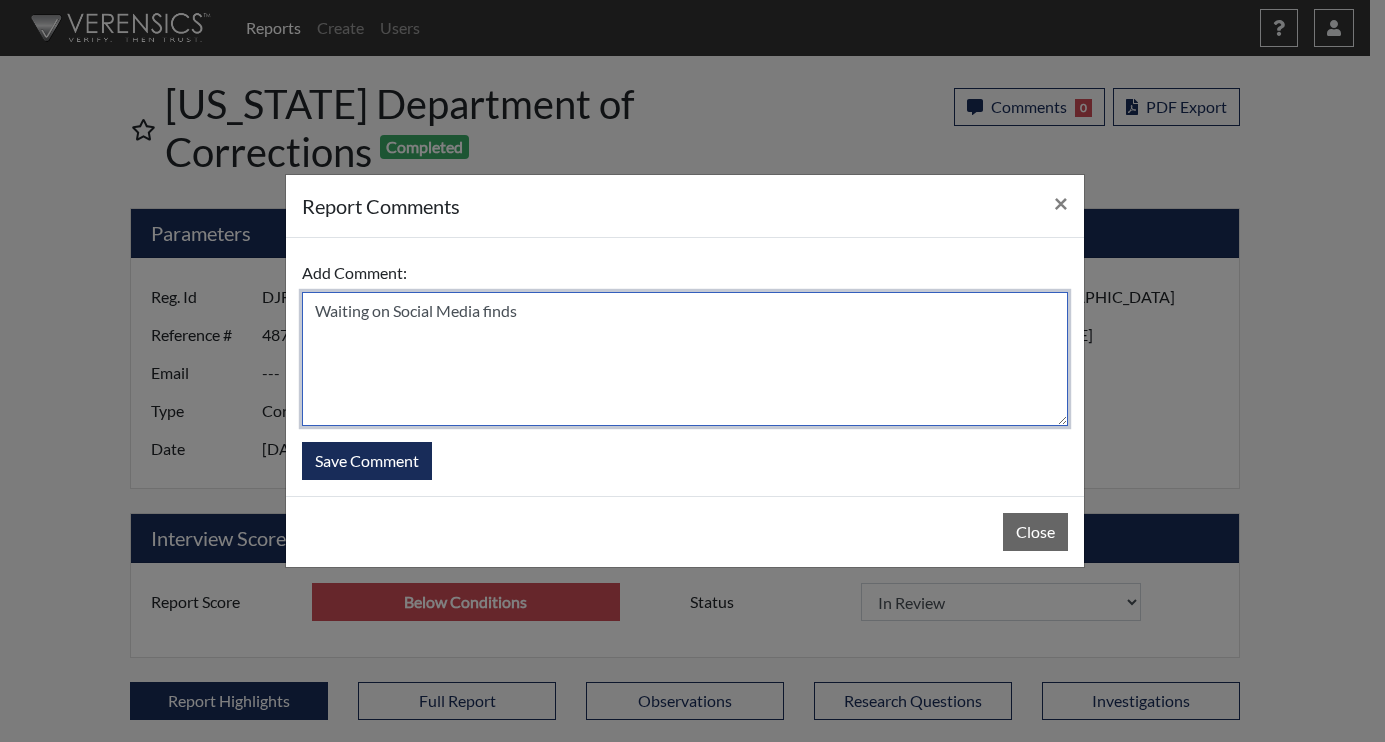 click on "Waiting on Social Media finds" at bounding box center (685, 359) 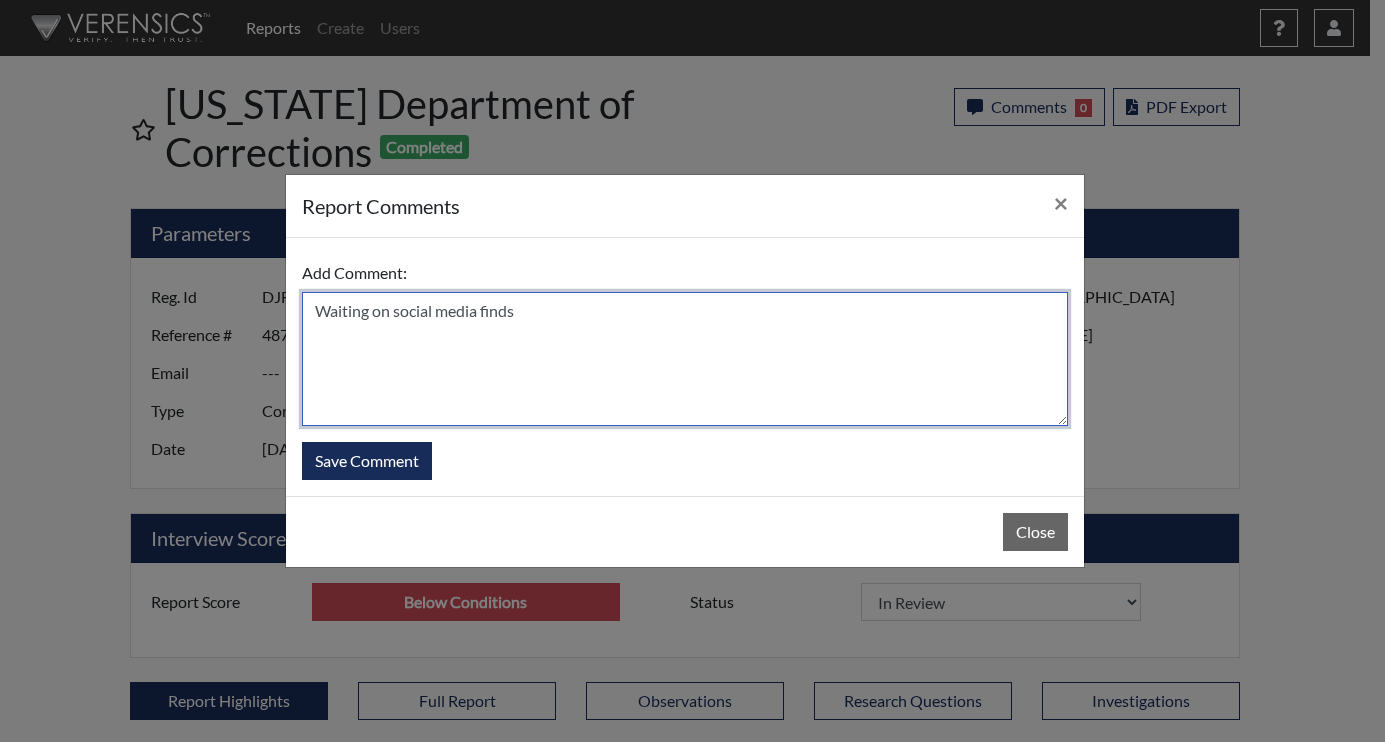 click on "Waiting on social media finds" at bounding box center [685, 359] 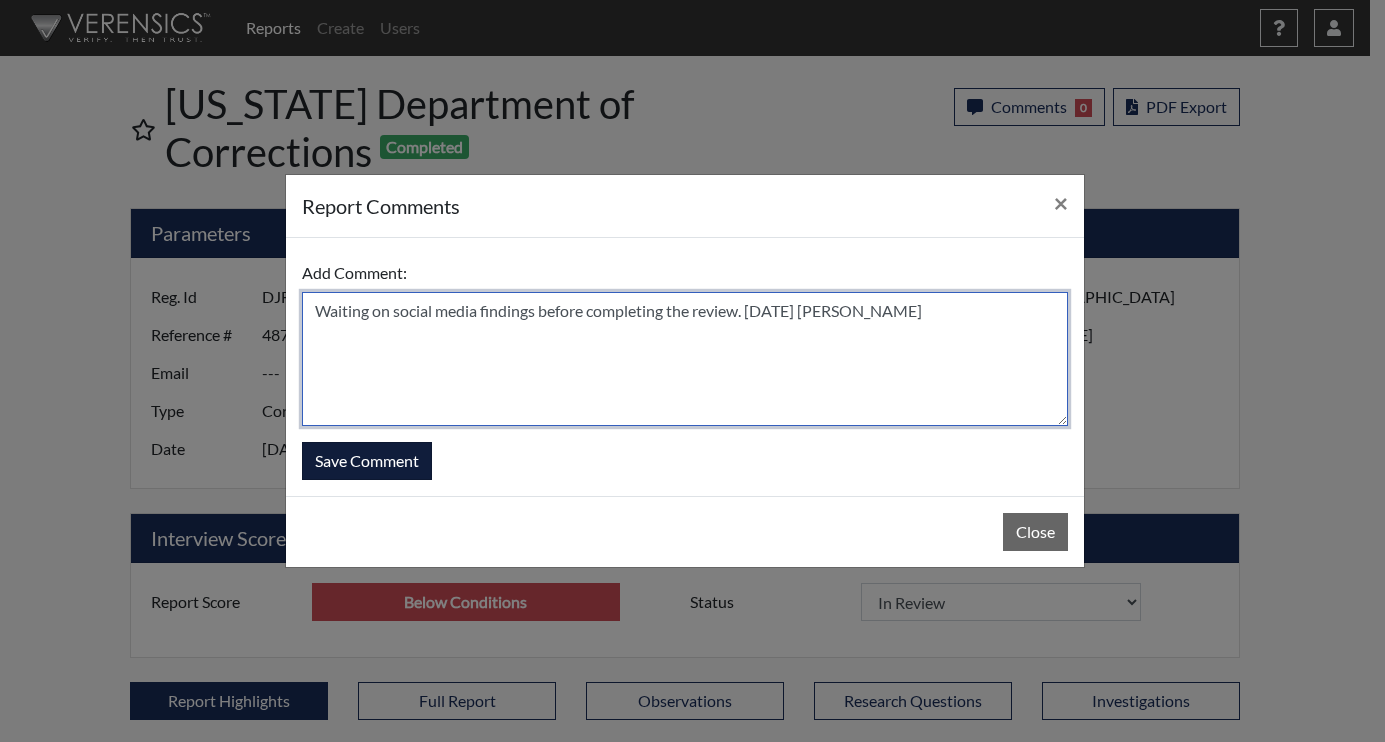 type on "Waiting on social media findings before completing the review. [DATE] [PERSON_NAME]" 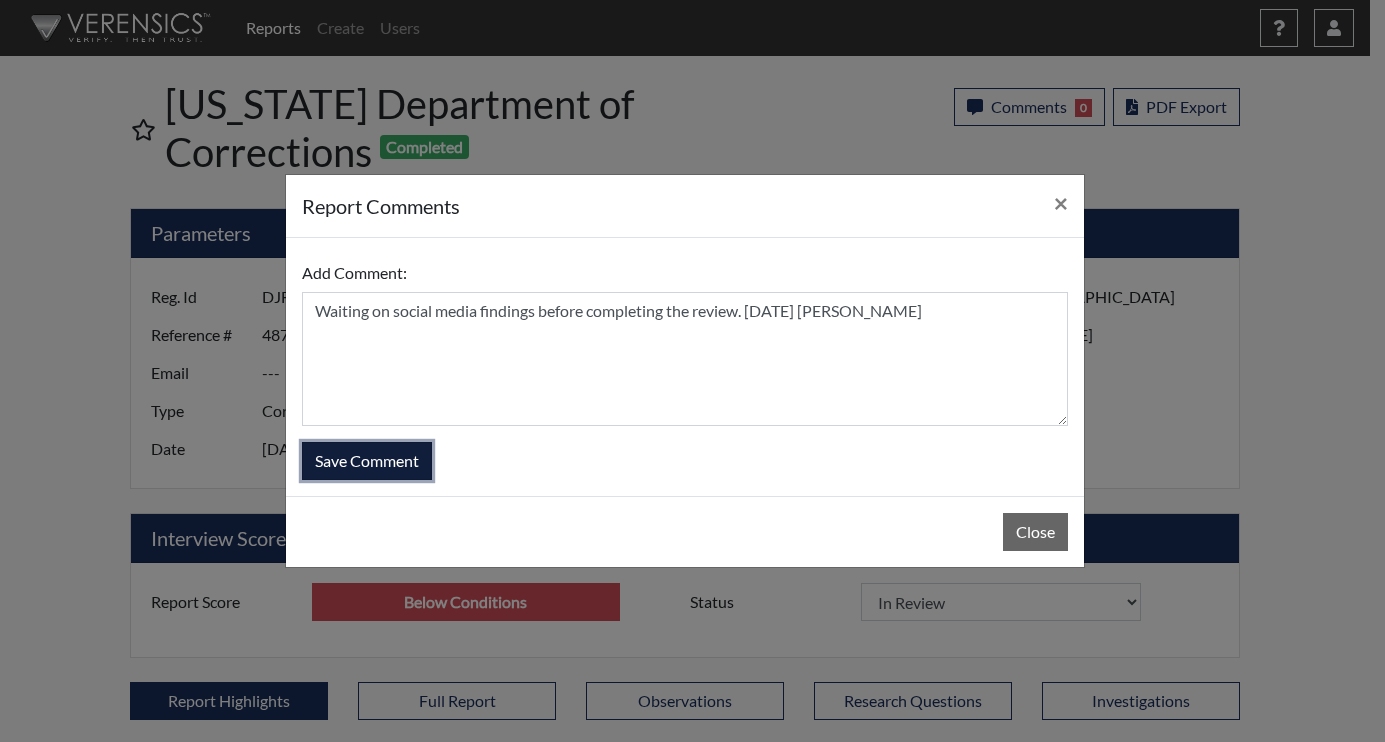 click on "Save Comment" at bounding box center [367, 461] 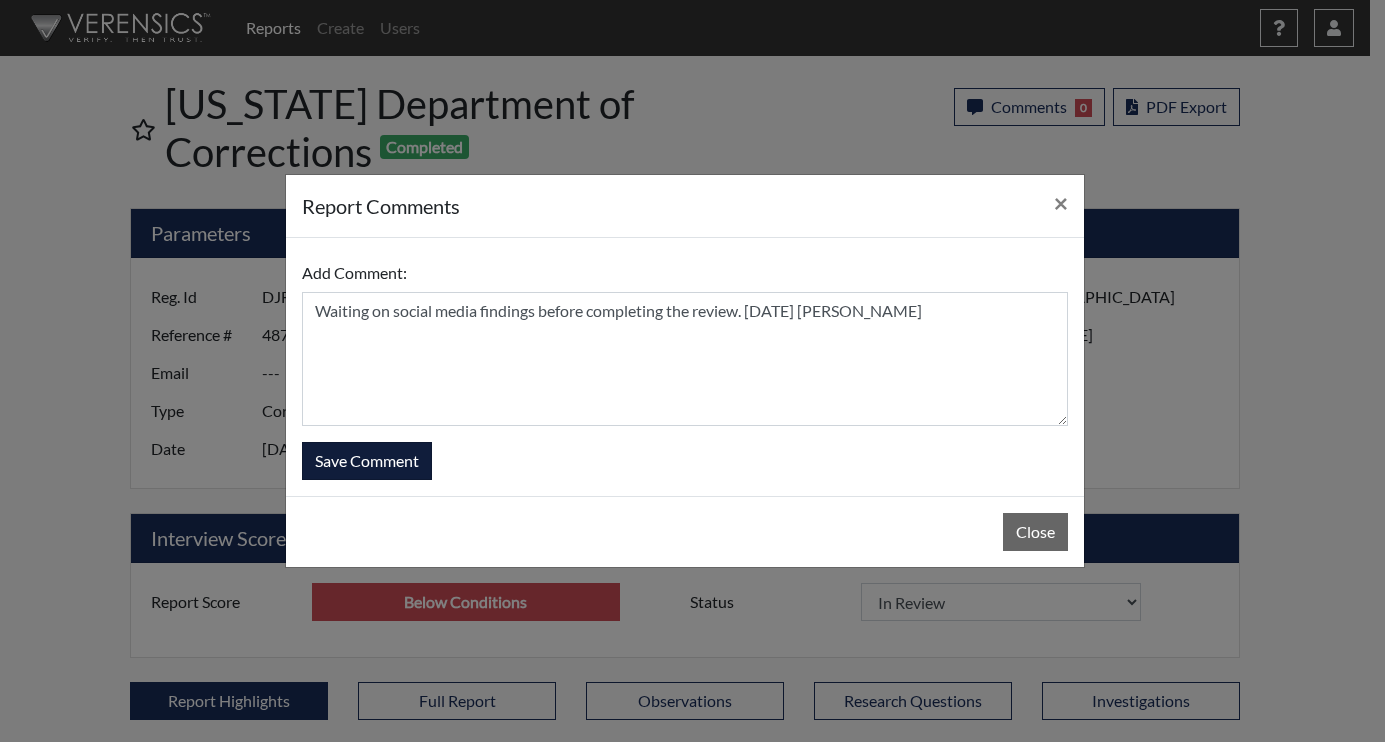 type 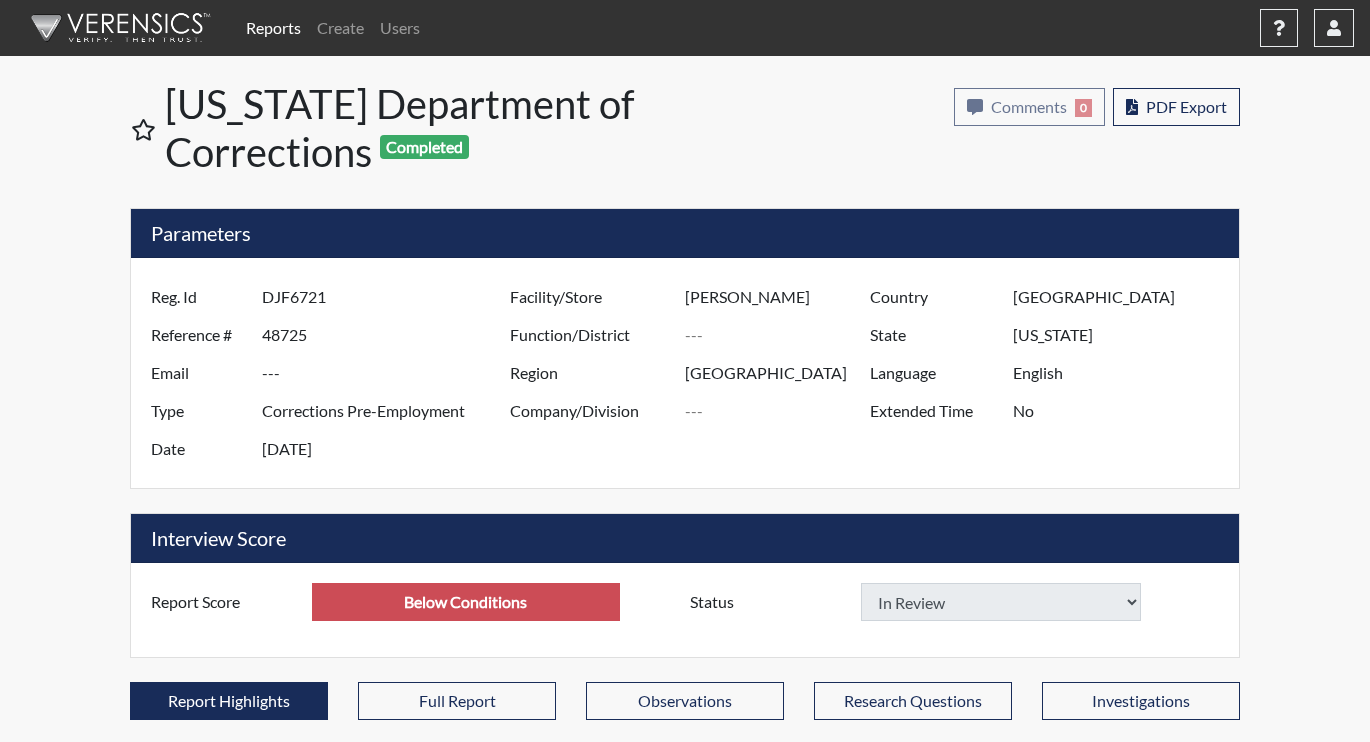 select 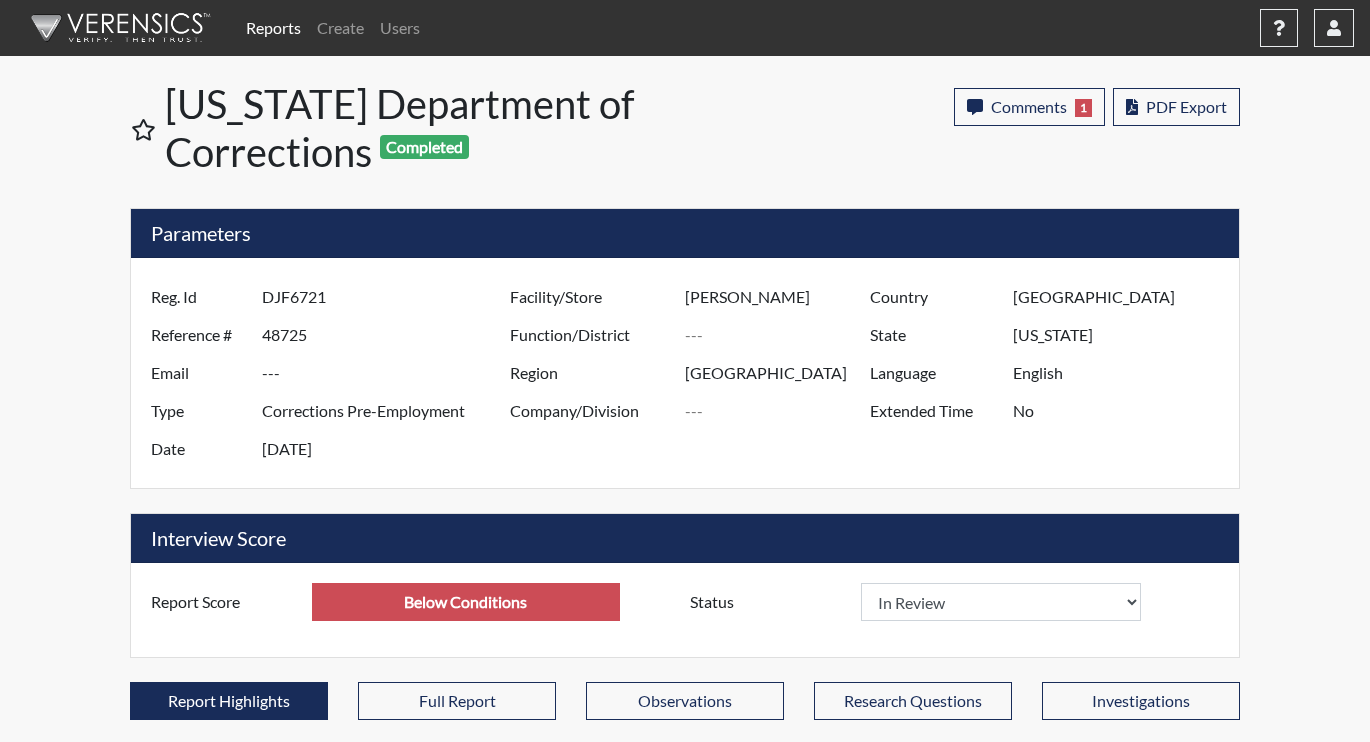scroll, scrollTop: 999668, scrollLeft: 999169, axis: both 